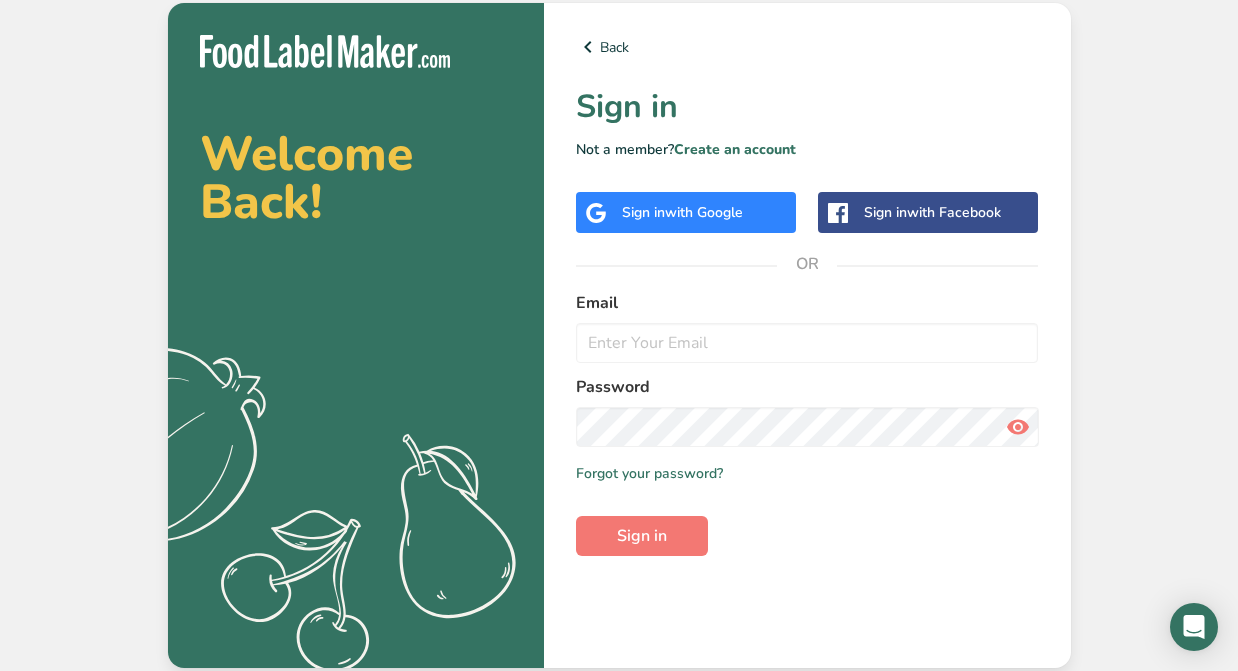 scroll, scrollTop: 0, scrollLeft: 0, axis: both 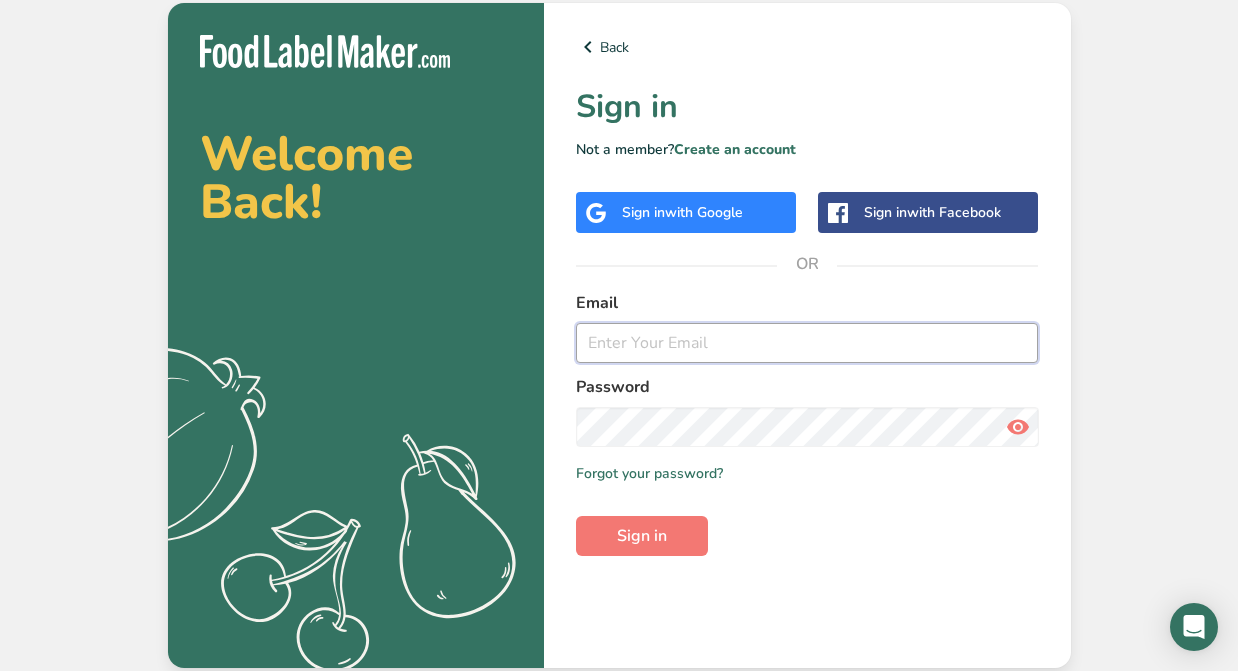 click at bounding box center (807, 343) 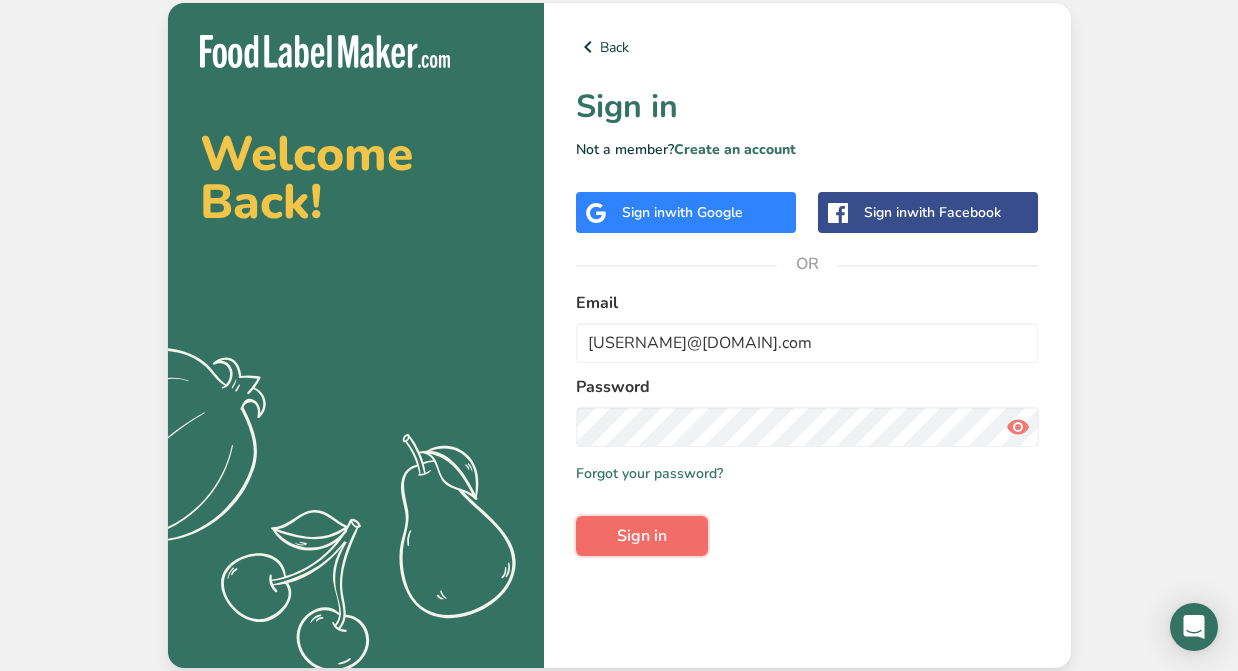 click on "Sign in" at bounding box center [642, 536] 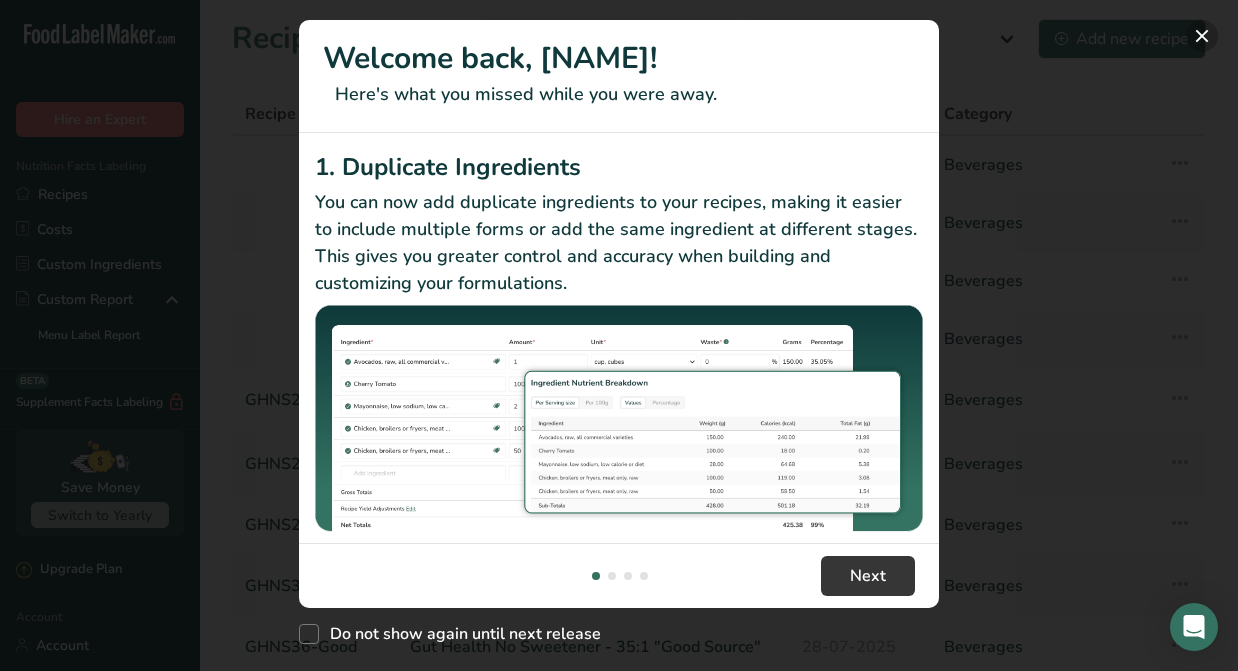 click at bounding box center (1202, 36) 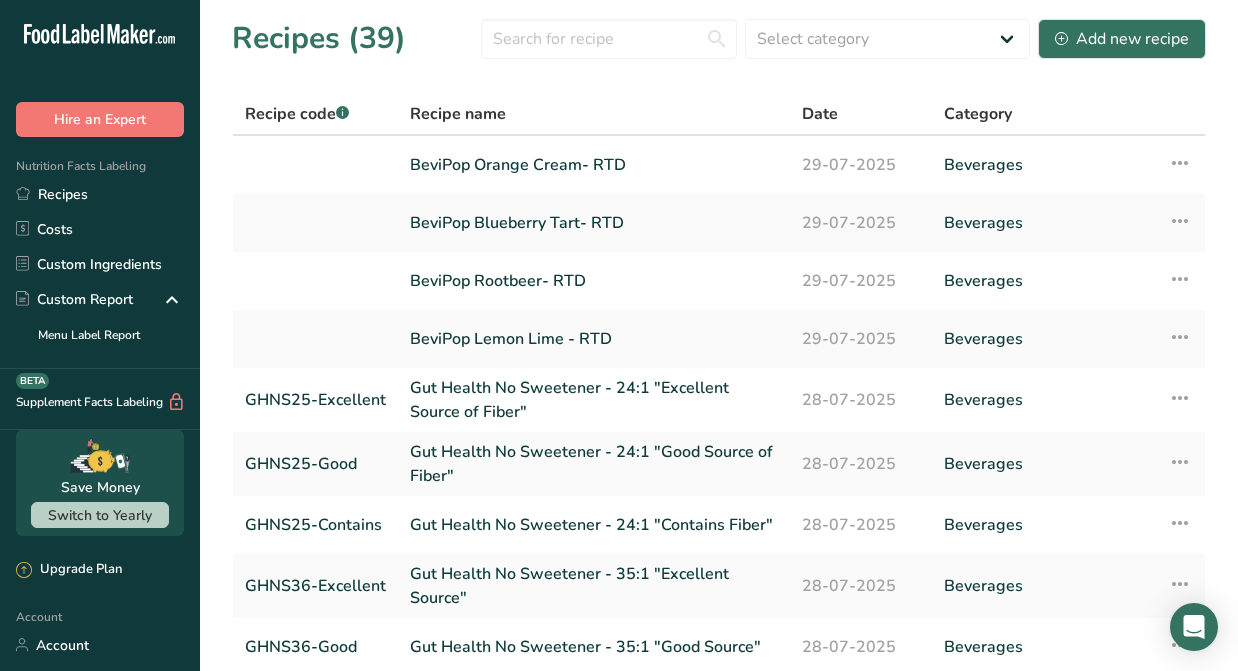 click on "Recipes (39)
Select category
All
Baked Goods
Beverages
Confectionery
Cooked Meals, Salads, & Sauces
Dairy
Snacks
Add new recipe" at bounding box center (719, 38) 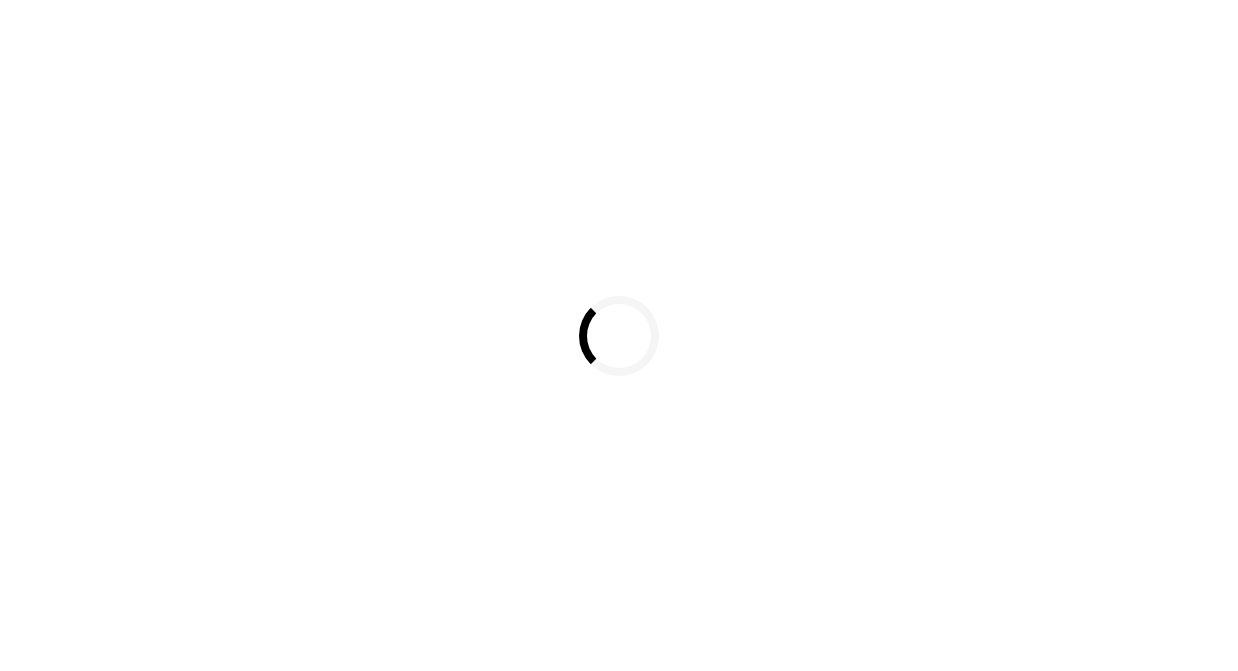 scroll, scrollTop: 0, scrollLeft: 0, axis: both 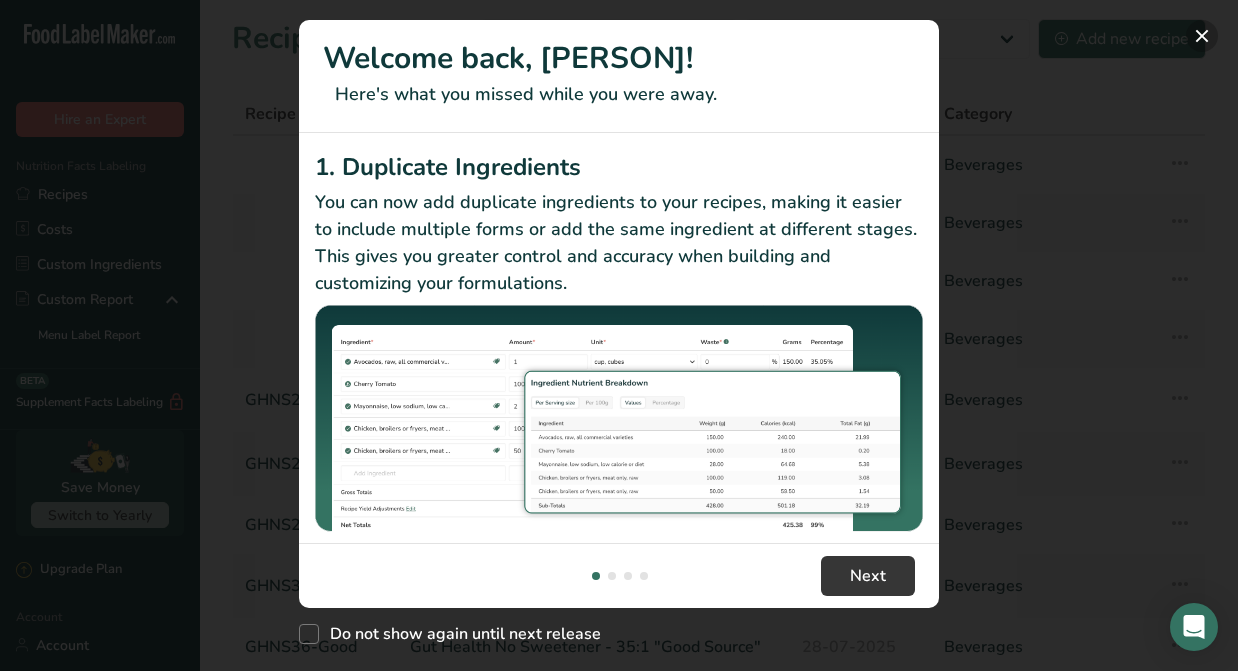 click at bounding box center (1202, 36) 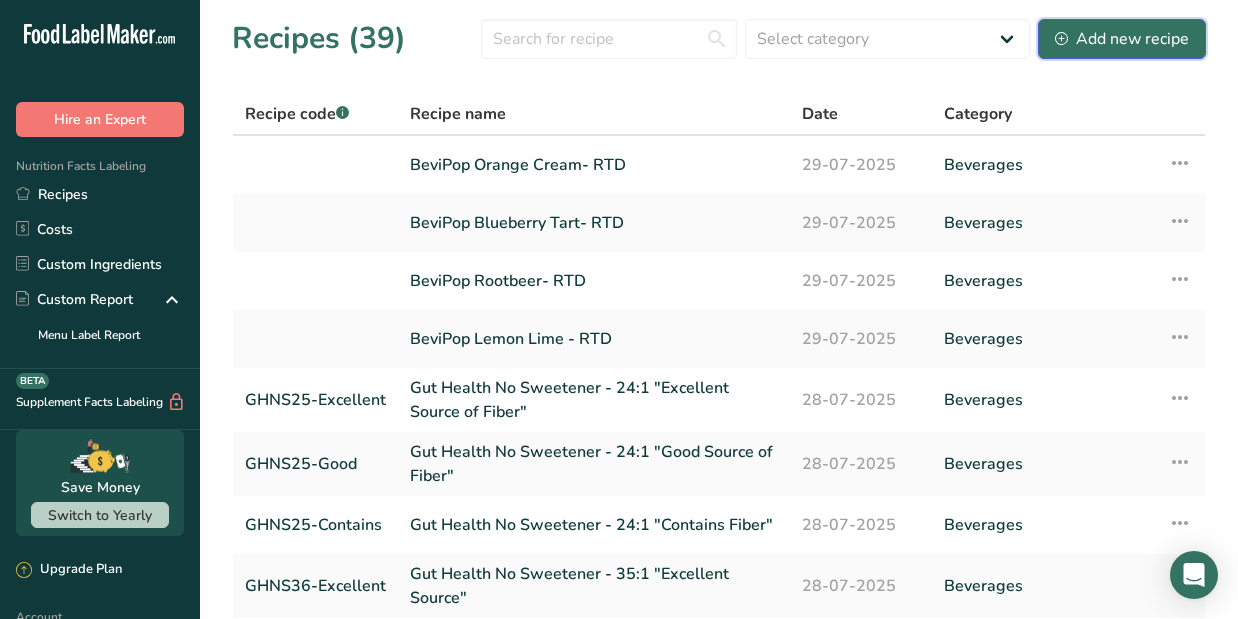 click on "Add new recipe" at bounding box center [1122, 39] 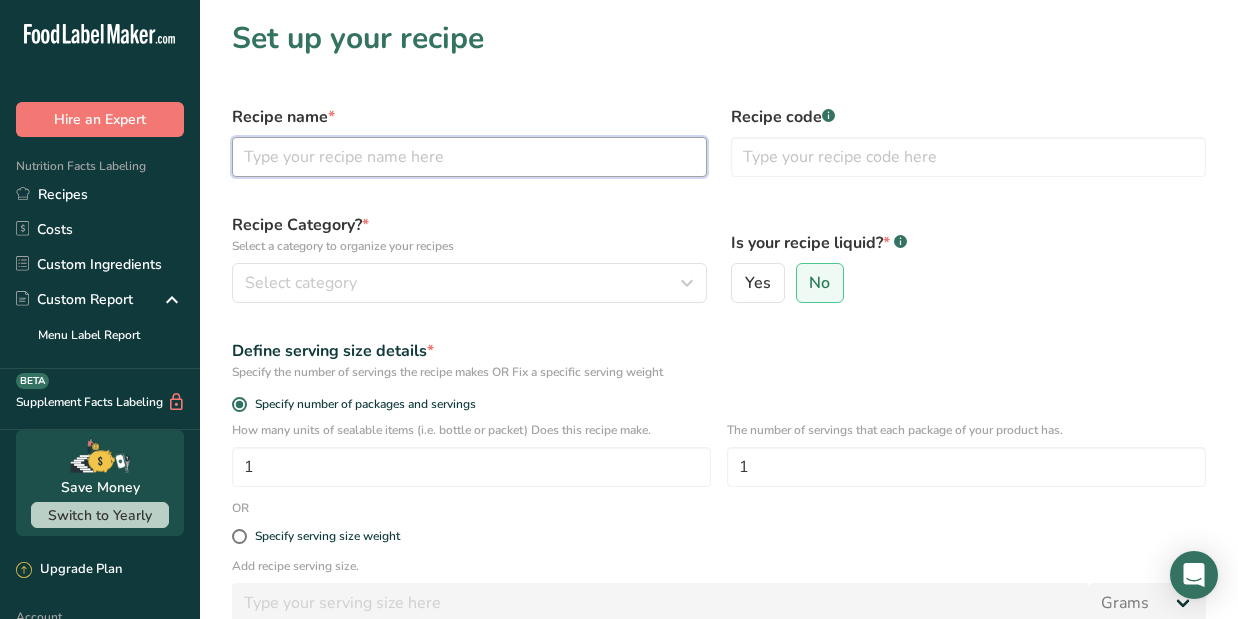 click at bounding box center [469, 157] 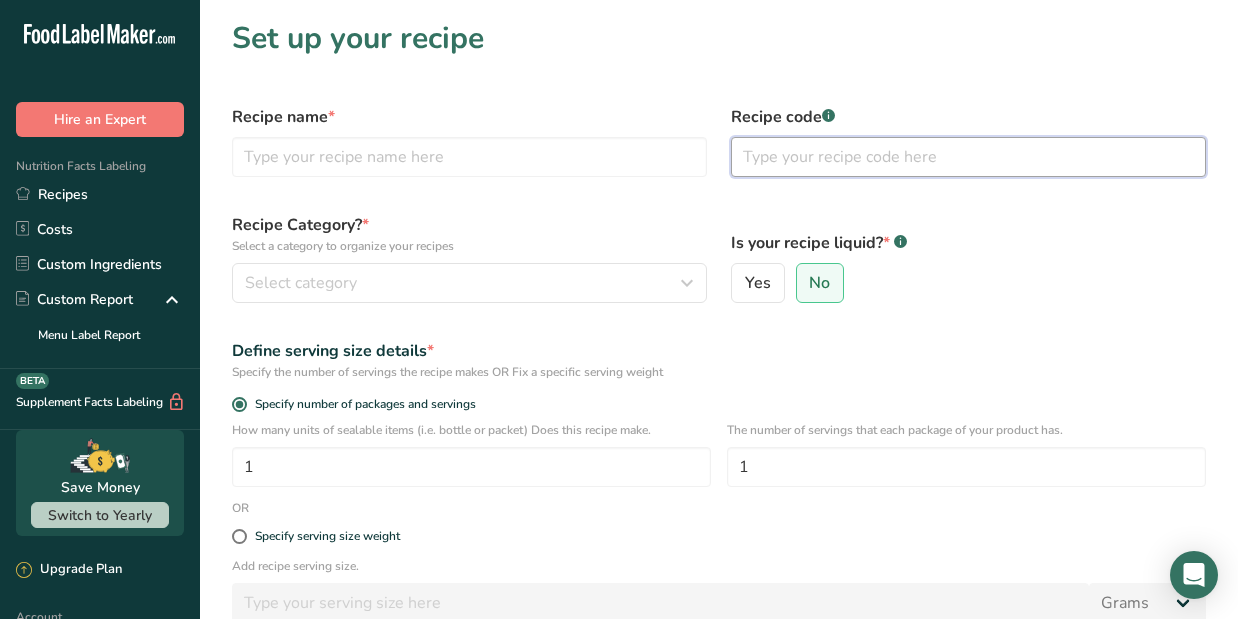 click at bounding box center [968, 157] 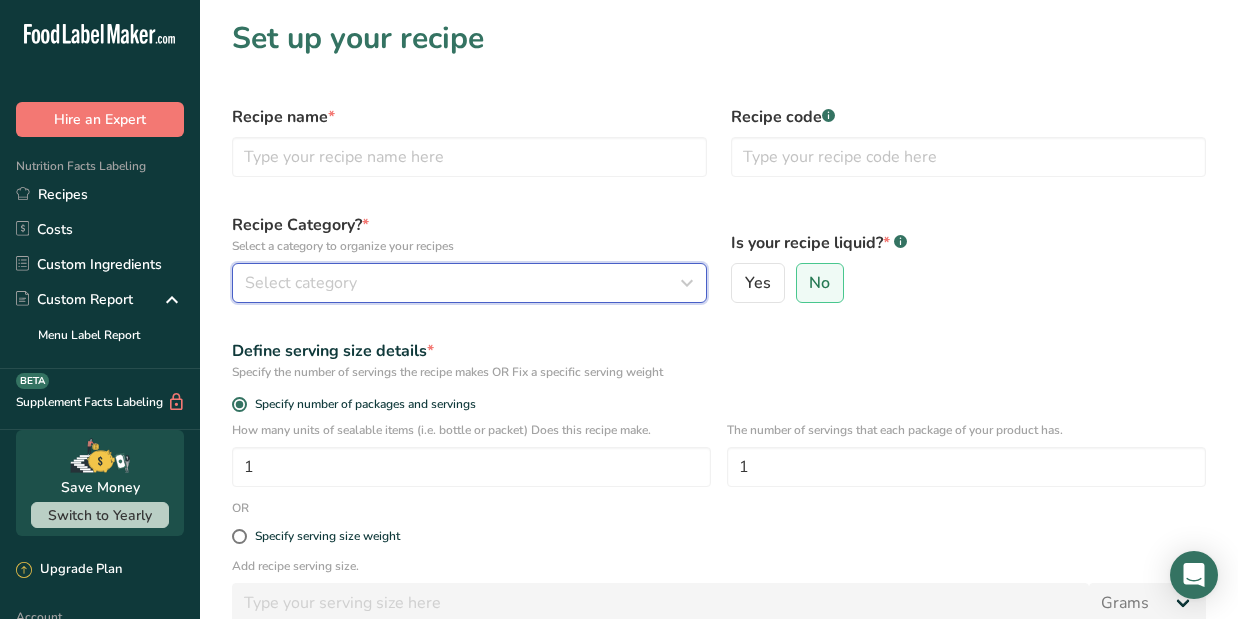 click on "Select category" at bounding box center (463, 283) 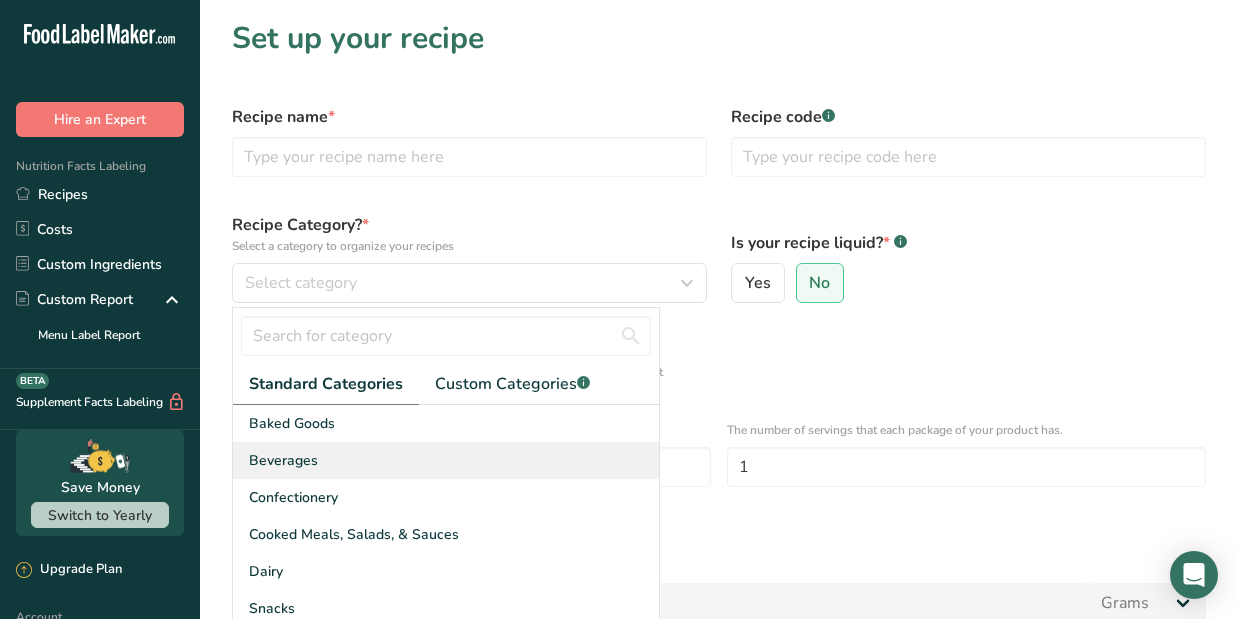 click on "Beverages" at bounding box center [446, 460] 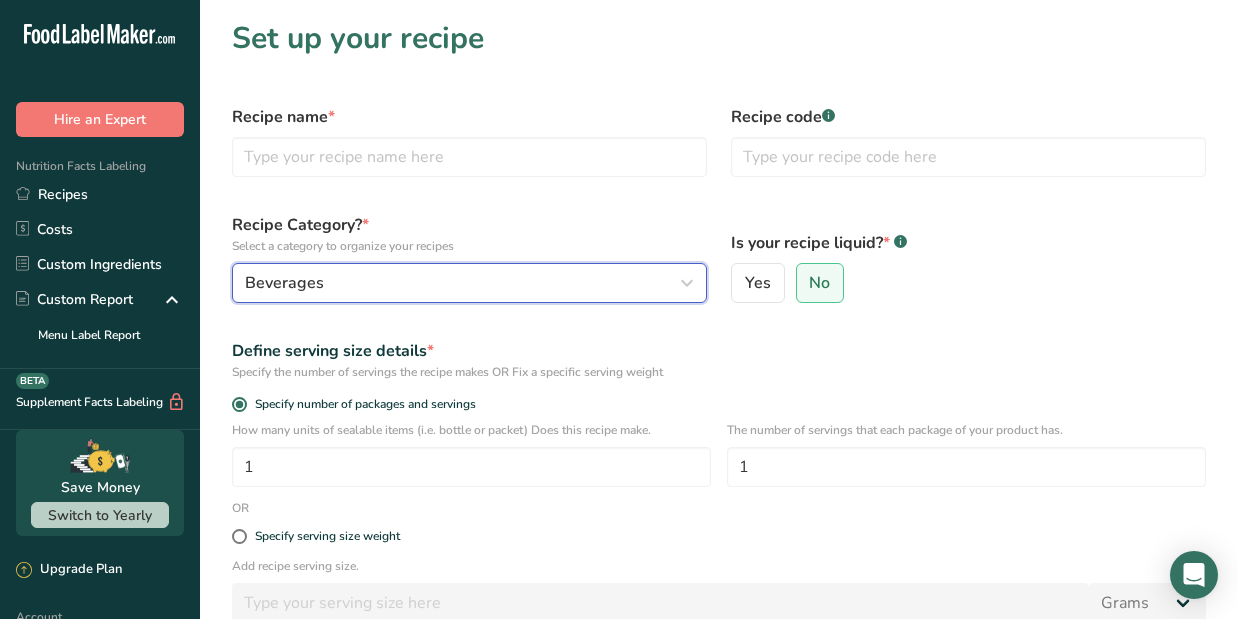 click at bounding box center (687, 283) 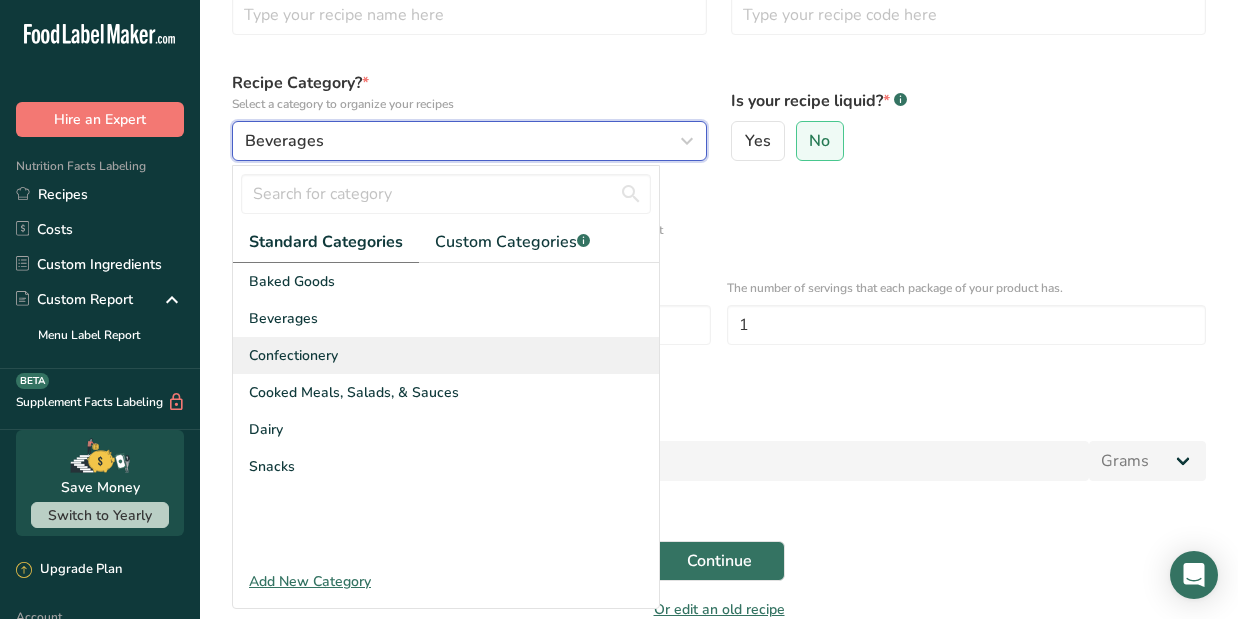 scroll, scrollTop: 148, scrollLeft: 0, axis: vertical 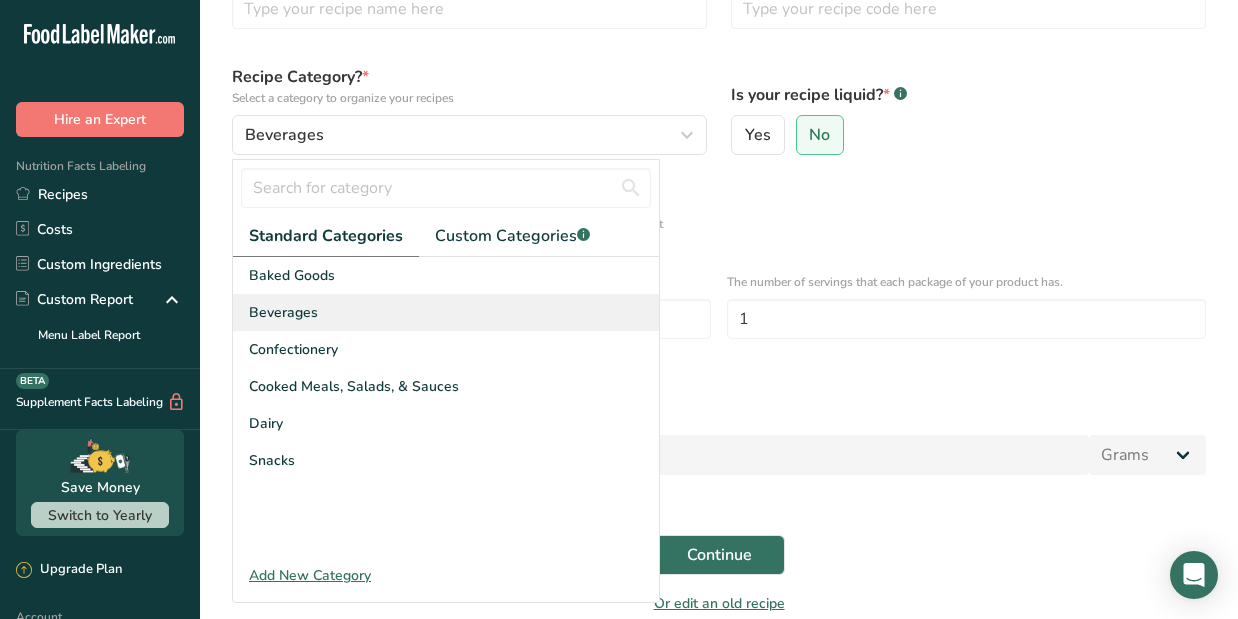 click on "Beverages" at bounding box center [283, 312] 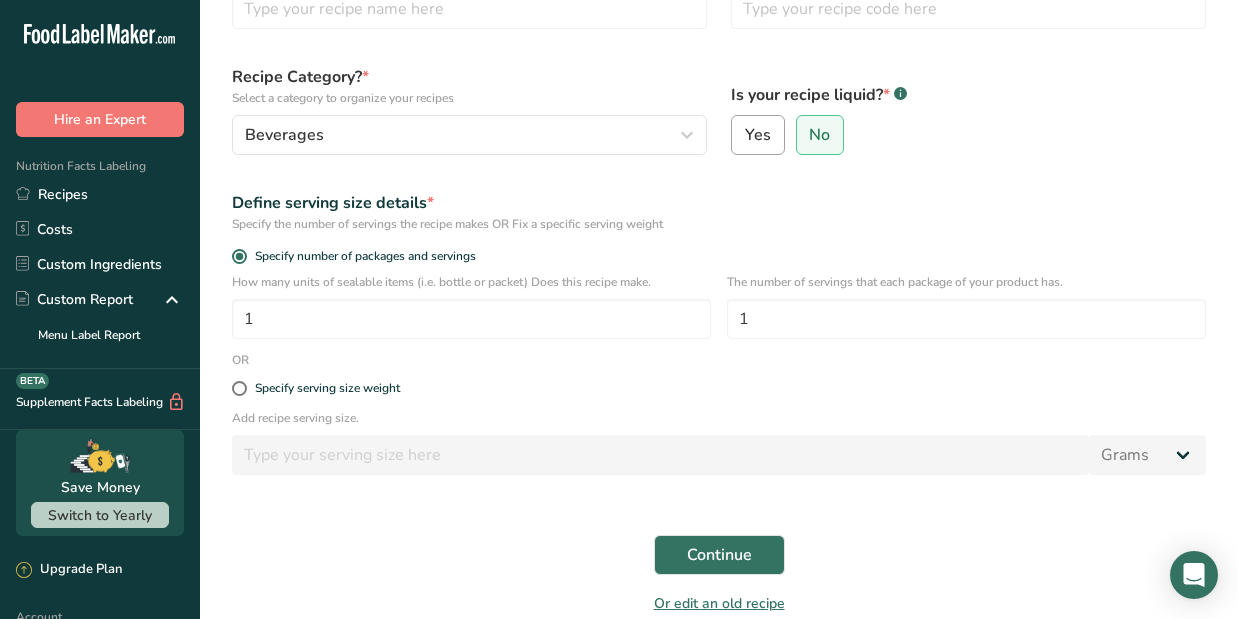 click on "Yes" at bounding box center (758, 135) 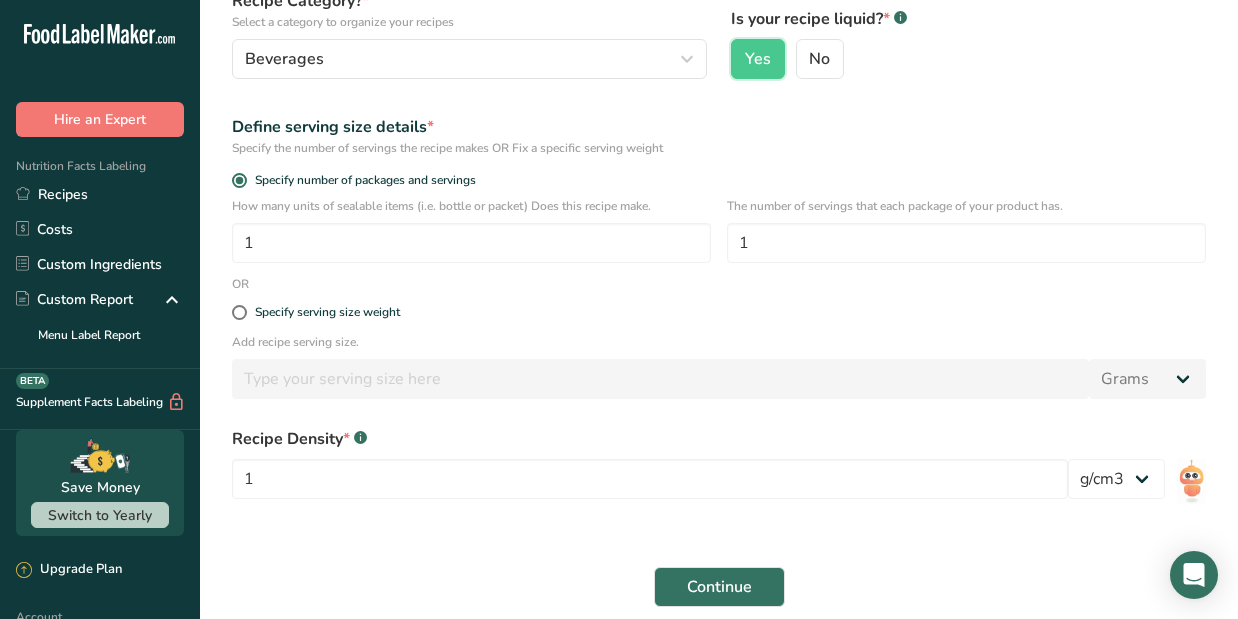 scroll, scrollTop: 225, scrollLeft: 0, axis: vertical 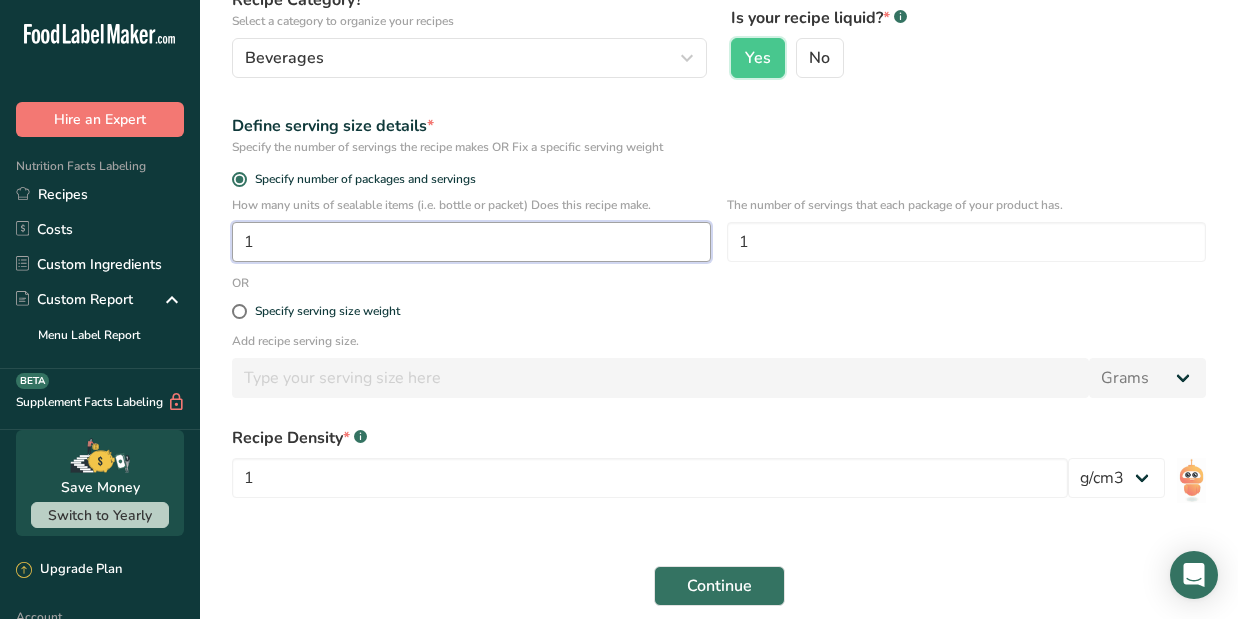 click on "1" at bounding box center [471, 242] 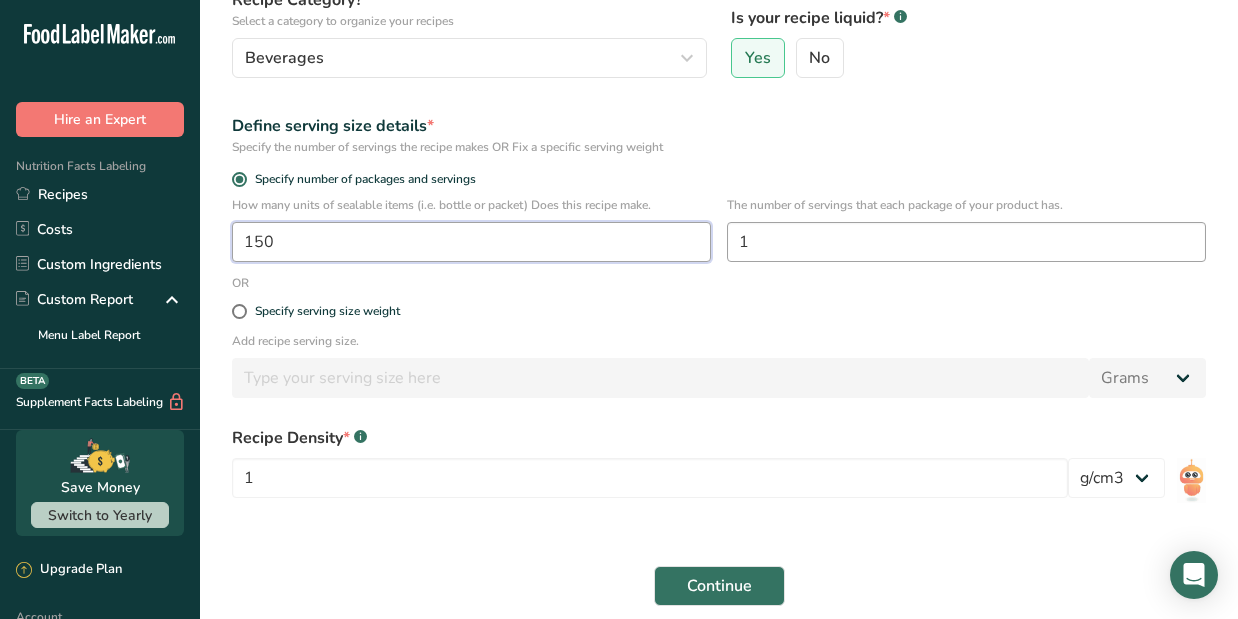type on "150" 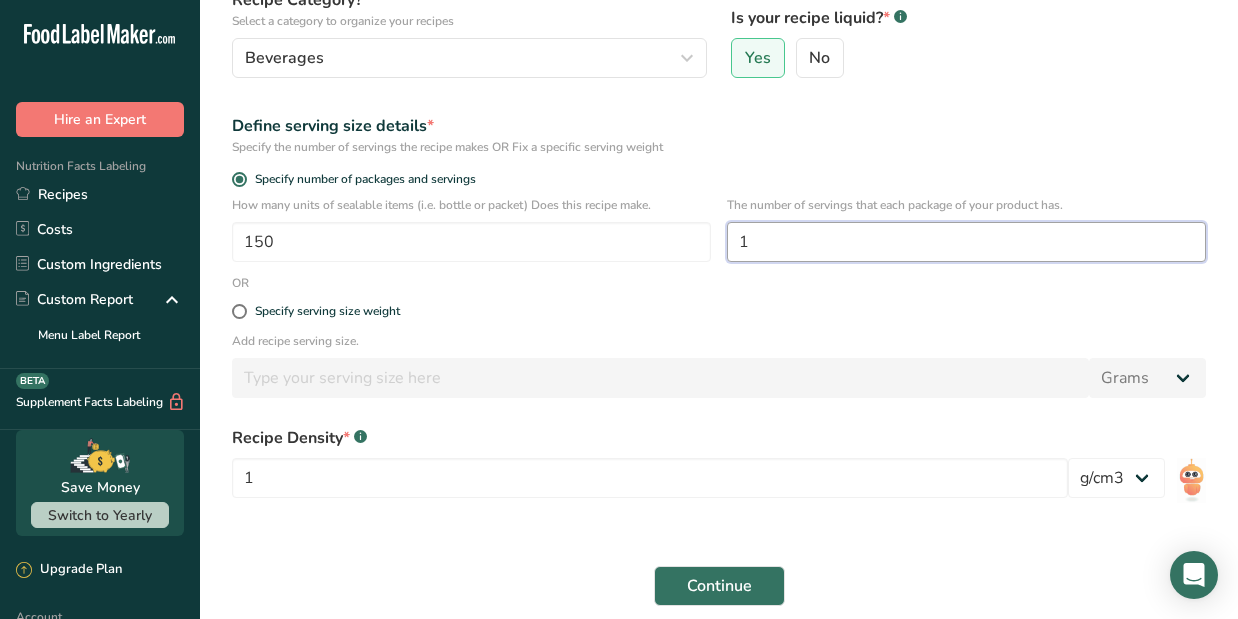 click on "1" at bounding box center (966, 242) 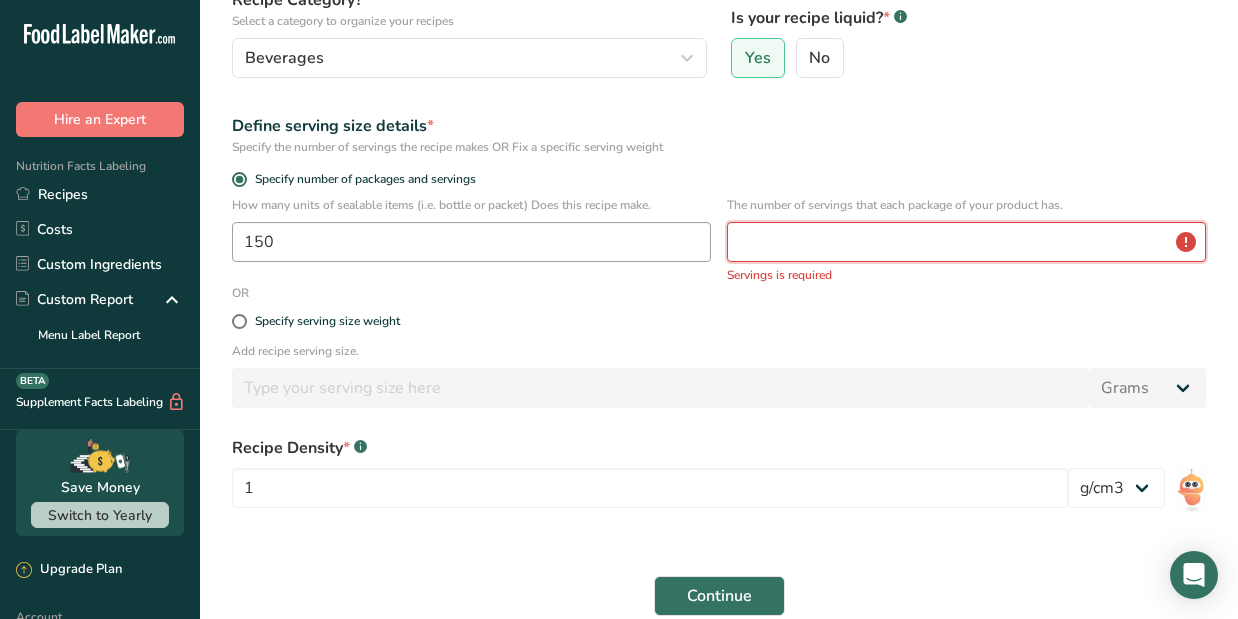 type 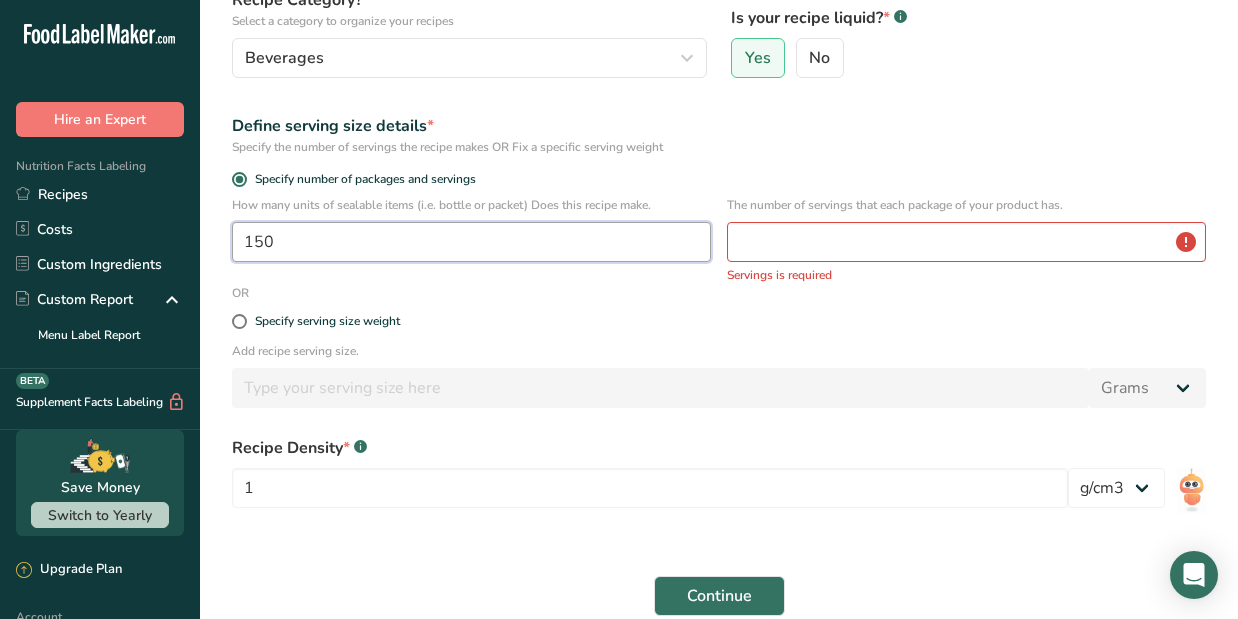click on "150" at bounding box center (471, 242) 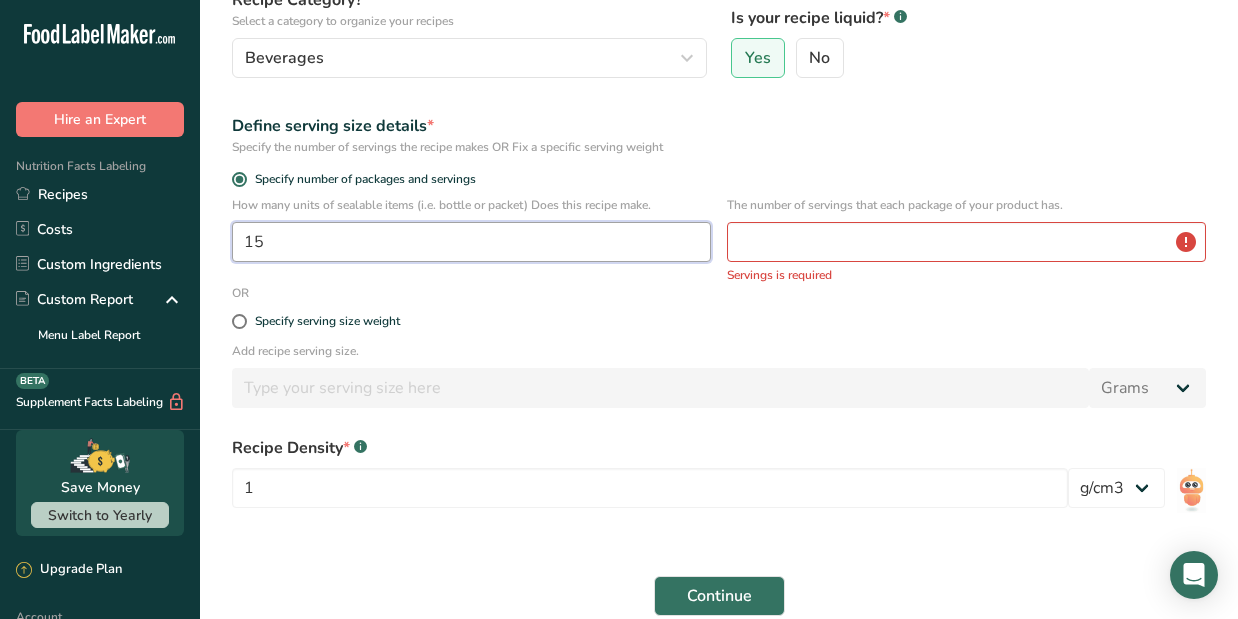 type on "1" 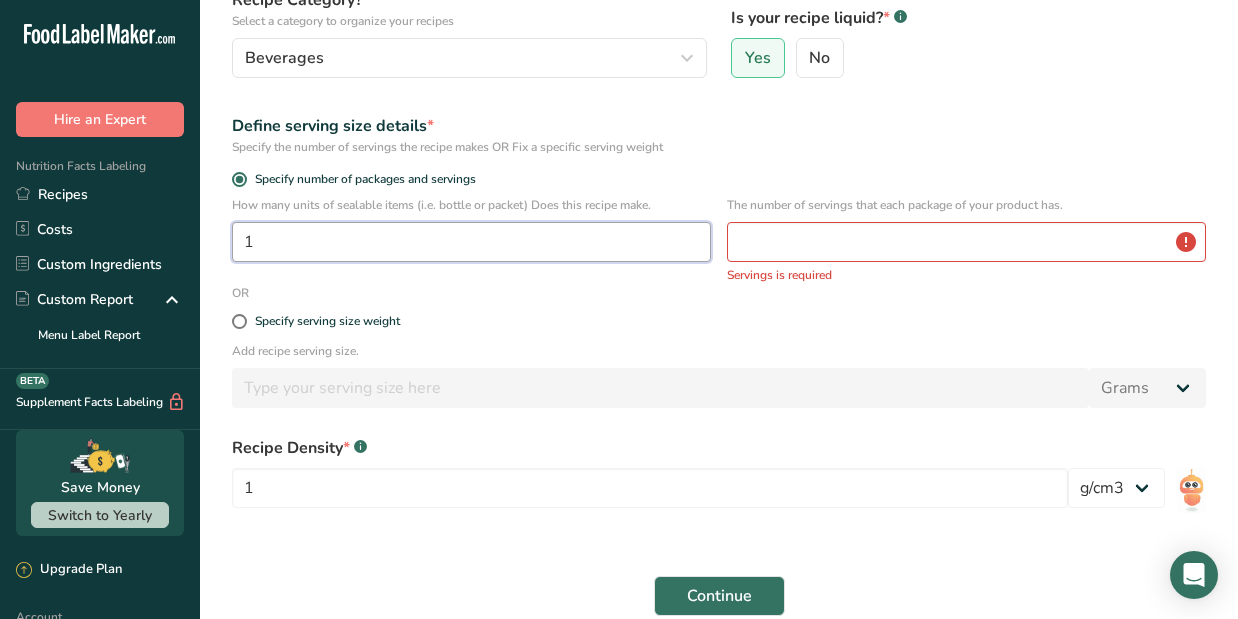 type on "1" 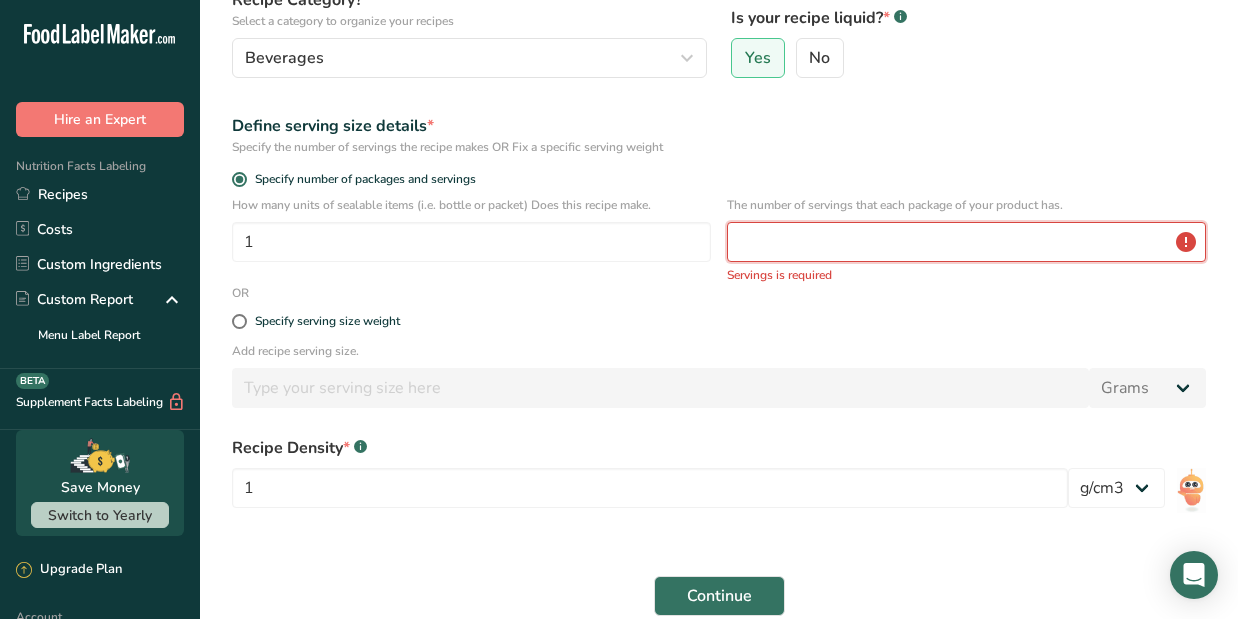 click at bounding box center (966, 242) 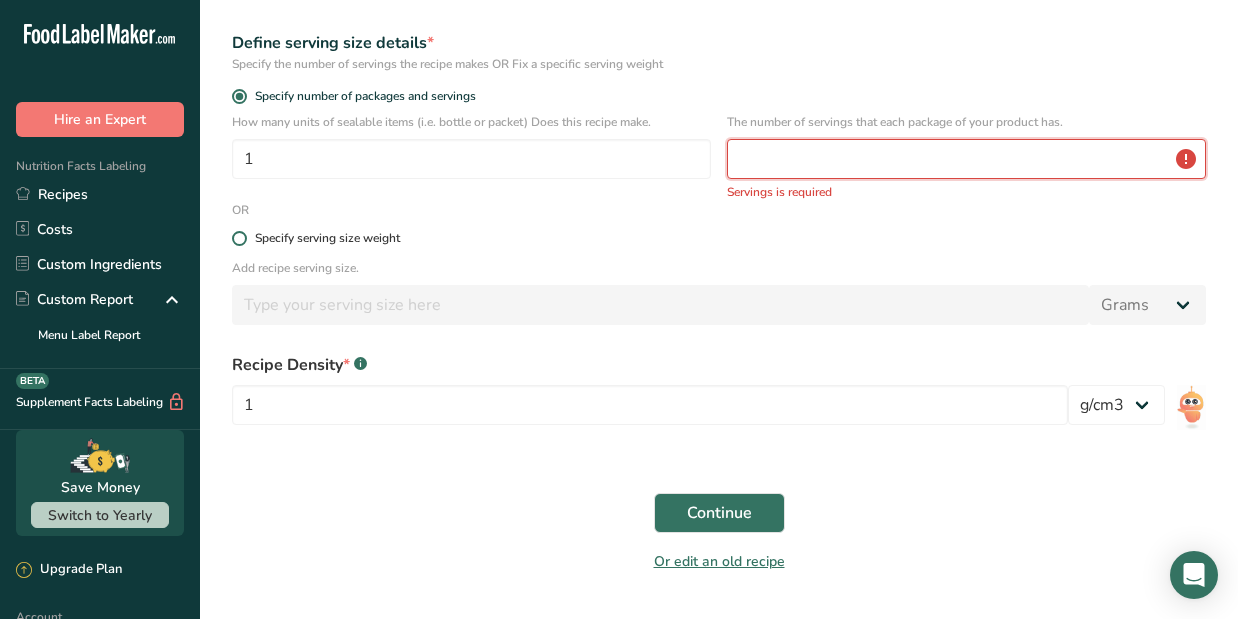 scroll, scrollTop: 309, scrollLeft: 0, axis: vertical 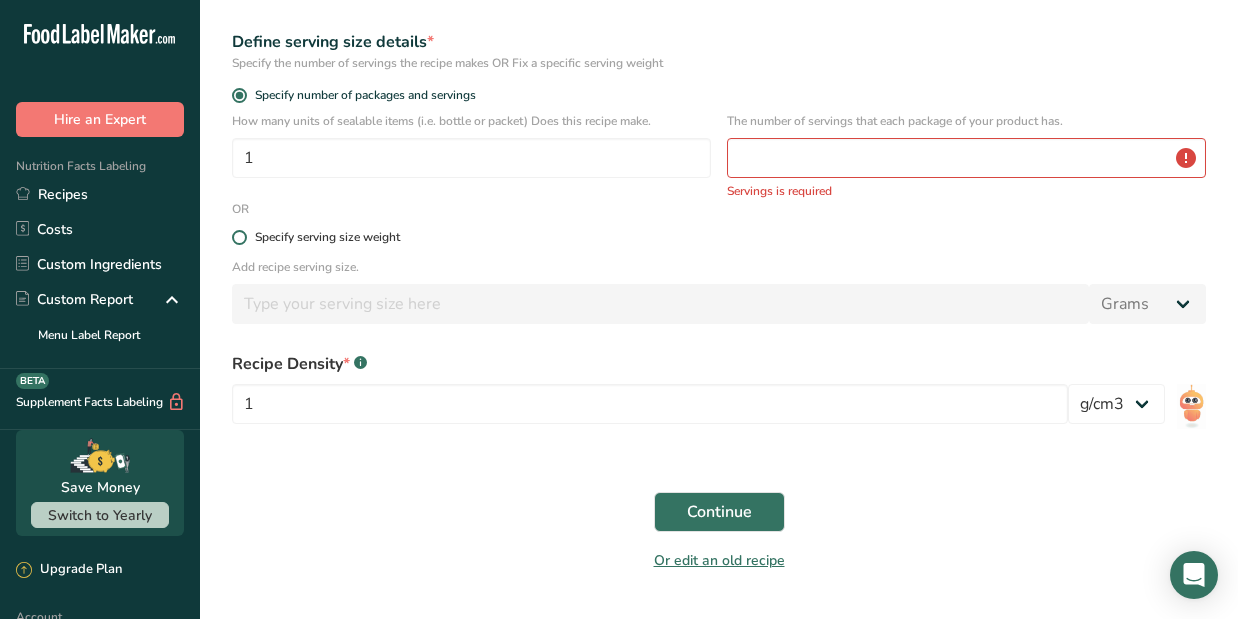 click at bounding box center (239, 237) 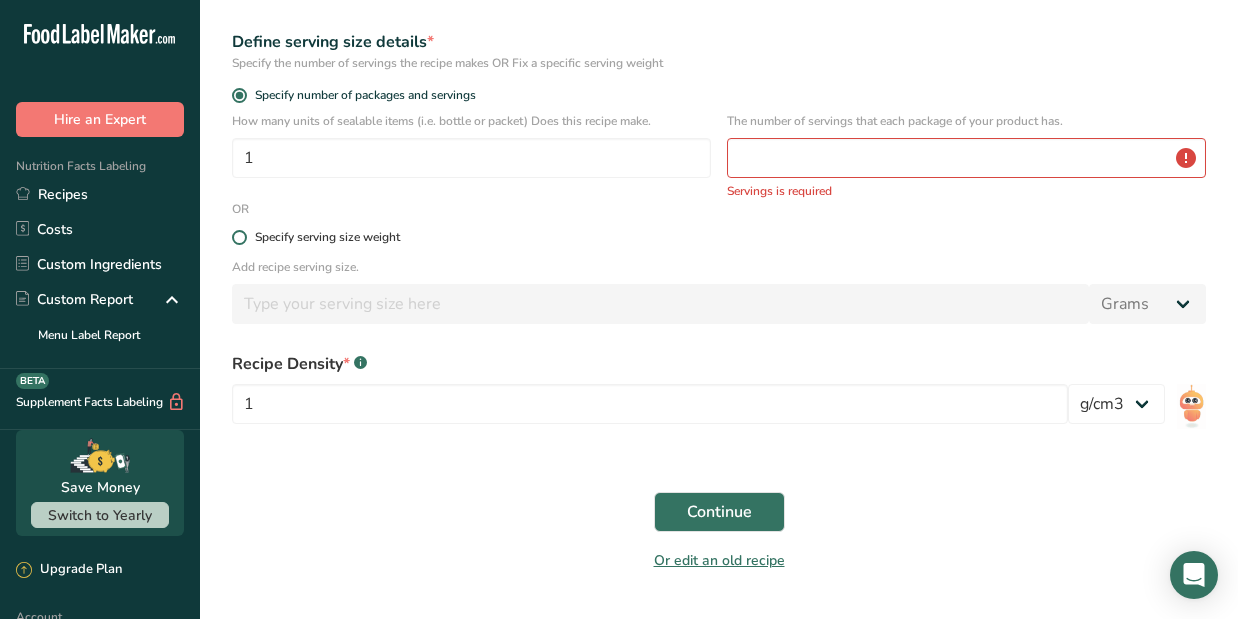 click on "Specify serving size weight" at bounding box center (238, 237) 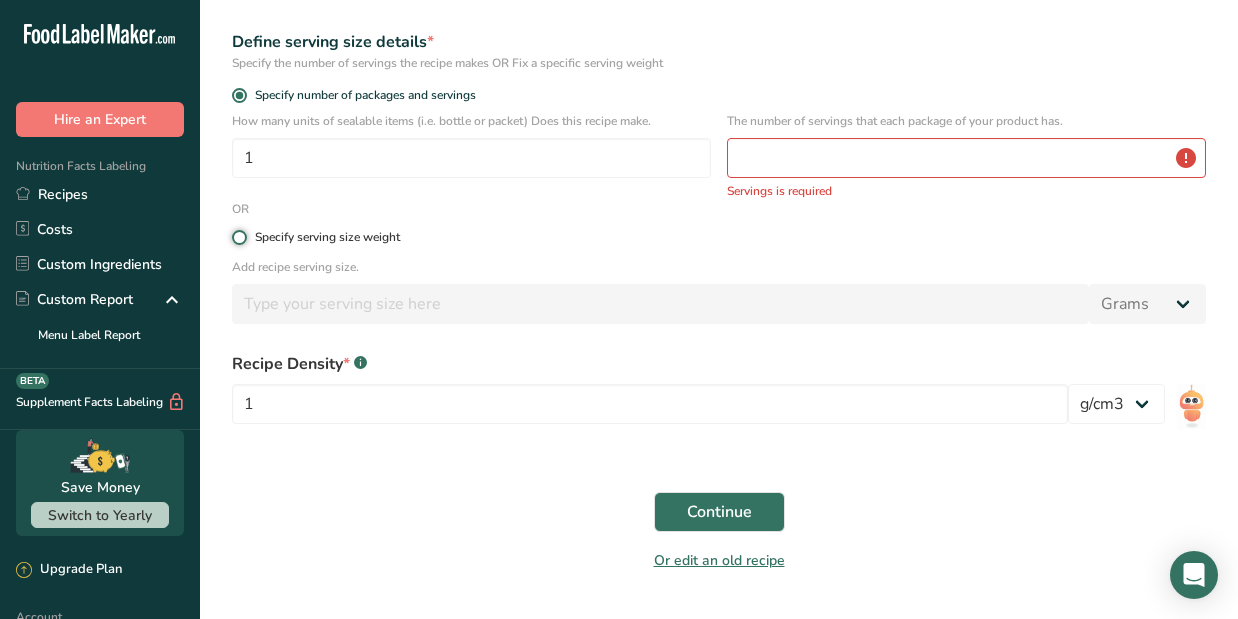 radio on "true" 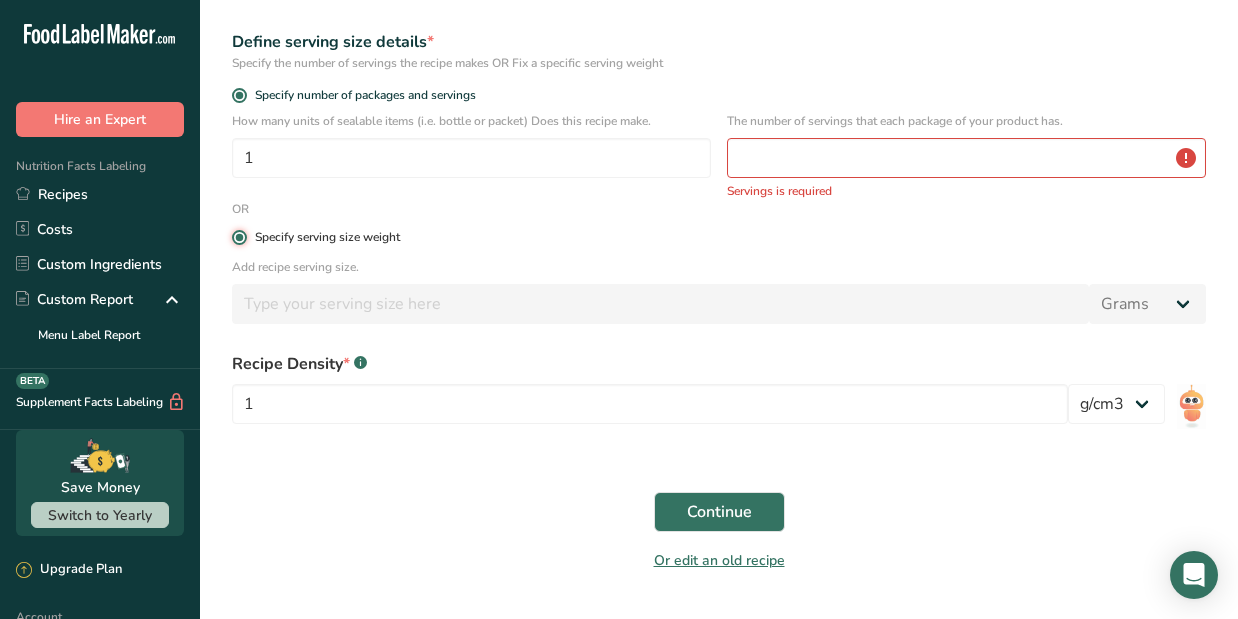 radio on "false" 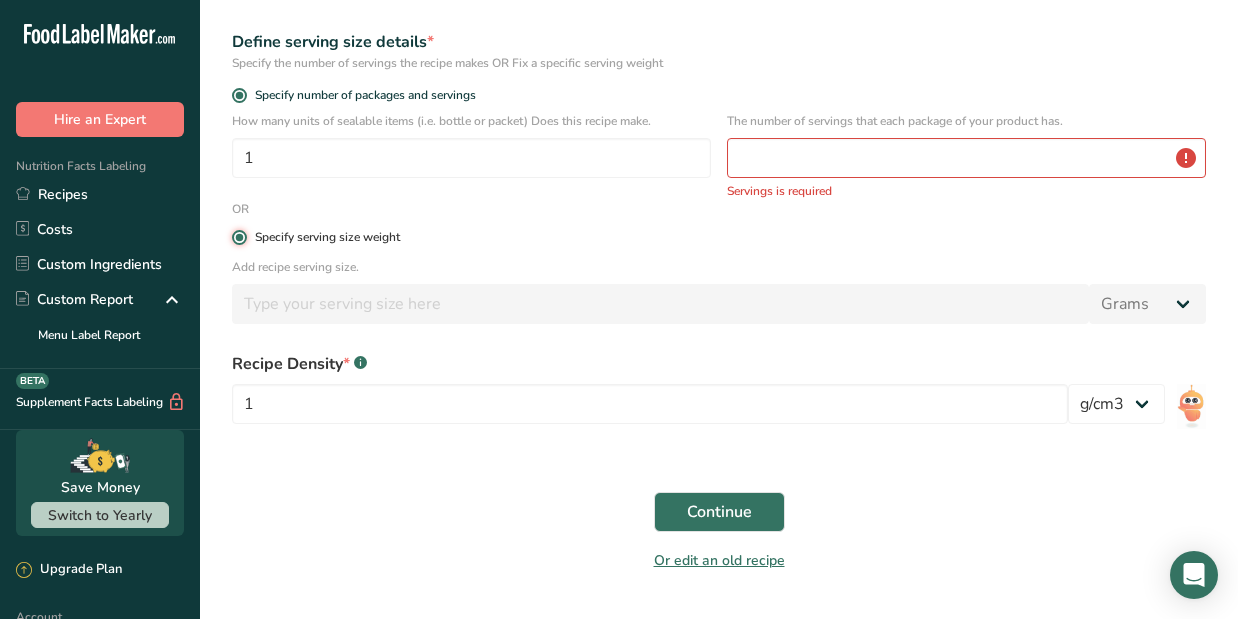 type 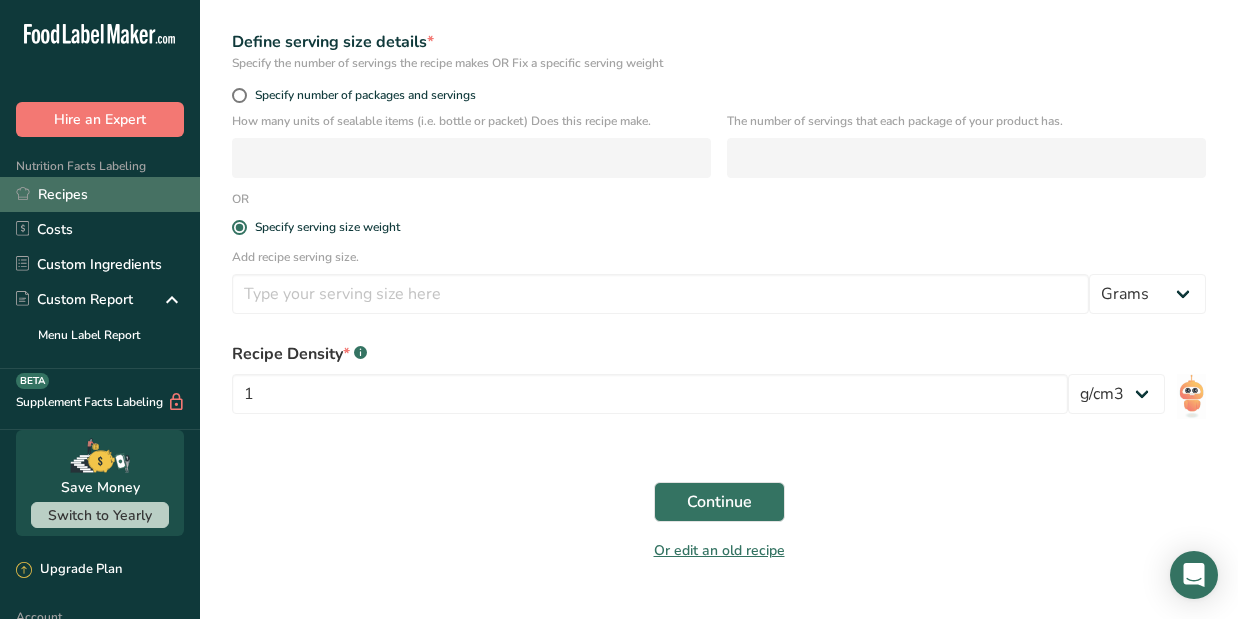 click on "Recipes" at bounding box center [100, 194] 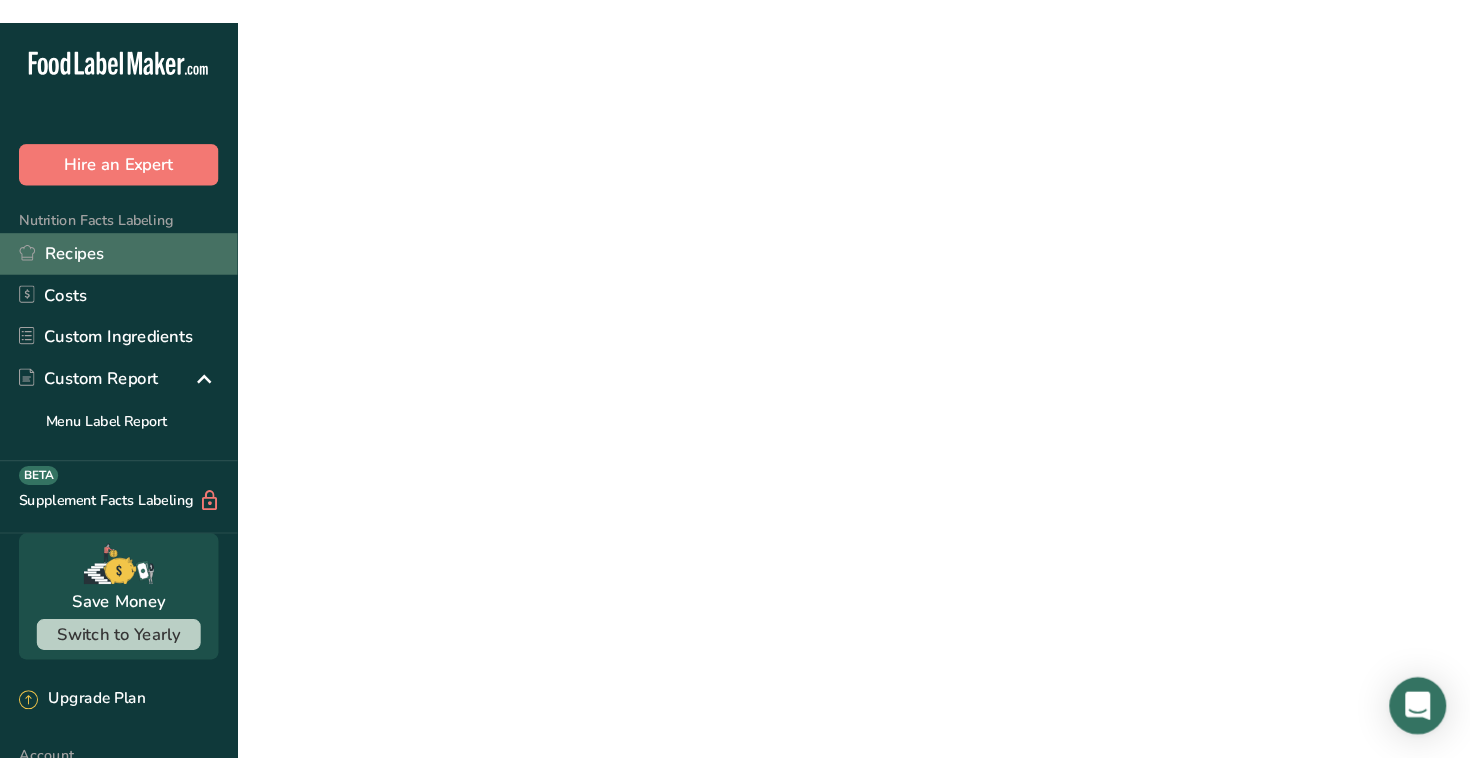 scroll, scrollTop: 0, scrollLeft: 0, axis: both 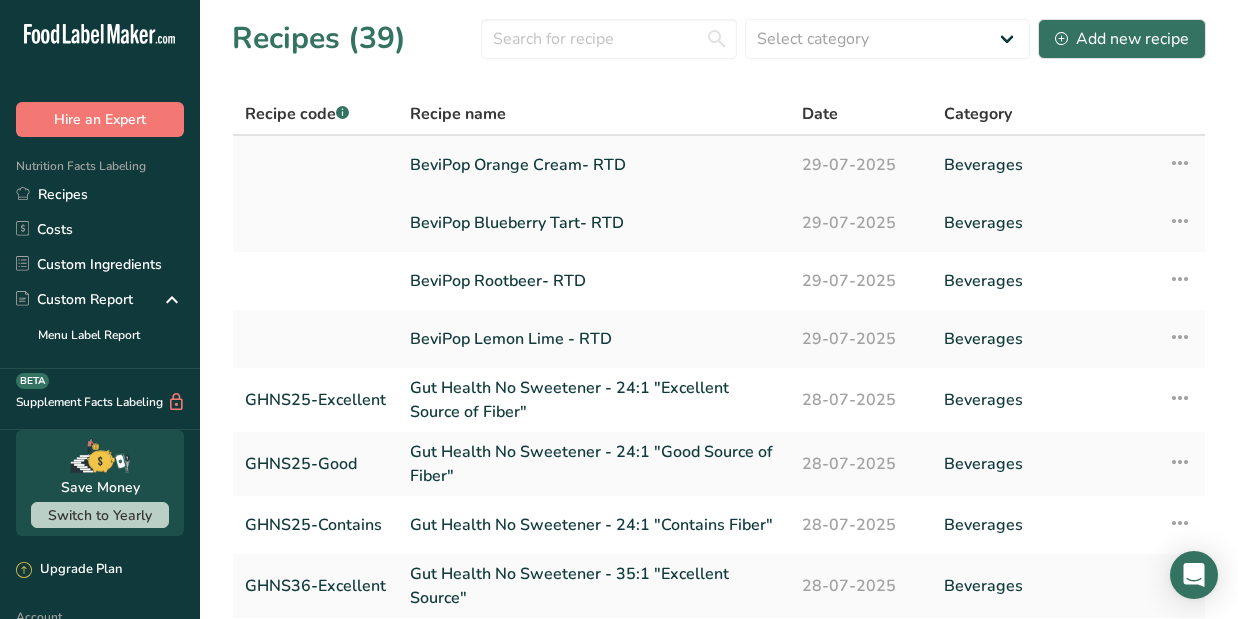 click on "BeviPop Orange Cream- RTD" at bounding box center (594, 165) 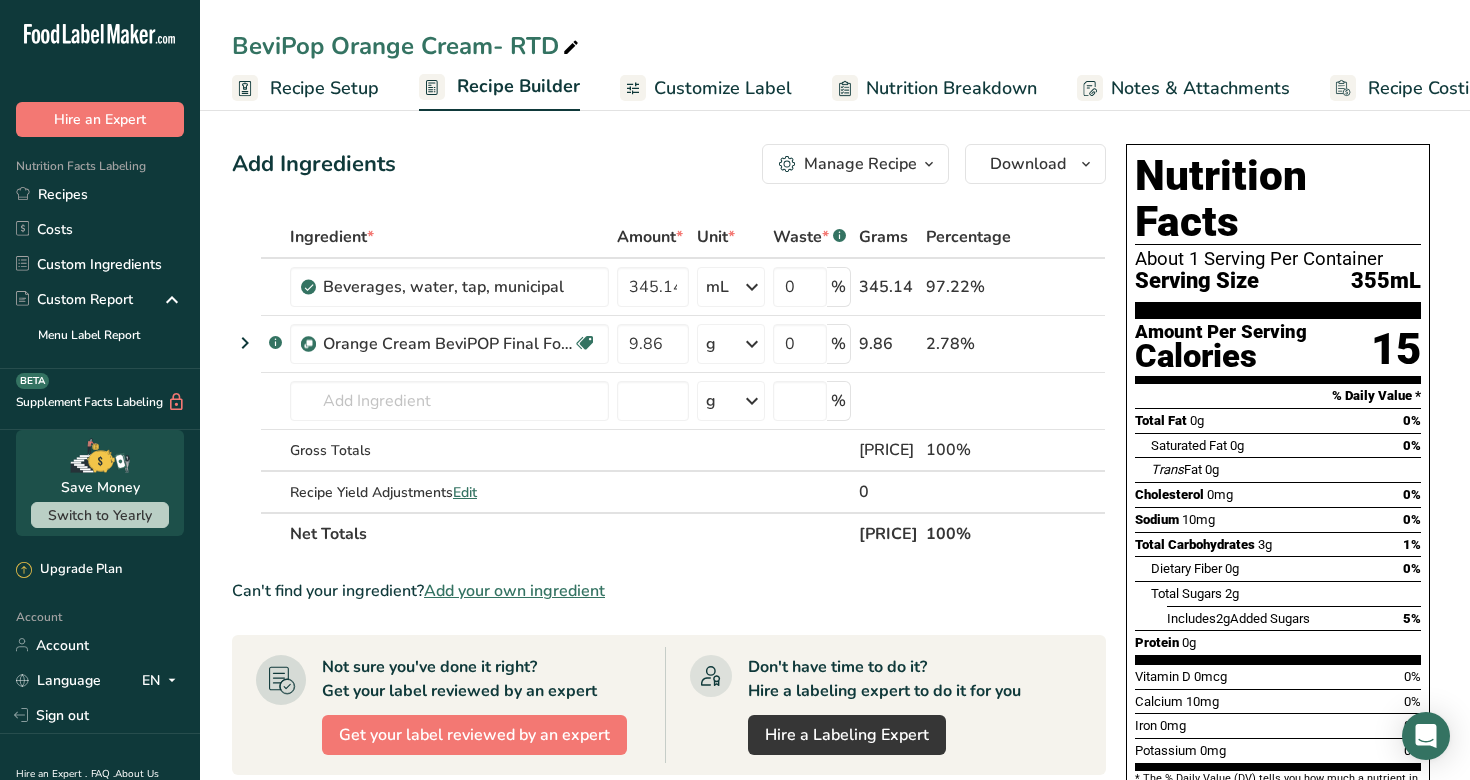 click on "Nutrition Breakdown" at bounding box center (951, 88) 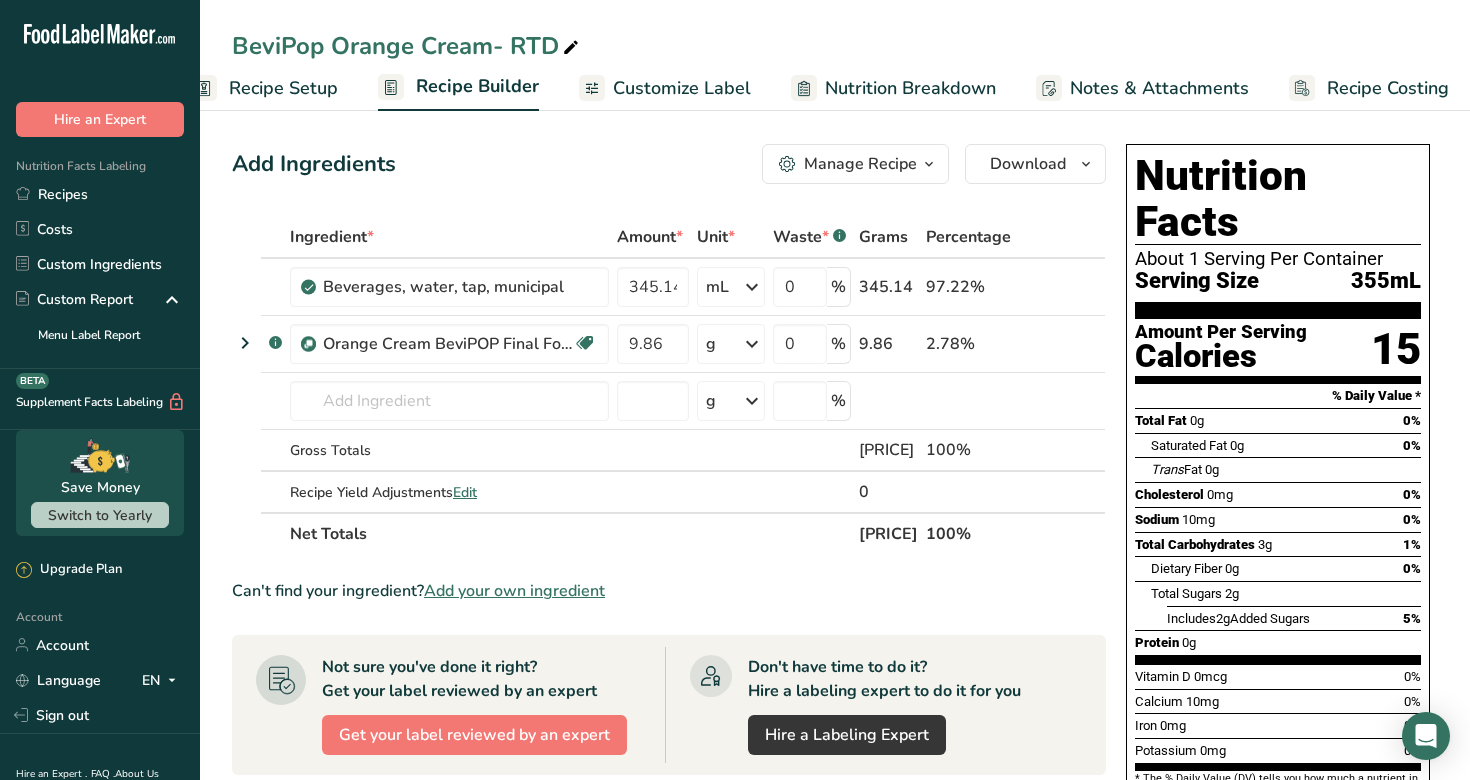 select on "Calories" 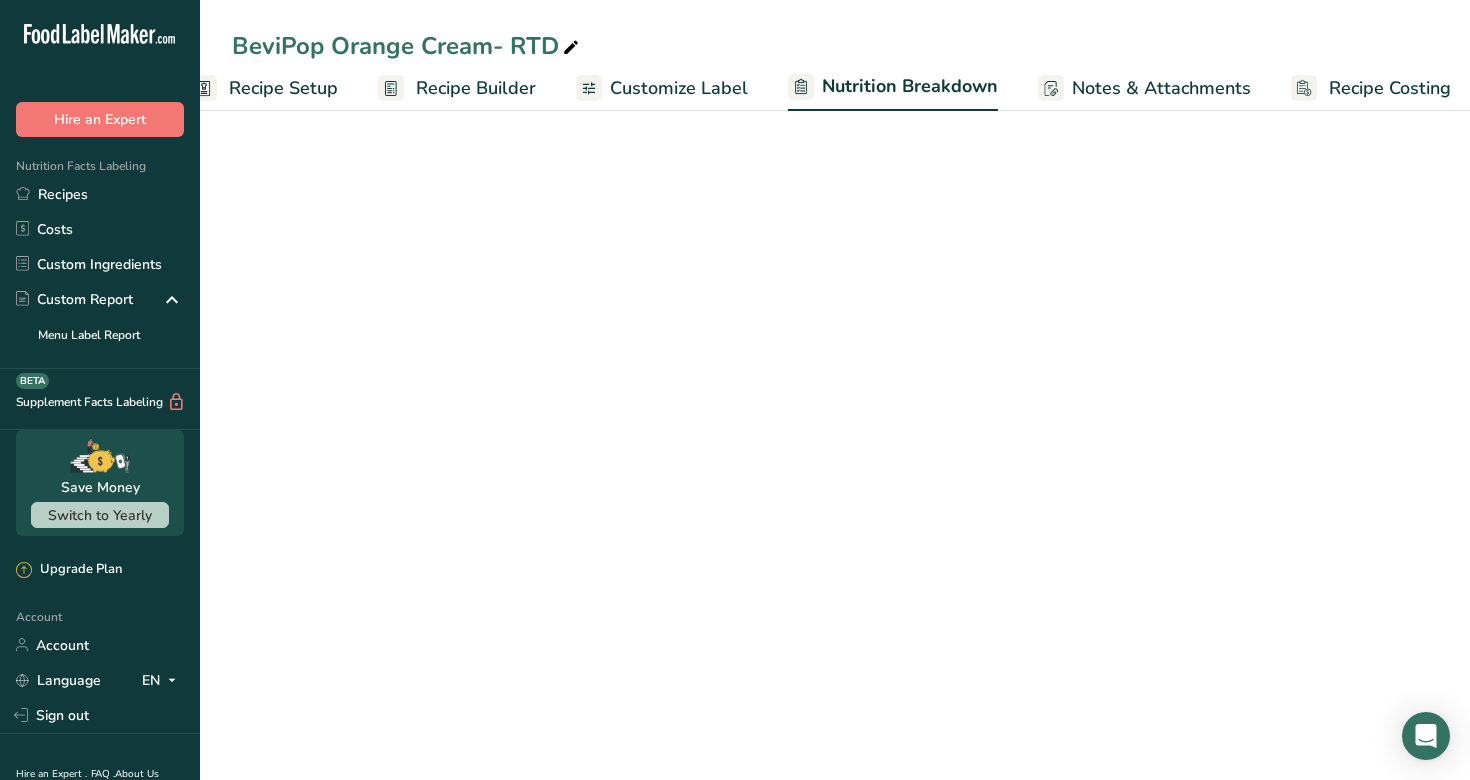 scroll, scrollTop: 0, scrollLeft: 53, axis: horizontal 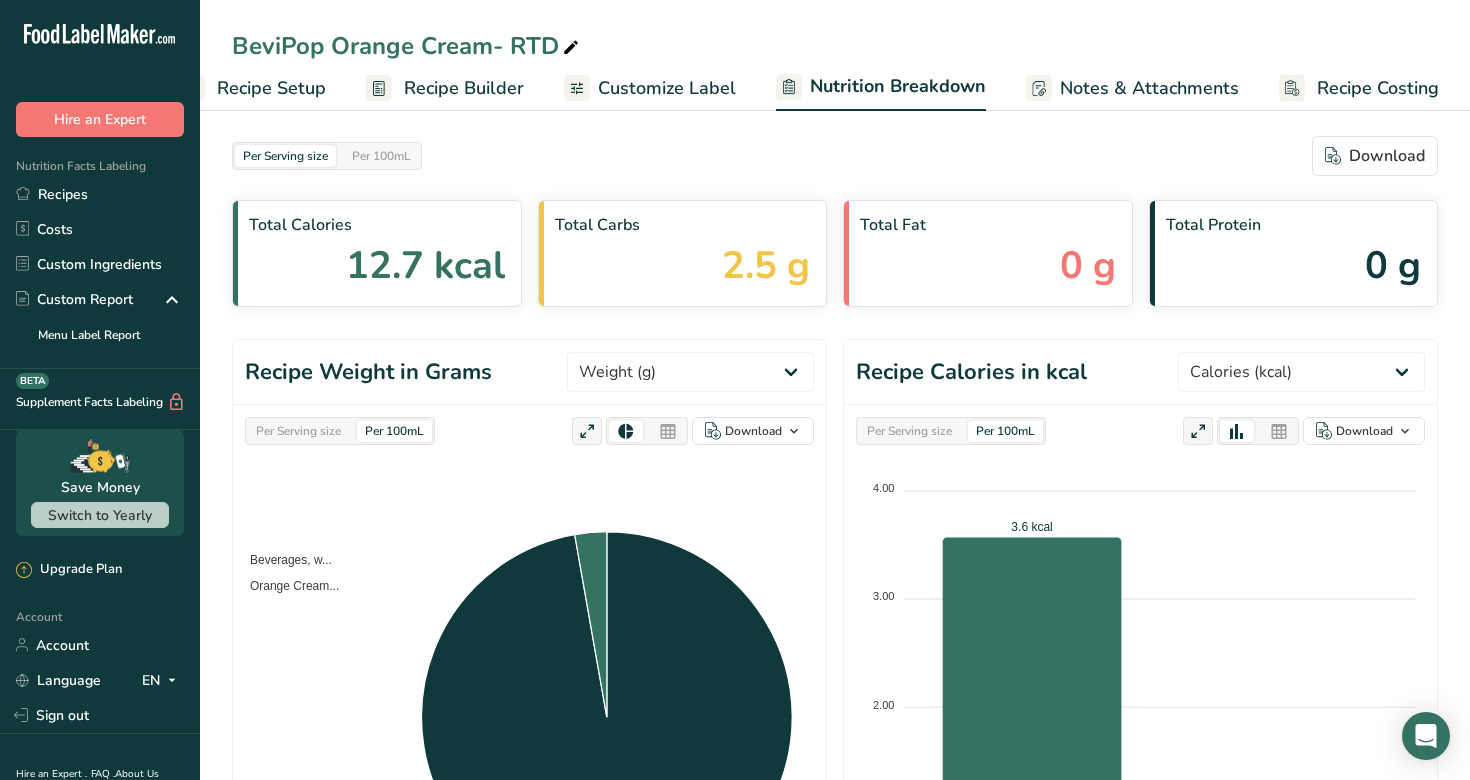 click on "Customize Label" at bounding box center (667, 88) 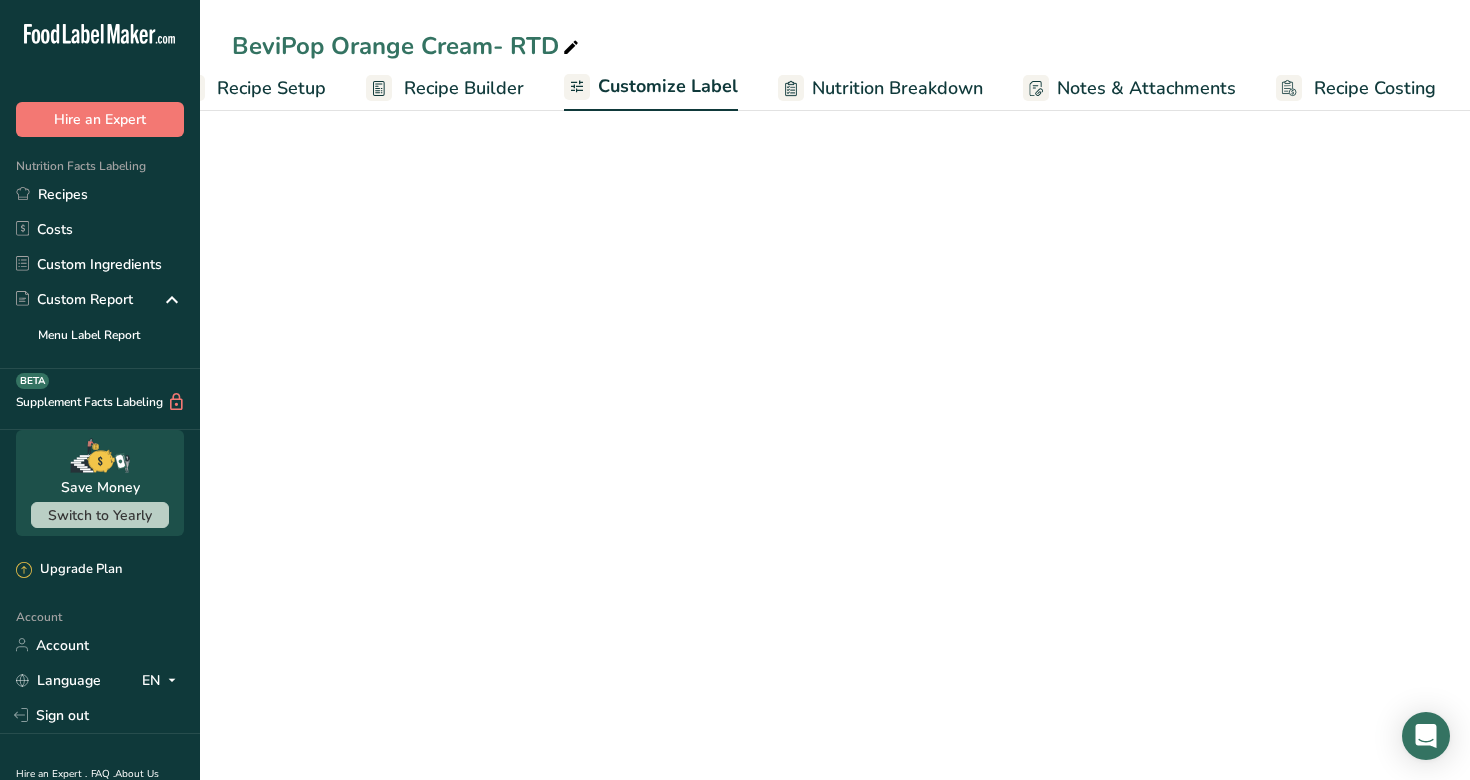 scroll, scrollTop: 0, scrollLeft: 51, axis: horizontal 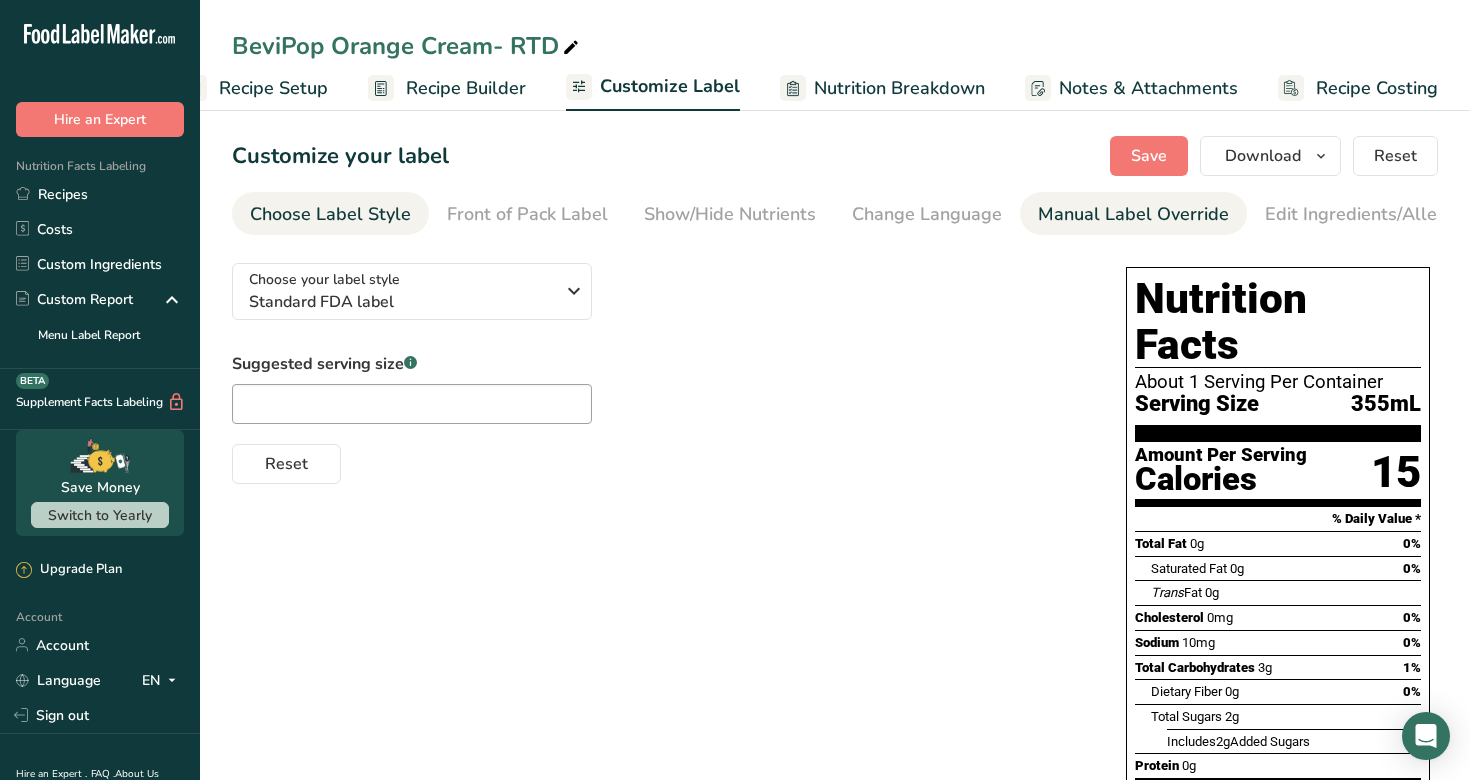 click on "Manual Label Override" at bounding box center [1133, 214] 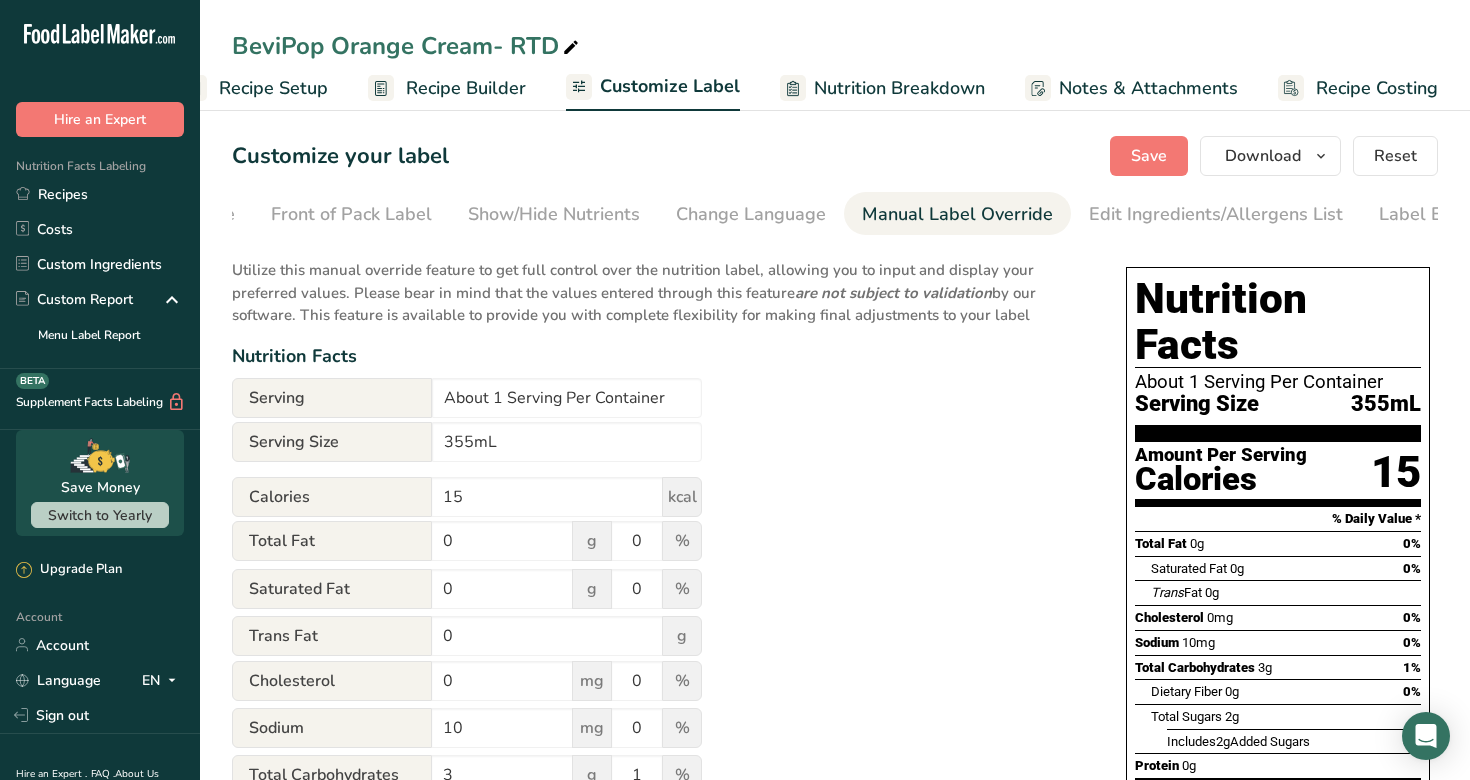scroll, scrollTop: 0, scrollLeft: 247, axis: horizontal 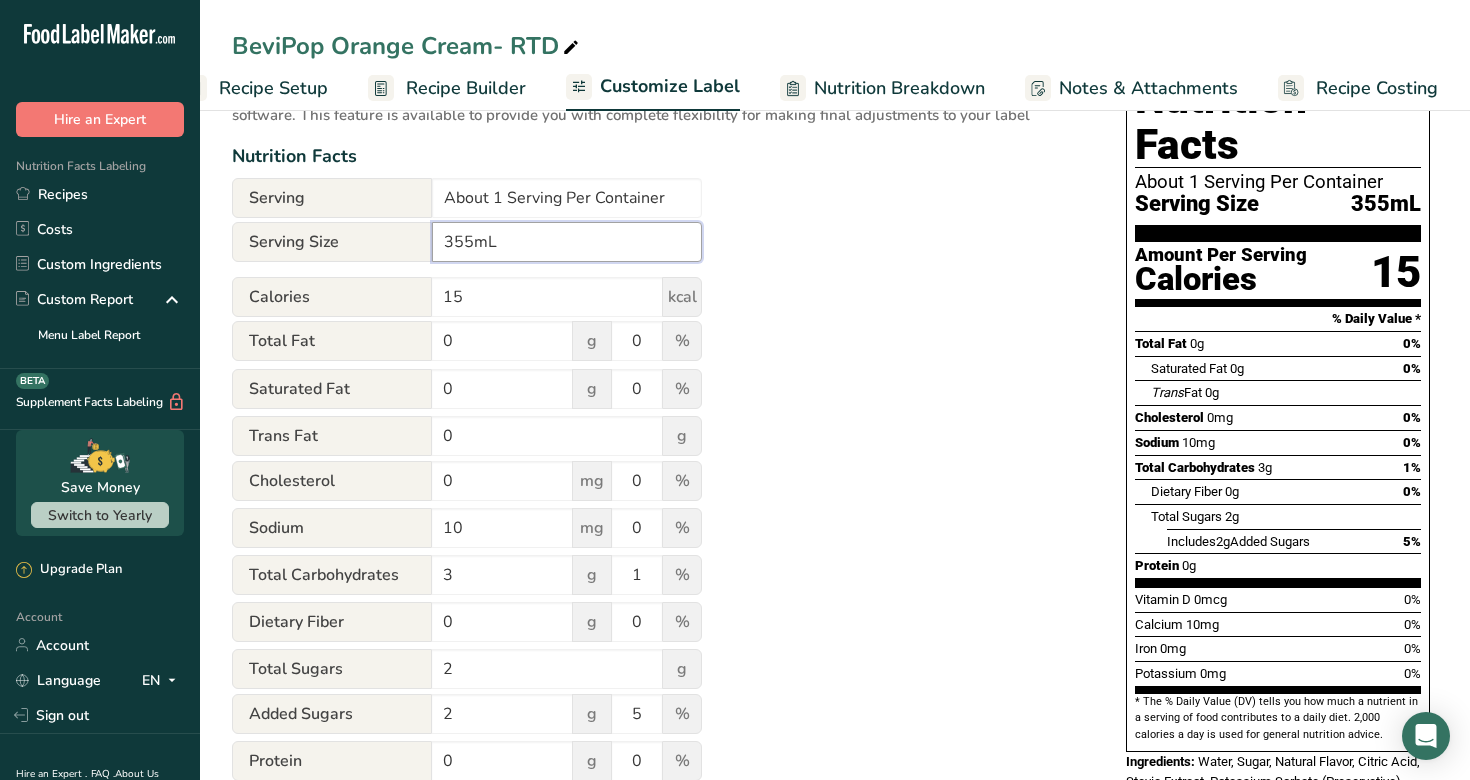 click on "355mL" at bounding box center (567, 242) 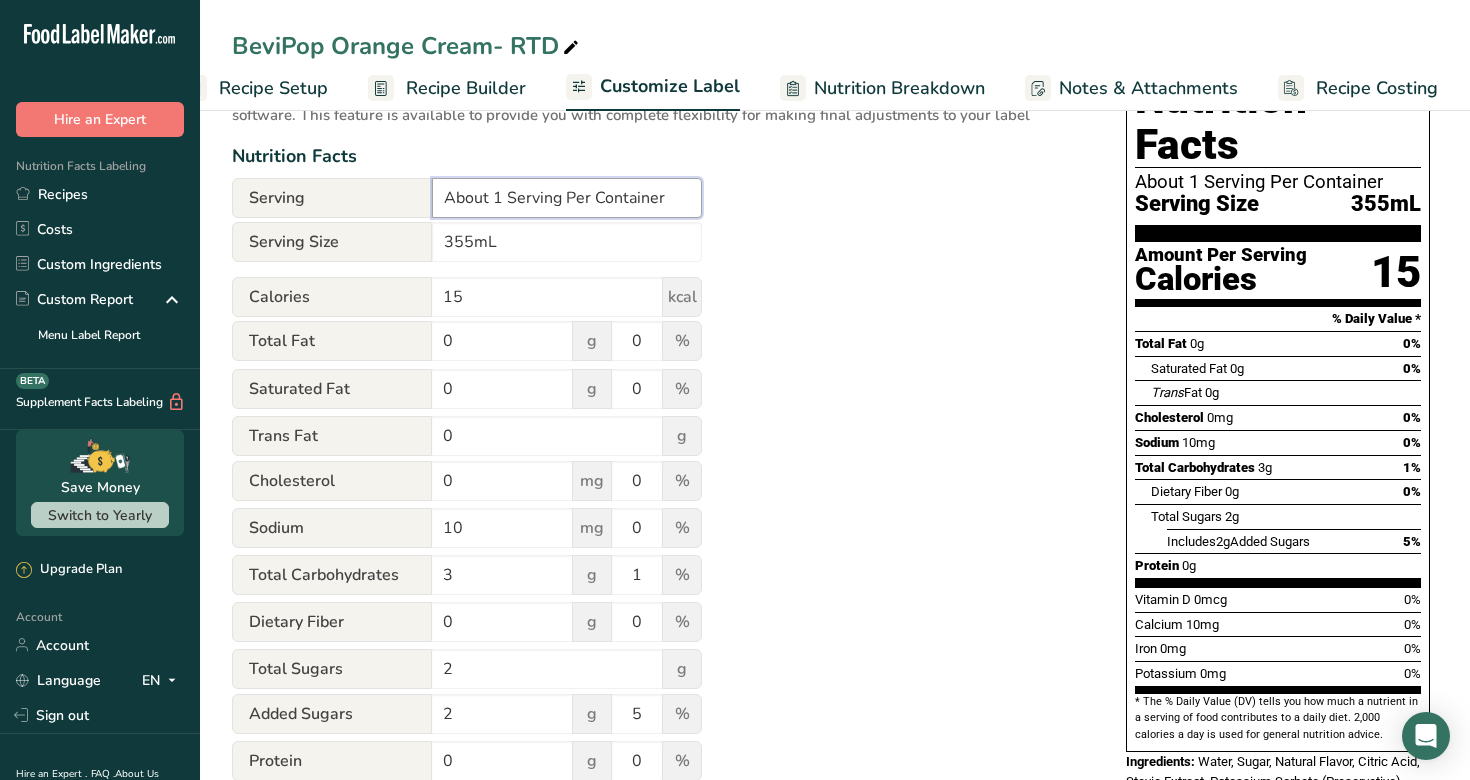 click on "About 1 Serving Per Container" at bounding box center [567, 198] 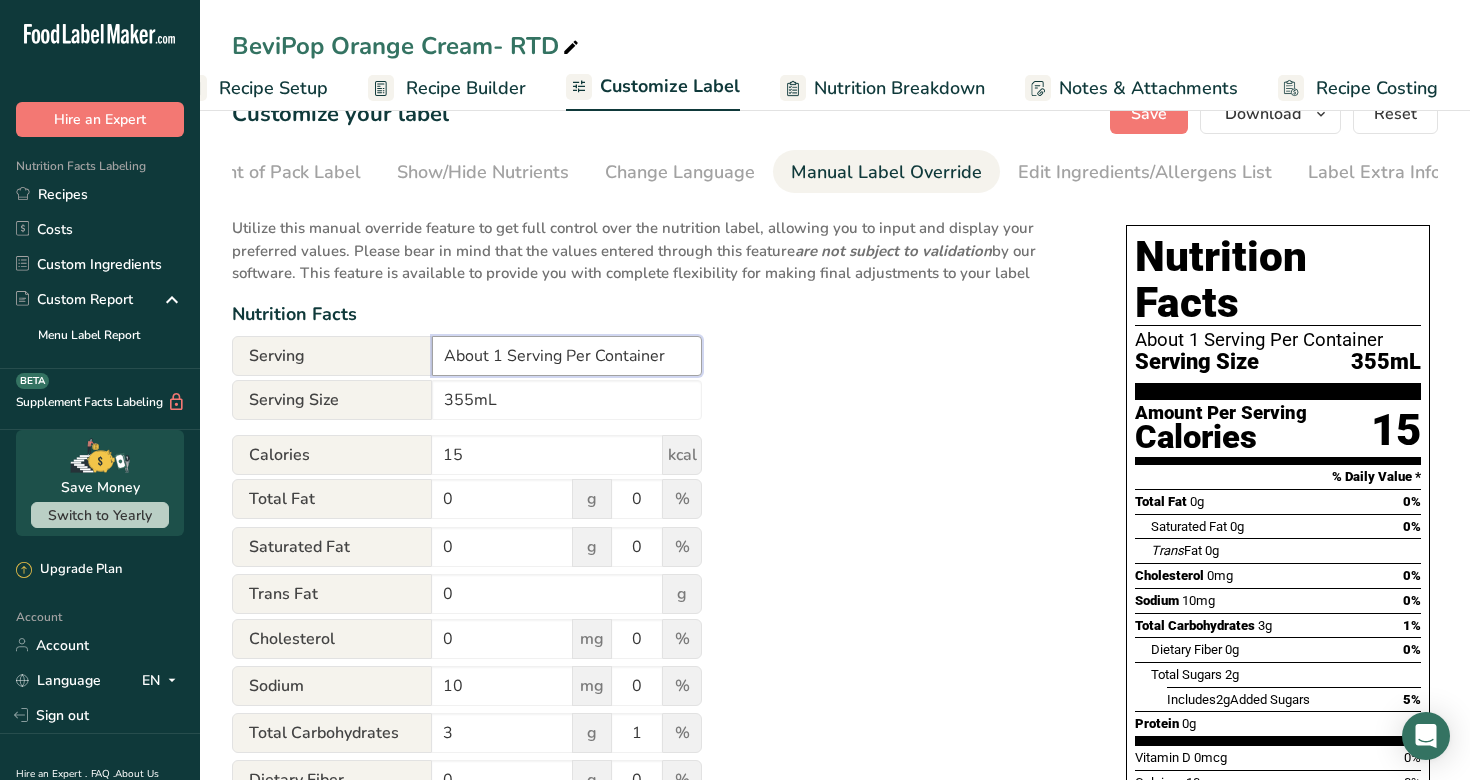 scroll, scrollTop: 0, scrollLeft: 0, axis: both 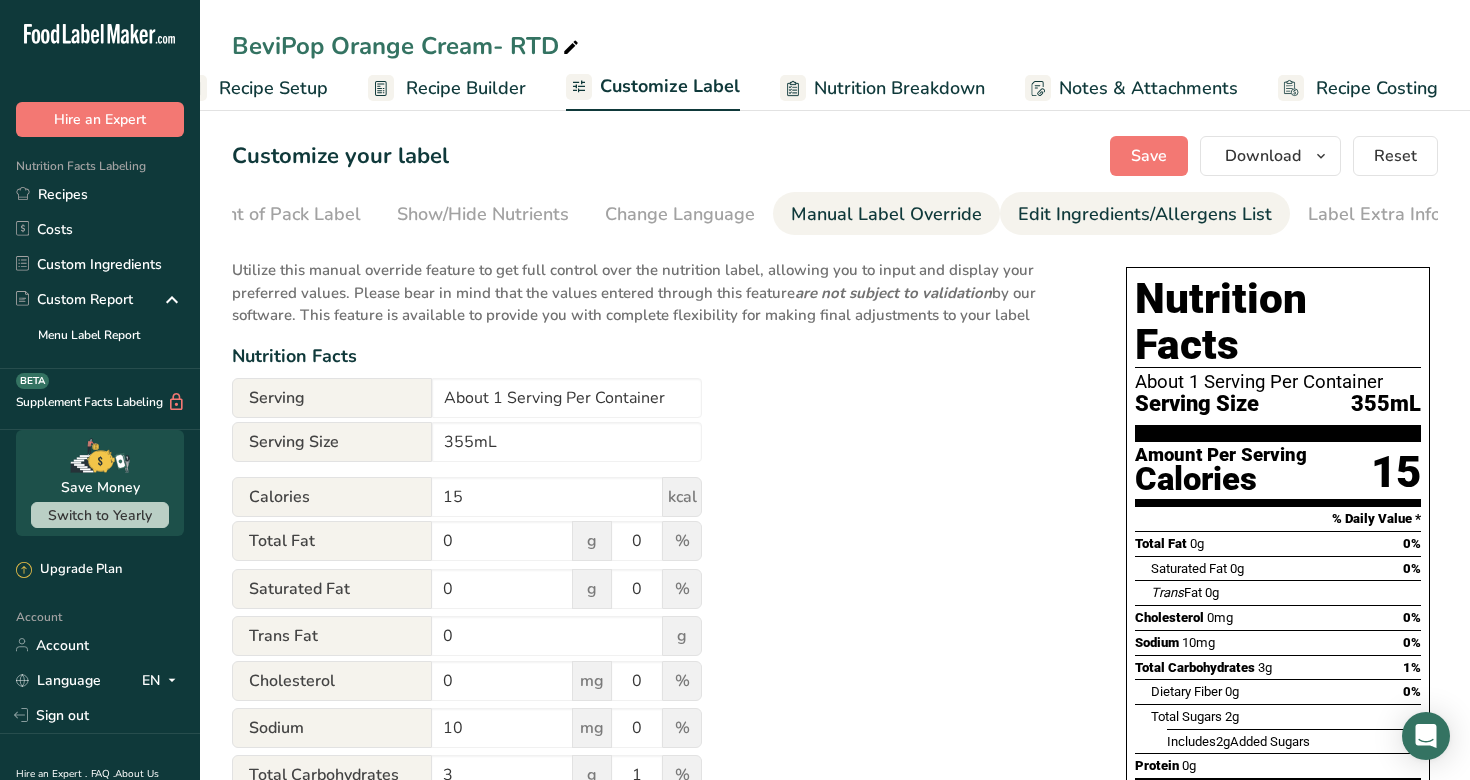 click on "Edit Ingredients/Allergens List" at bounding box center [1145, 214] 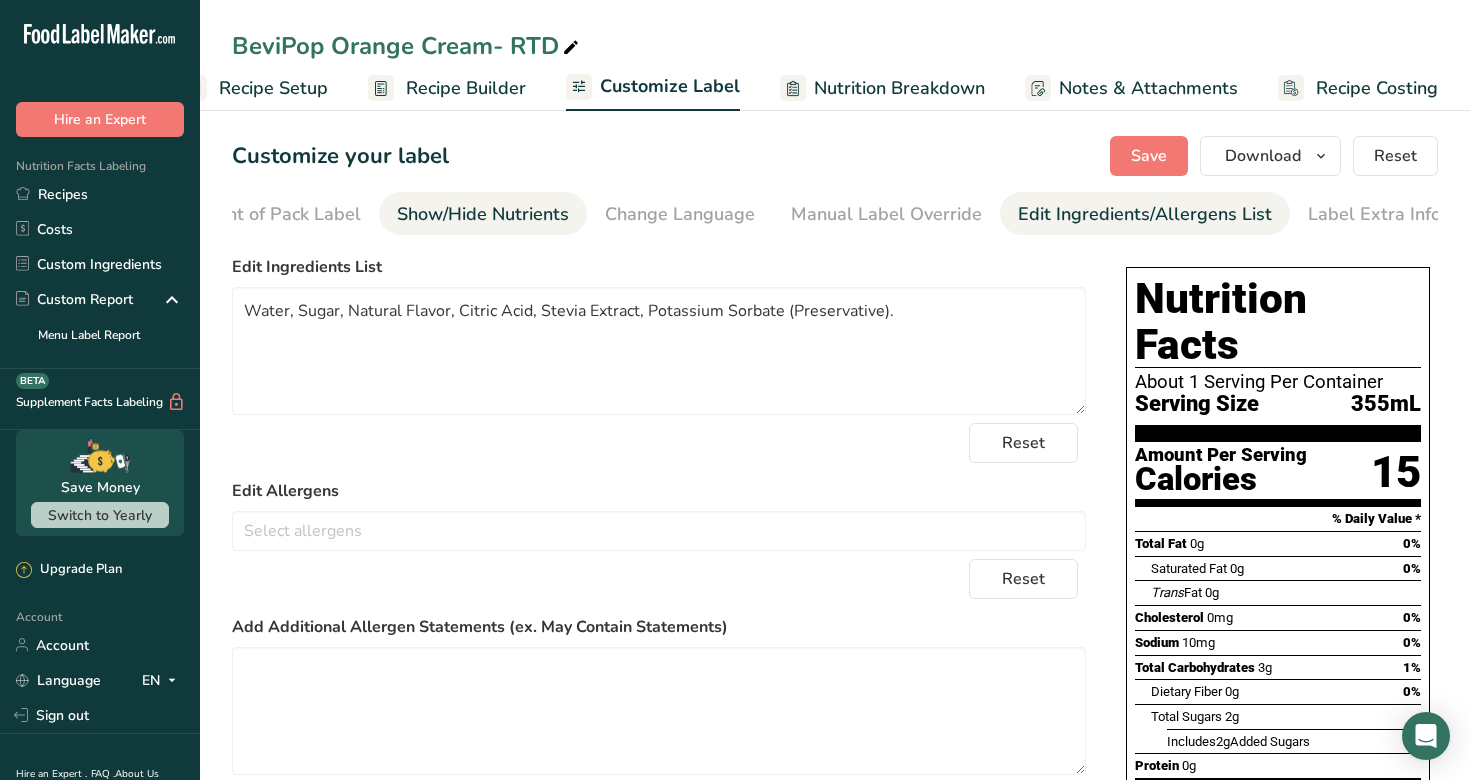 click on "Show/Hide Nutrients" at bounding box center (483, 214) 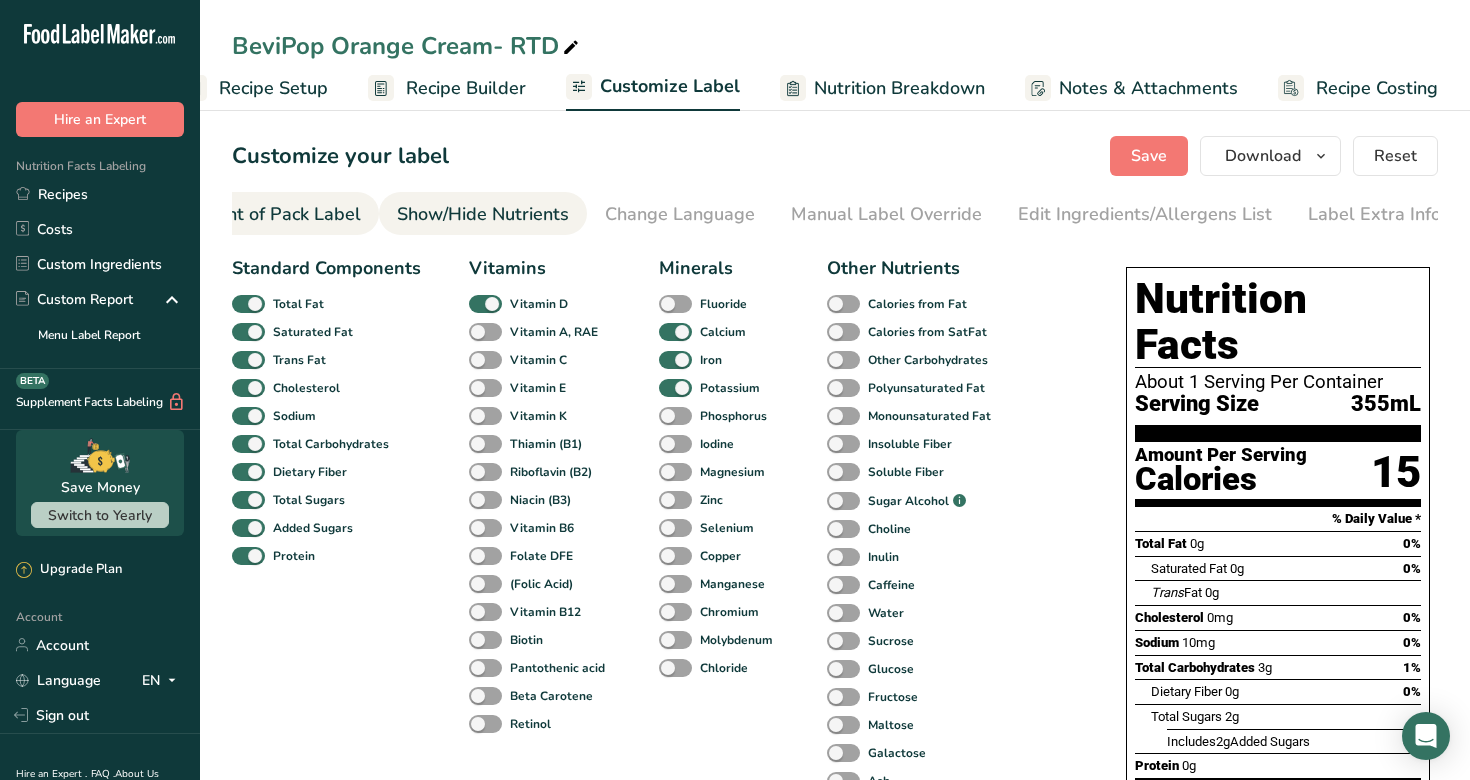 click on "Front of Pack Label" at bounding box center (280, 213) 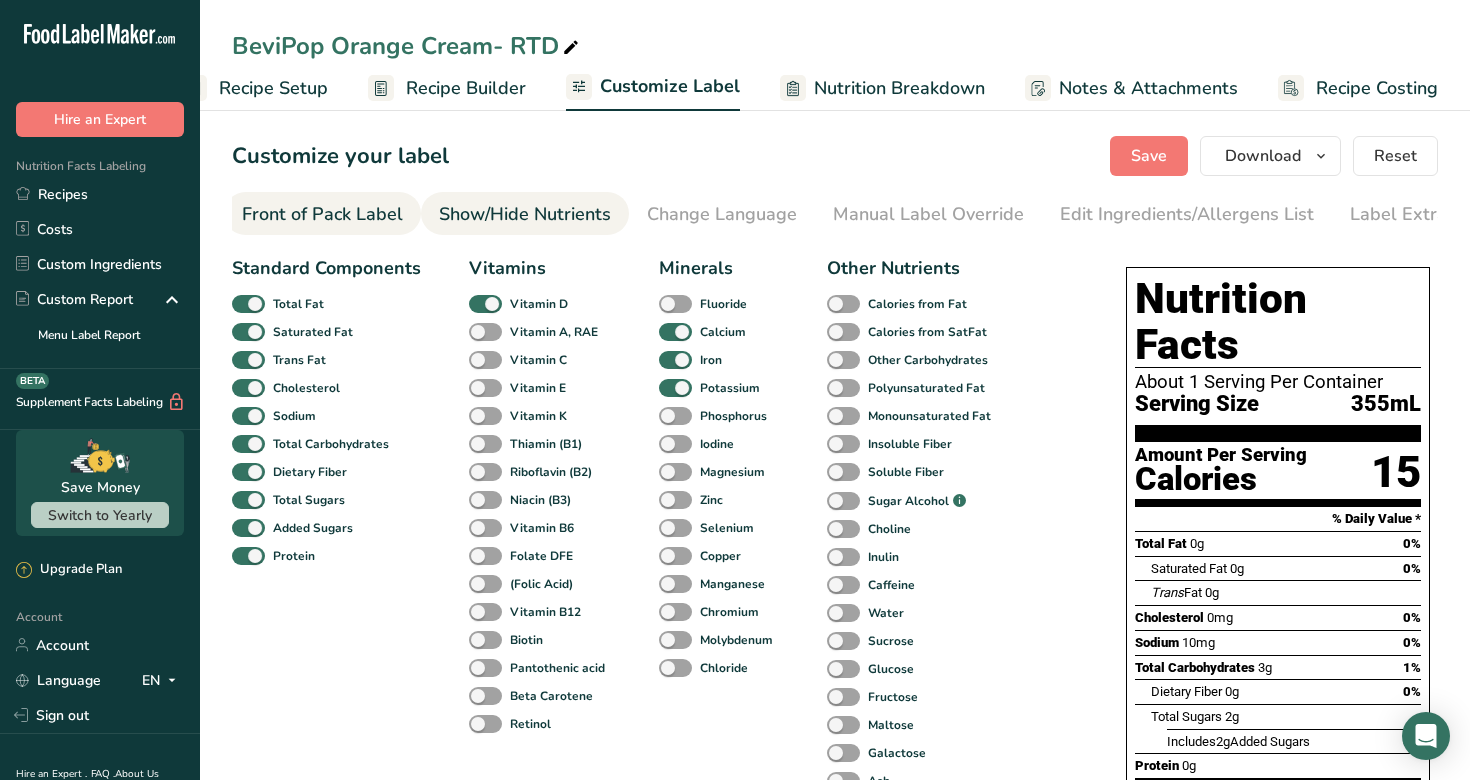 scroll, scrollTop: 0, scrollLeft: 194, axis: horizontal 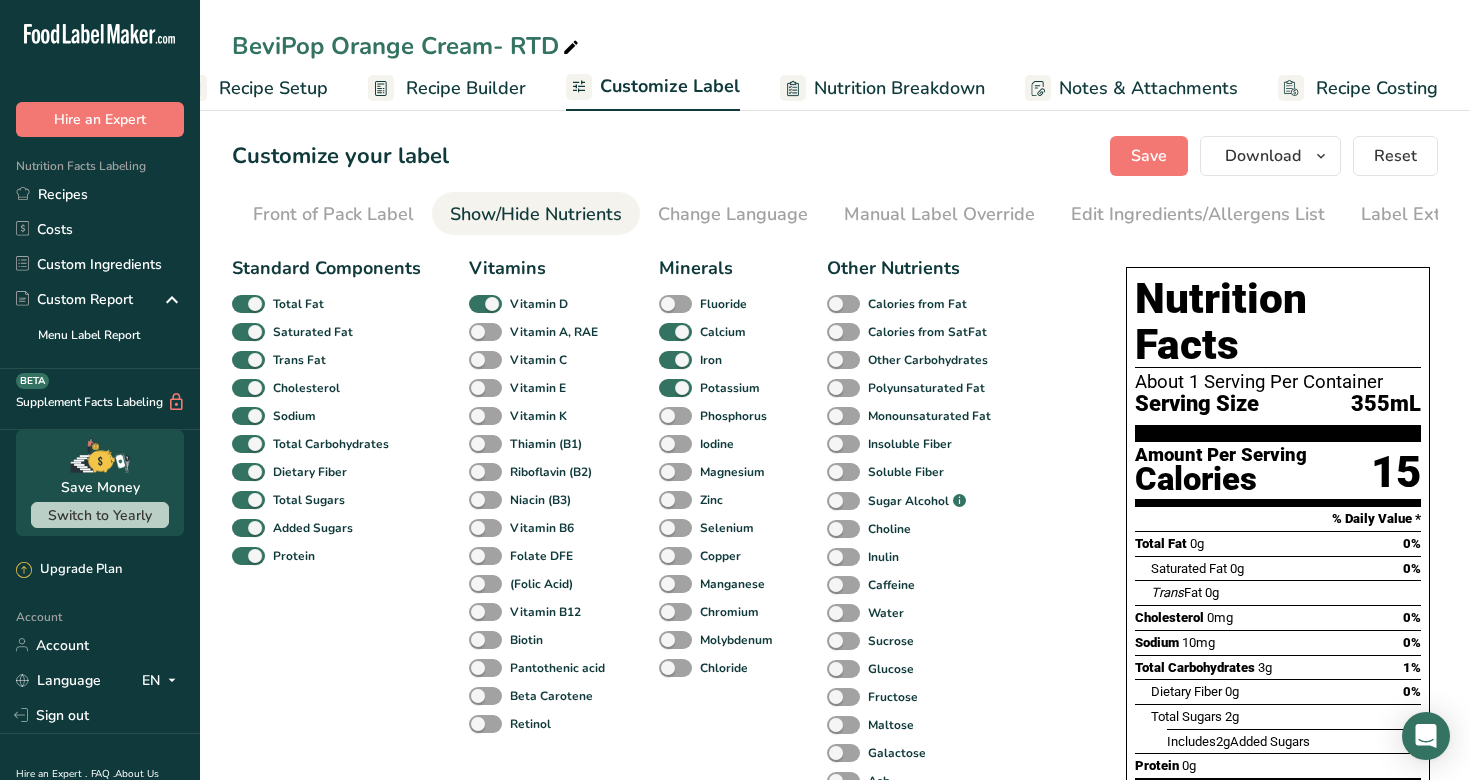 click on "Recipe Builder" at bounding box center (466, 88) 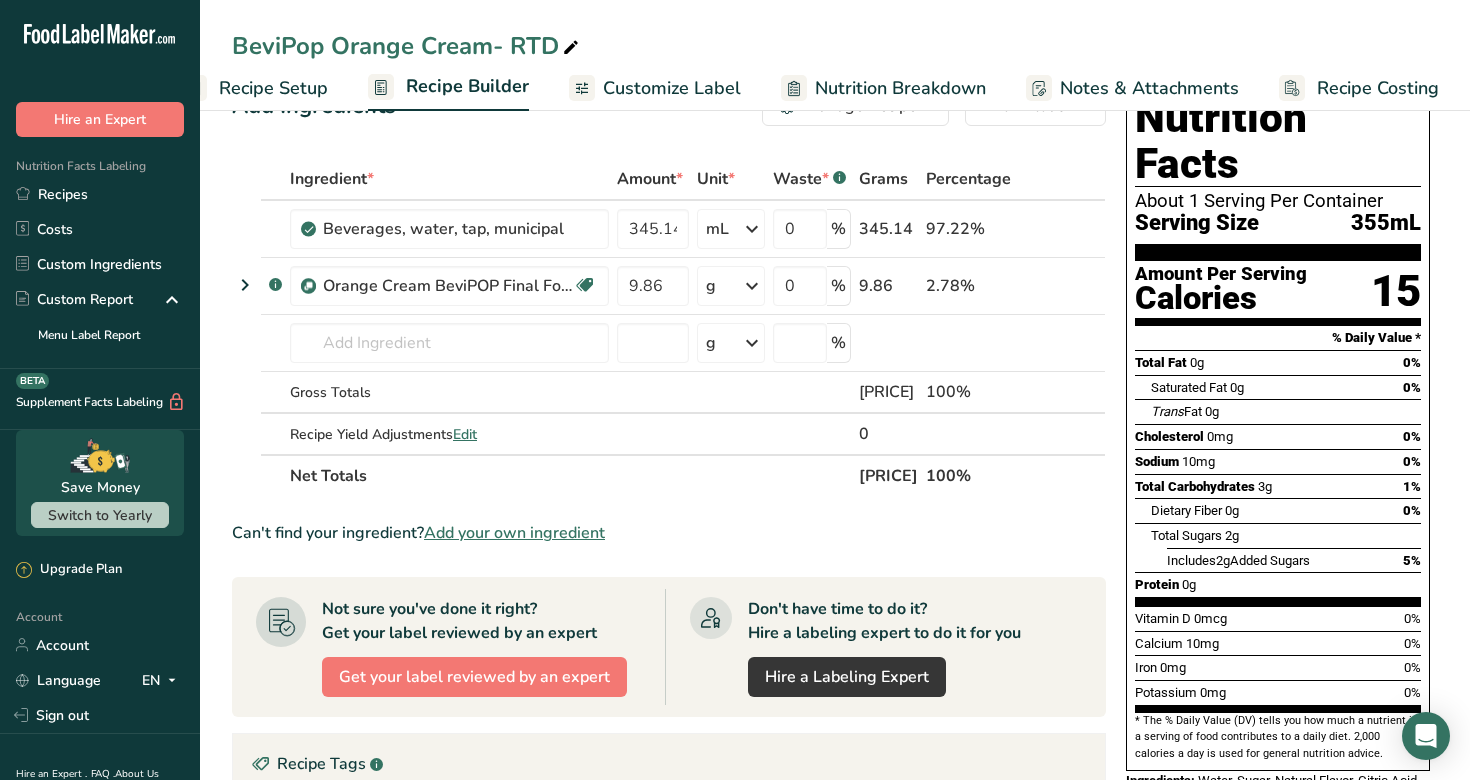 scroll, scrollTop: 71, scrollLeft: 0, axis: vertical 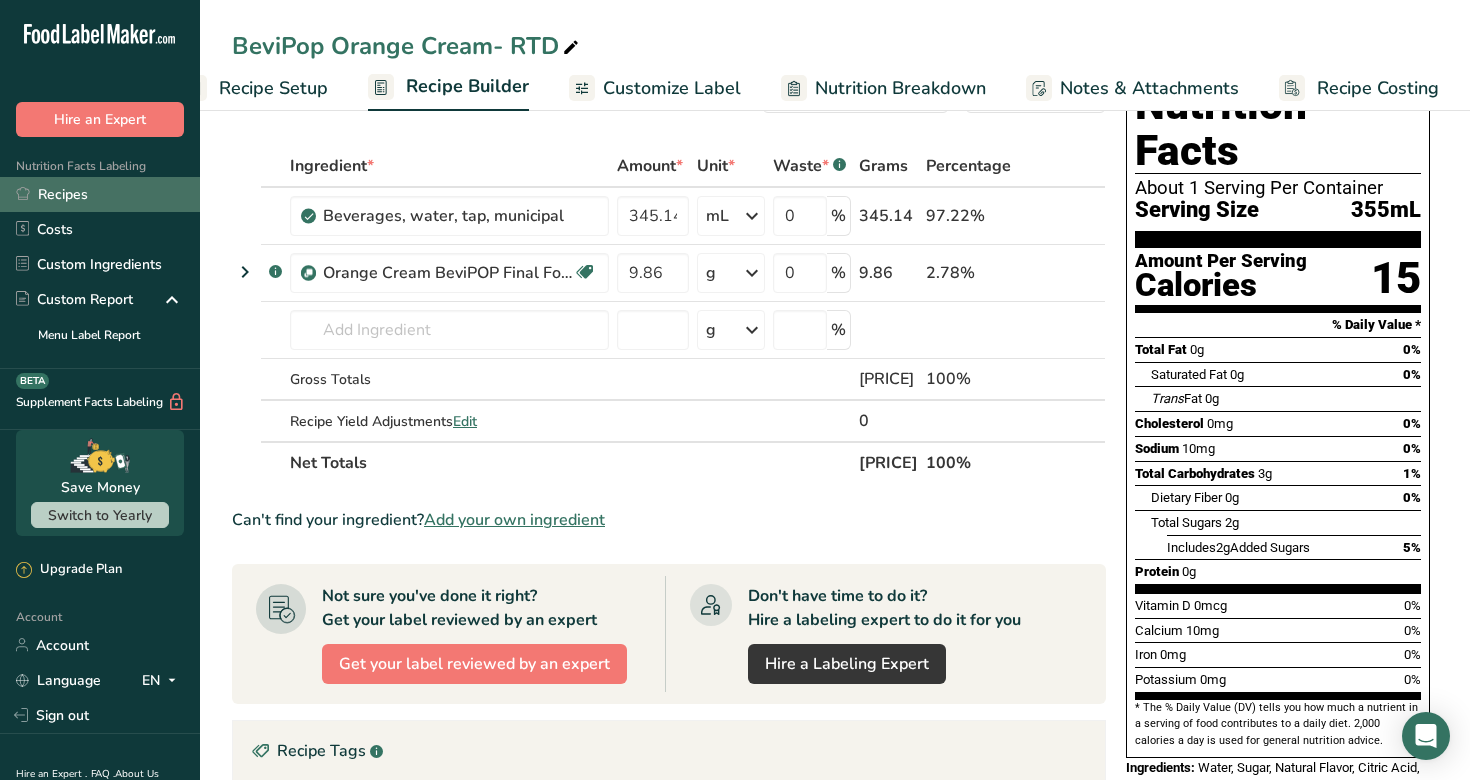 click on "Recipes" at bounding box center [100, 194] 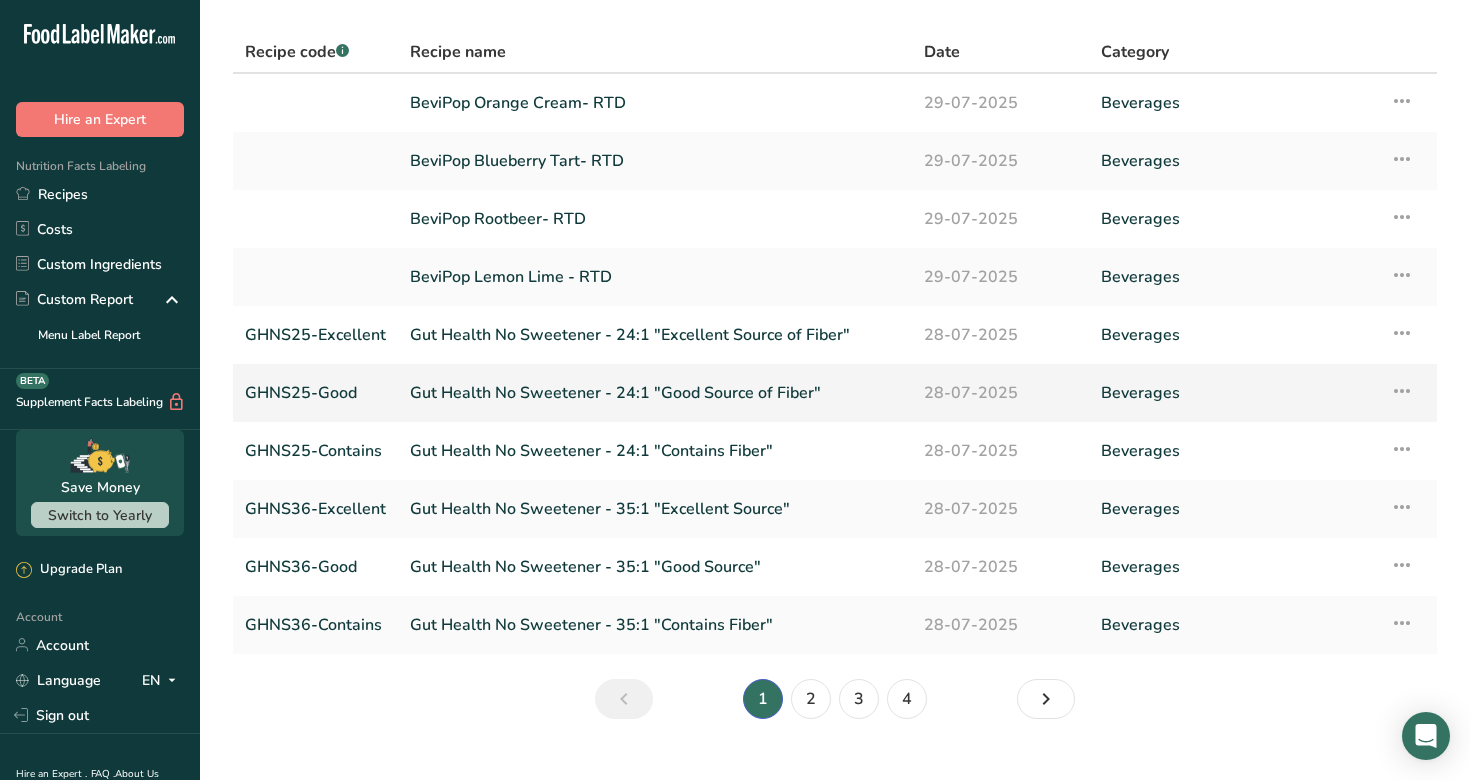 scroll, scrollTop: 97, scrollLeft: 0, axis: vertical 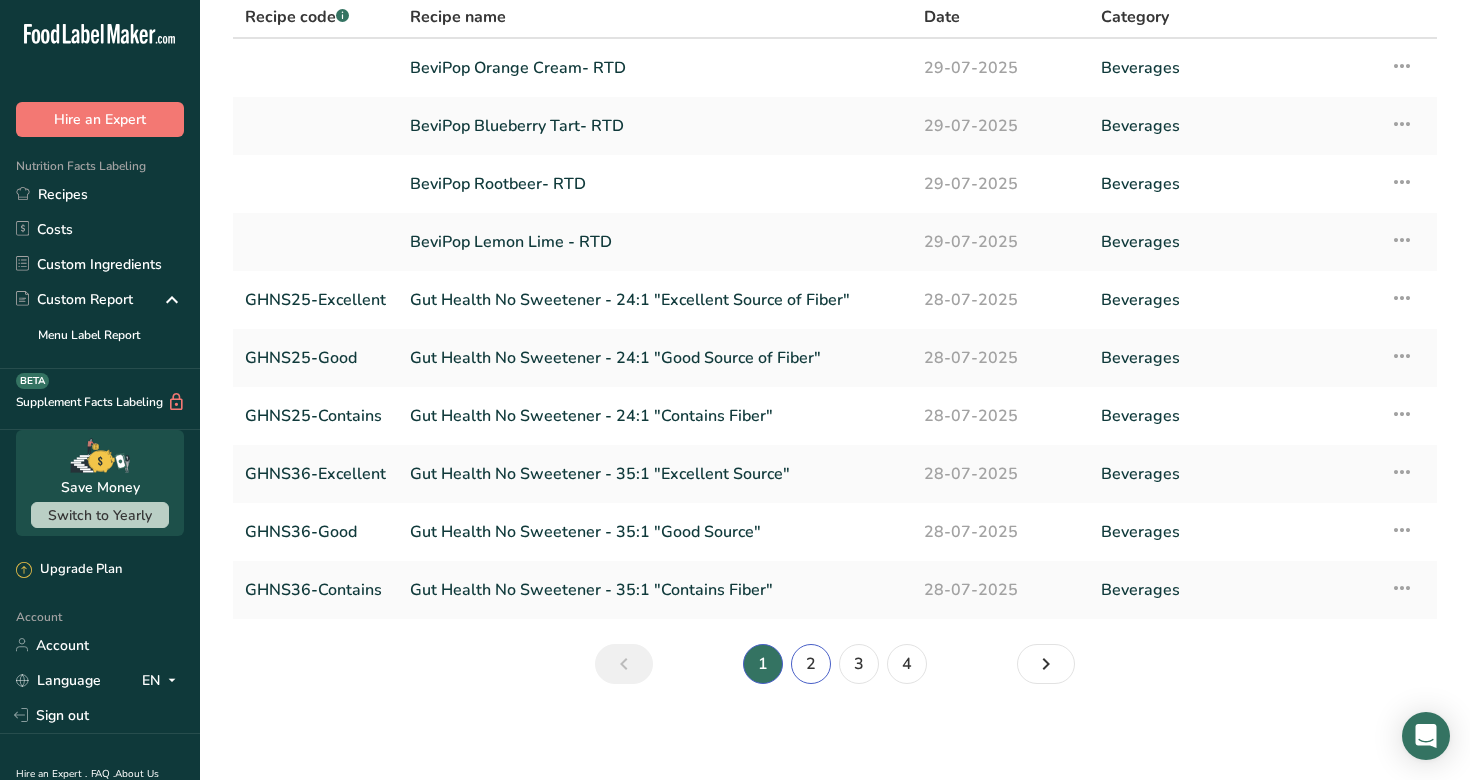 click on "2" at bounding box center (811, 664) 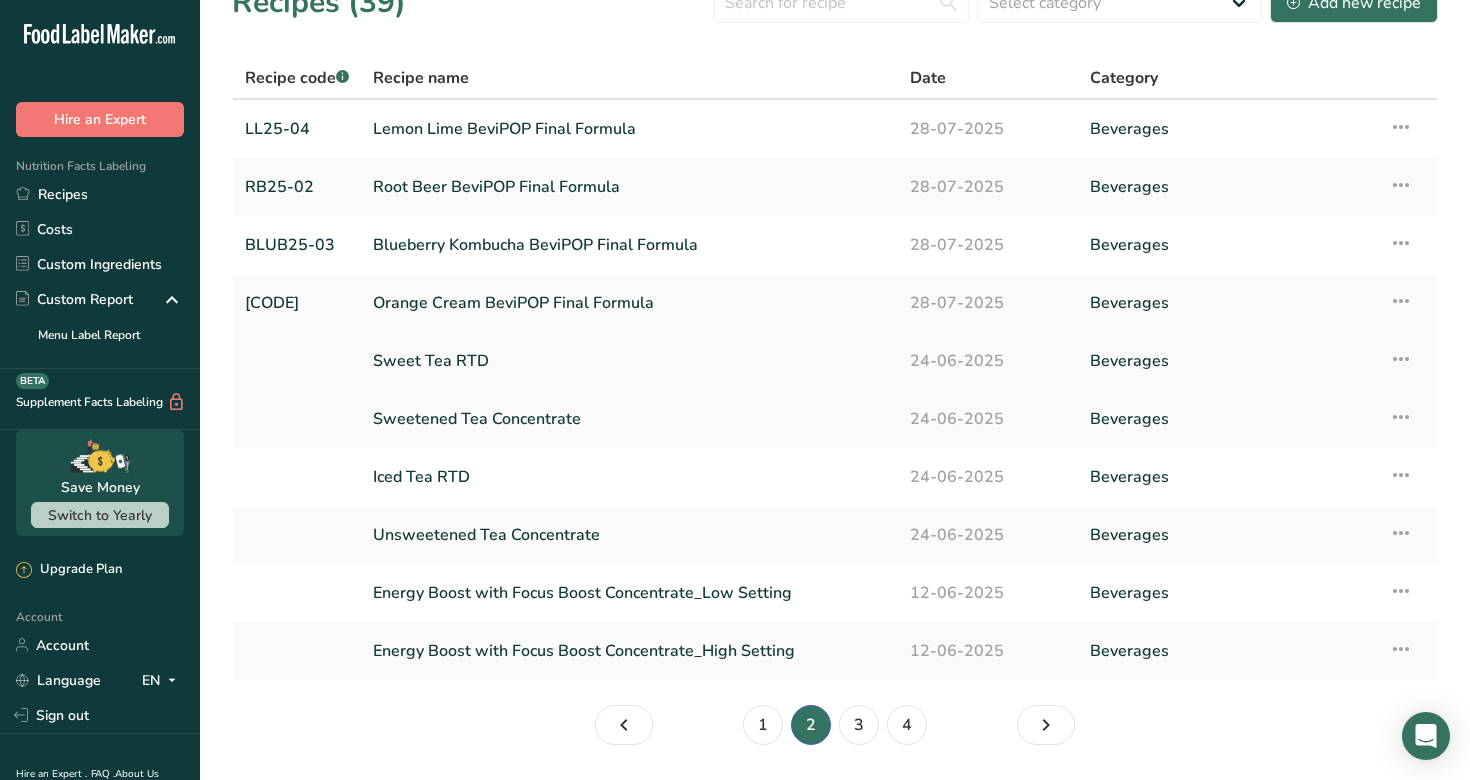 scroll, scrollTop: 31, scrollLeft: 0, axis: vertical 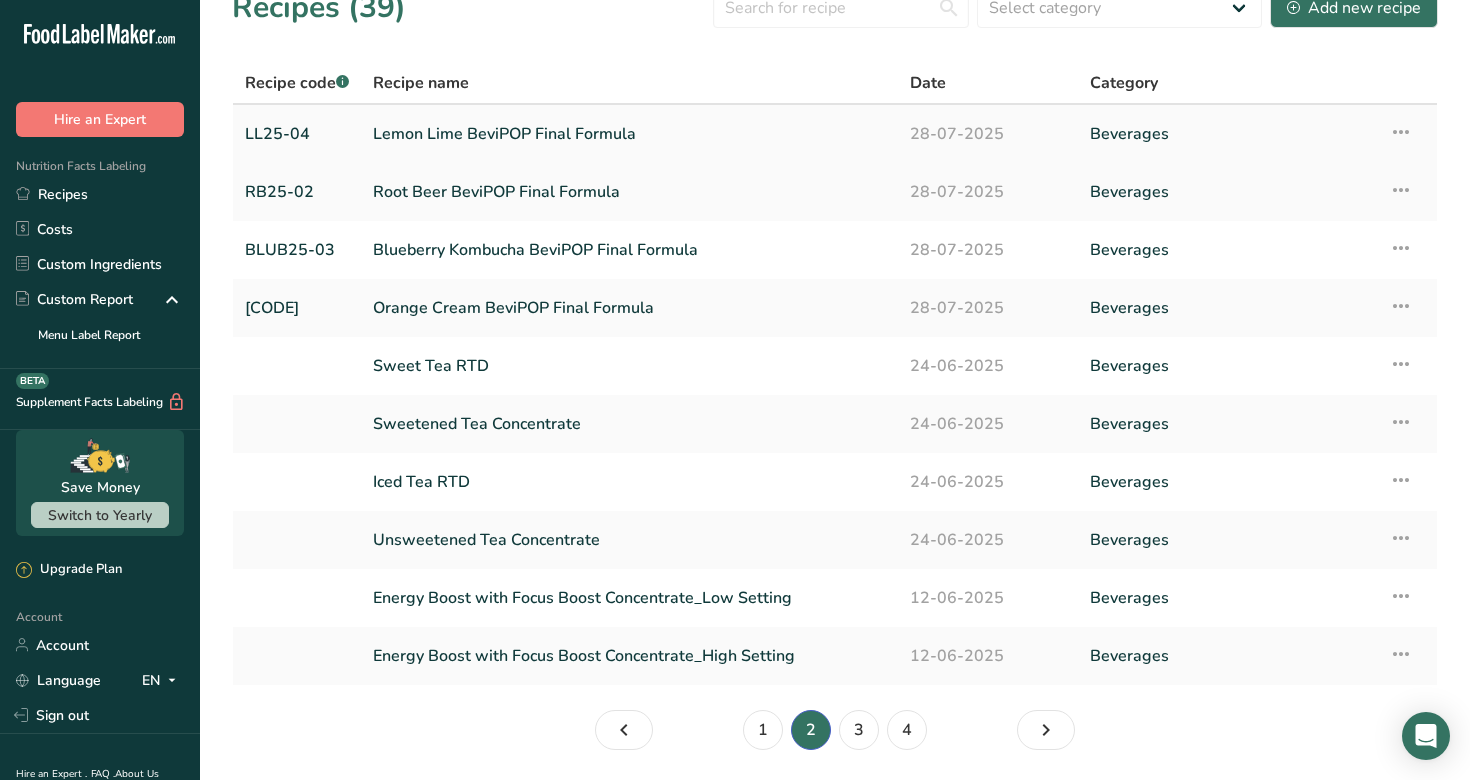 click on "Lemon Lime BeviPOP Final Formula" at bounding box center (629, 134) 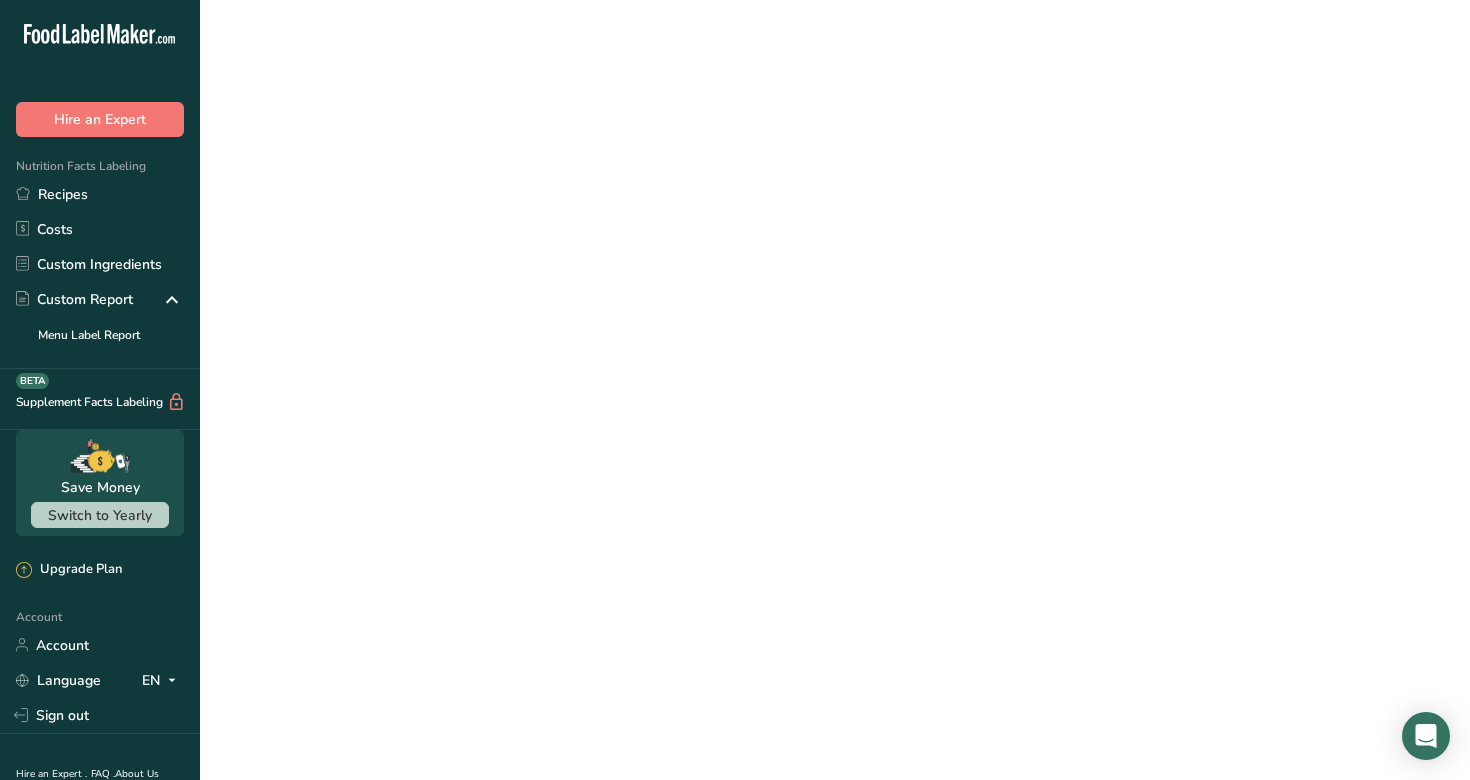 scroll, scrollTop: 0, scrollLeft: 0, axis: both 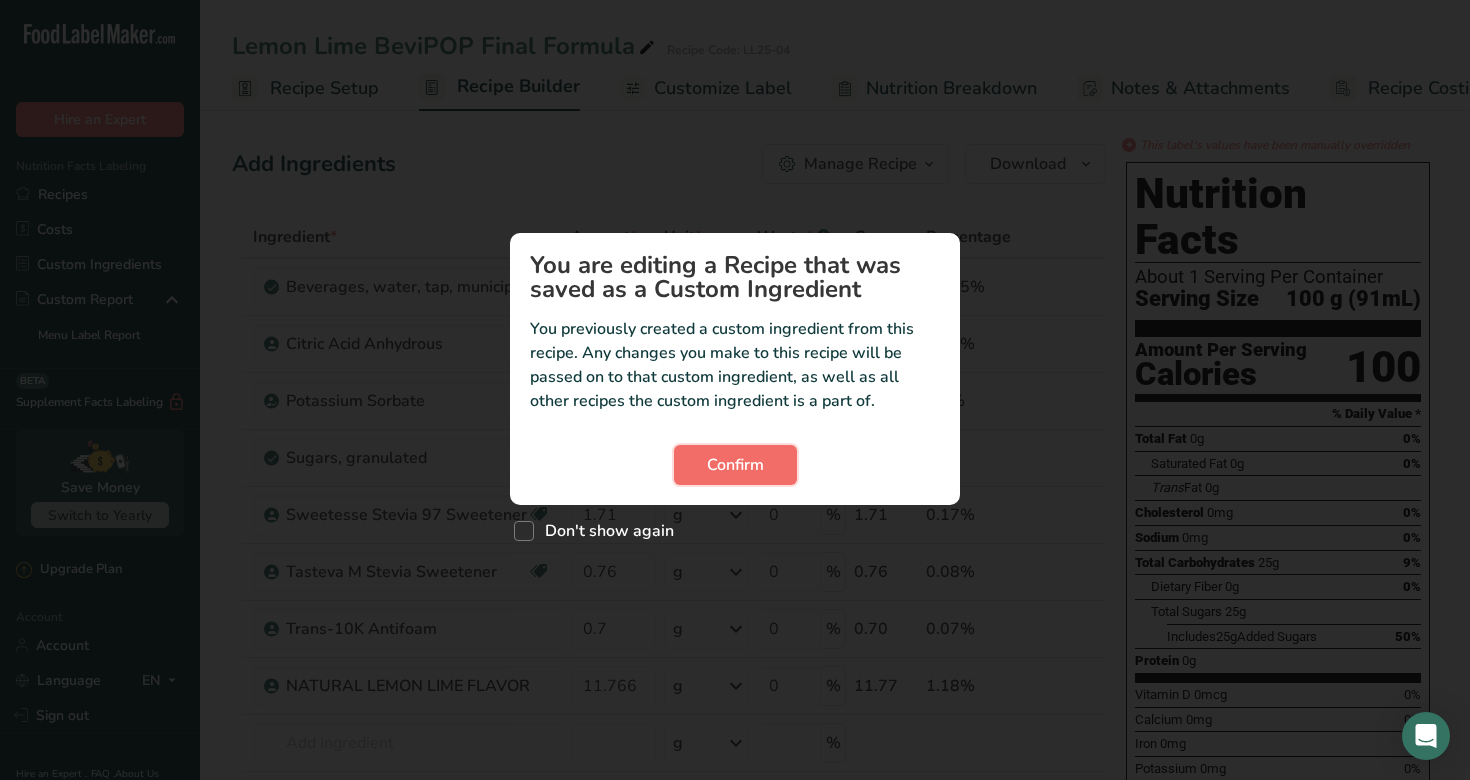 click on "Confirm" at bounding box center [735, 465] 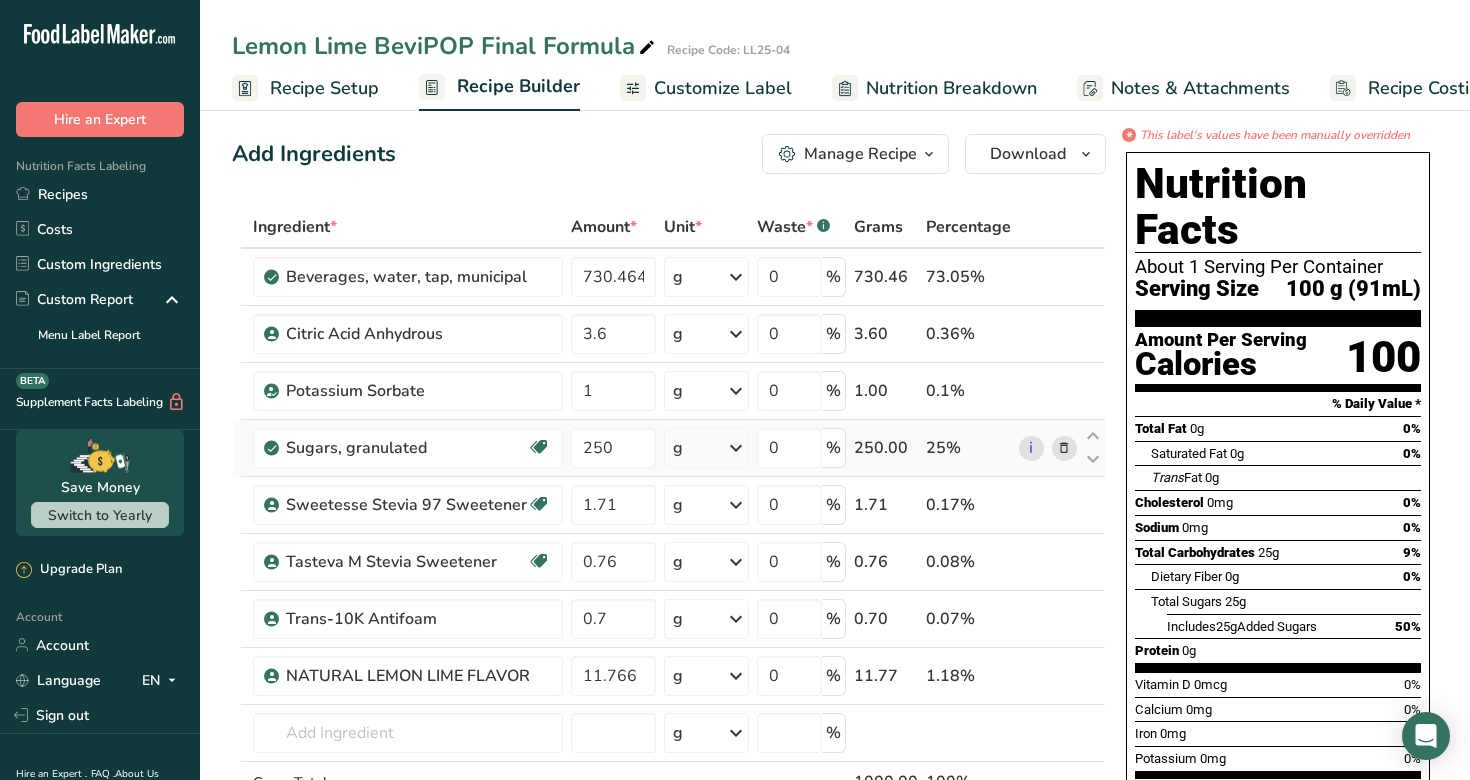 scroll, scrollTop: 17, scrollLeft: 0, axis: vertical 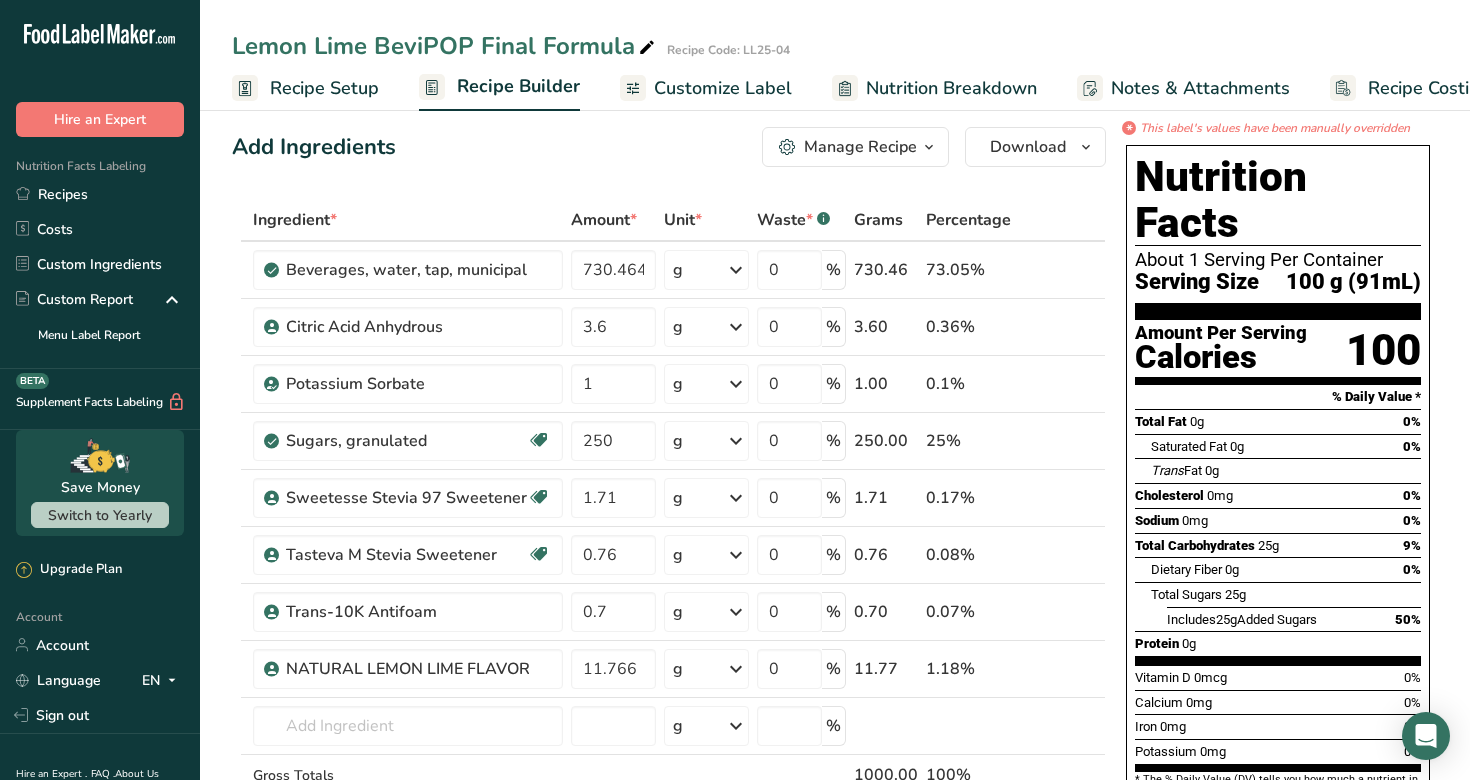 click on "Recipe Setup" at bounding box center [324, 88] 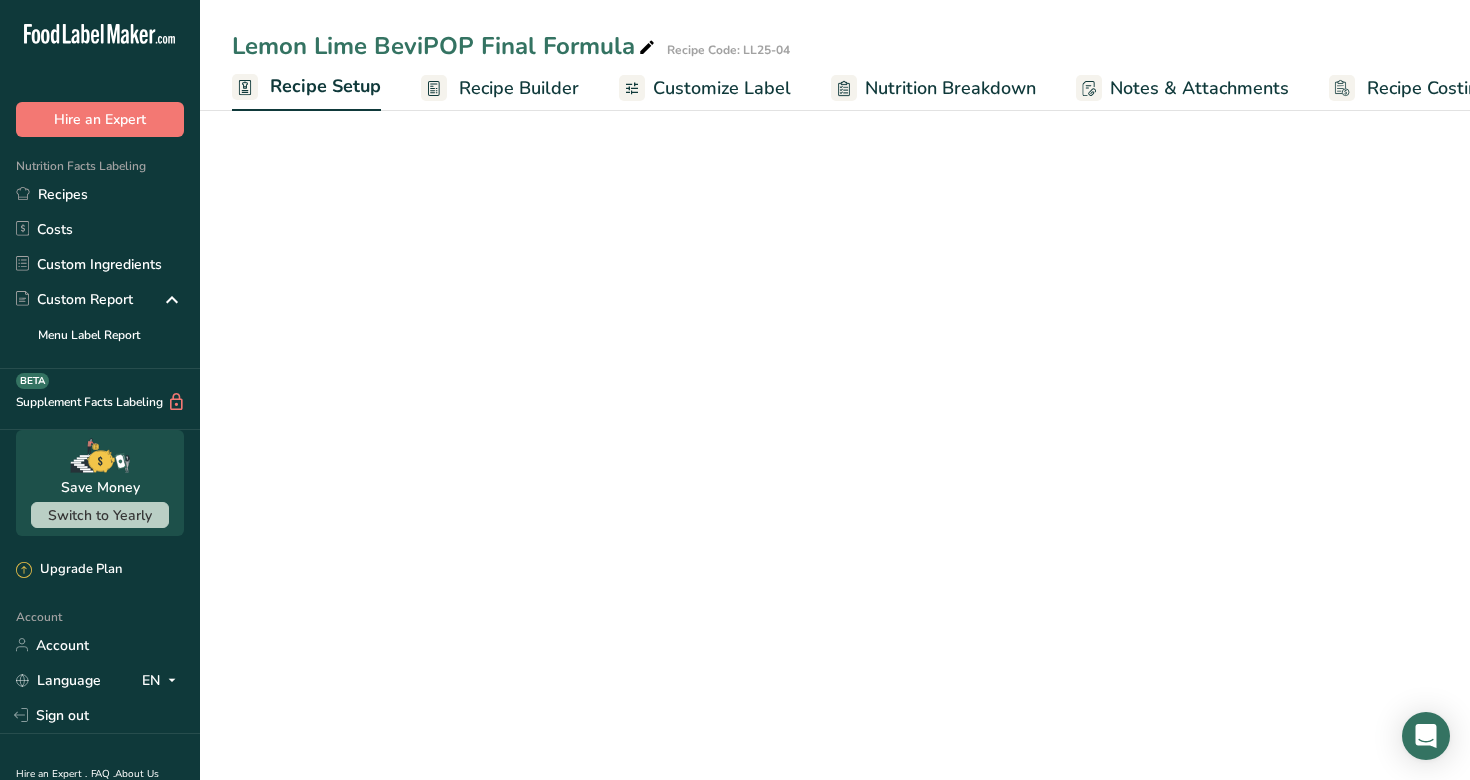 scroll, scrollTop: 0, scrollLeft: 7, axis: horizontal 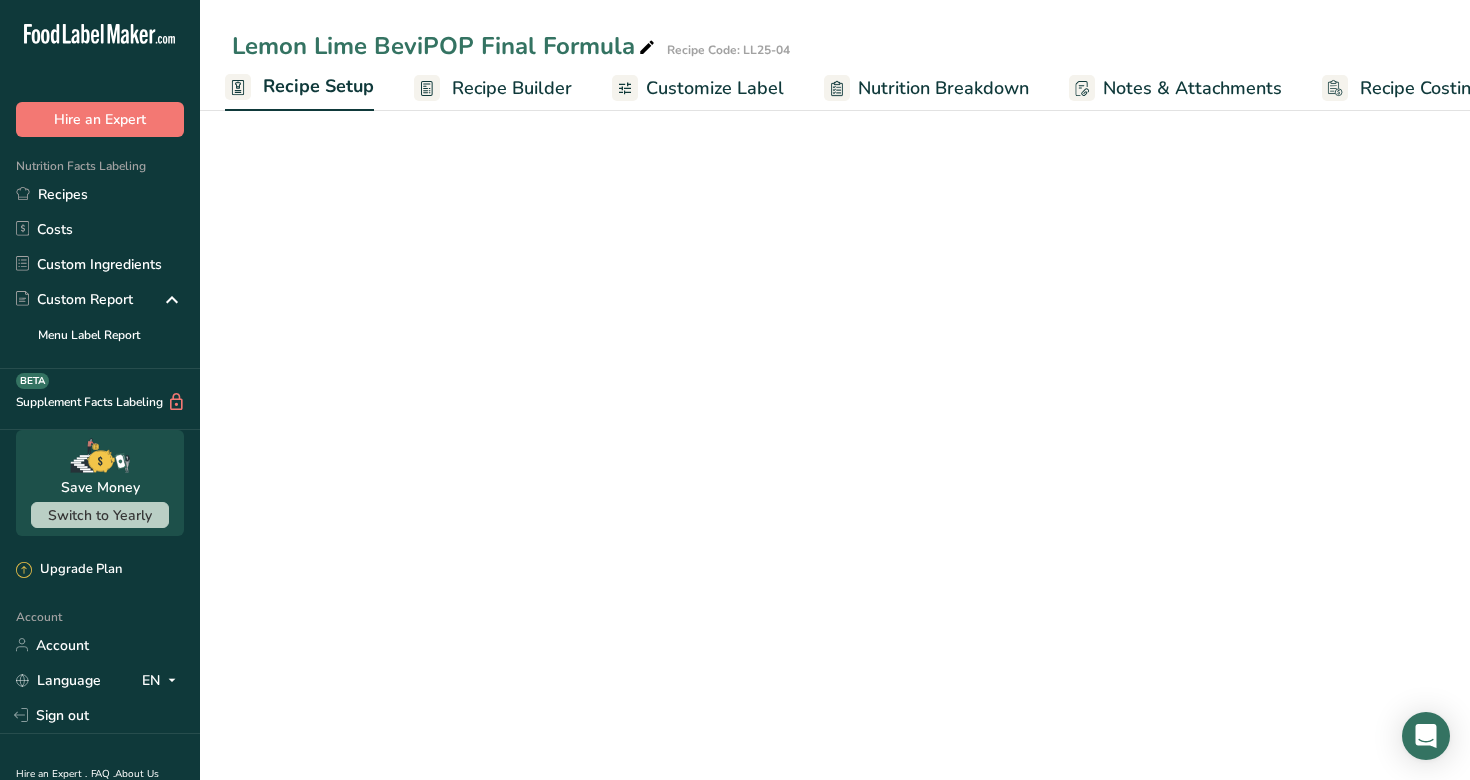 select on "22" 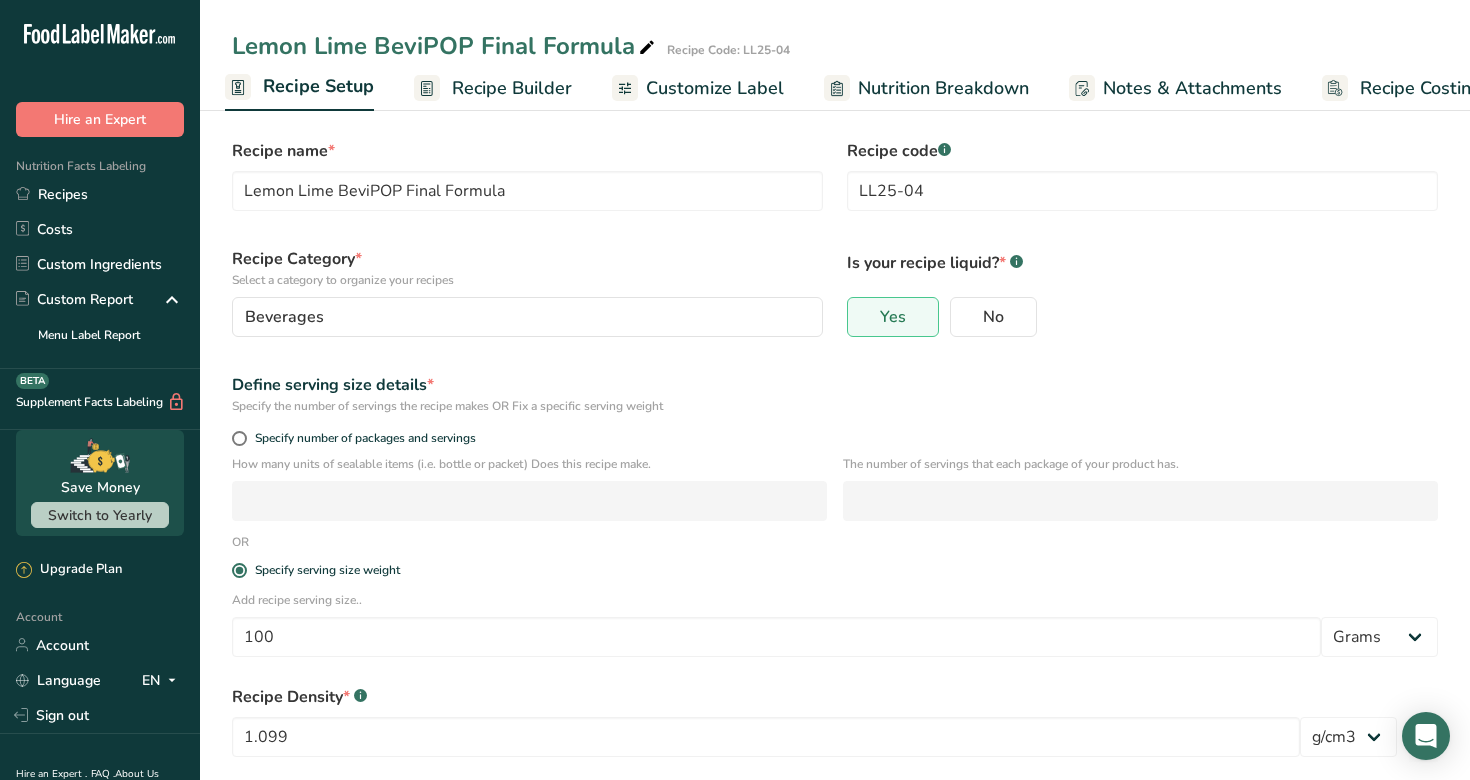 scroll, scrollTop: 118, scrollLeft: 0, axis: vertical 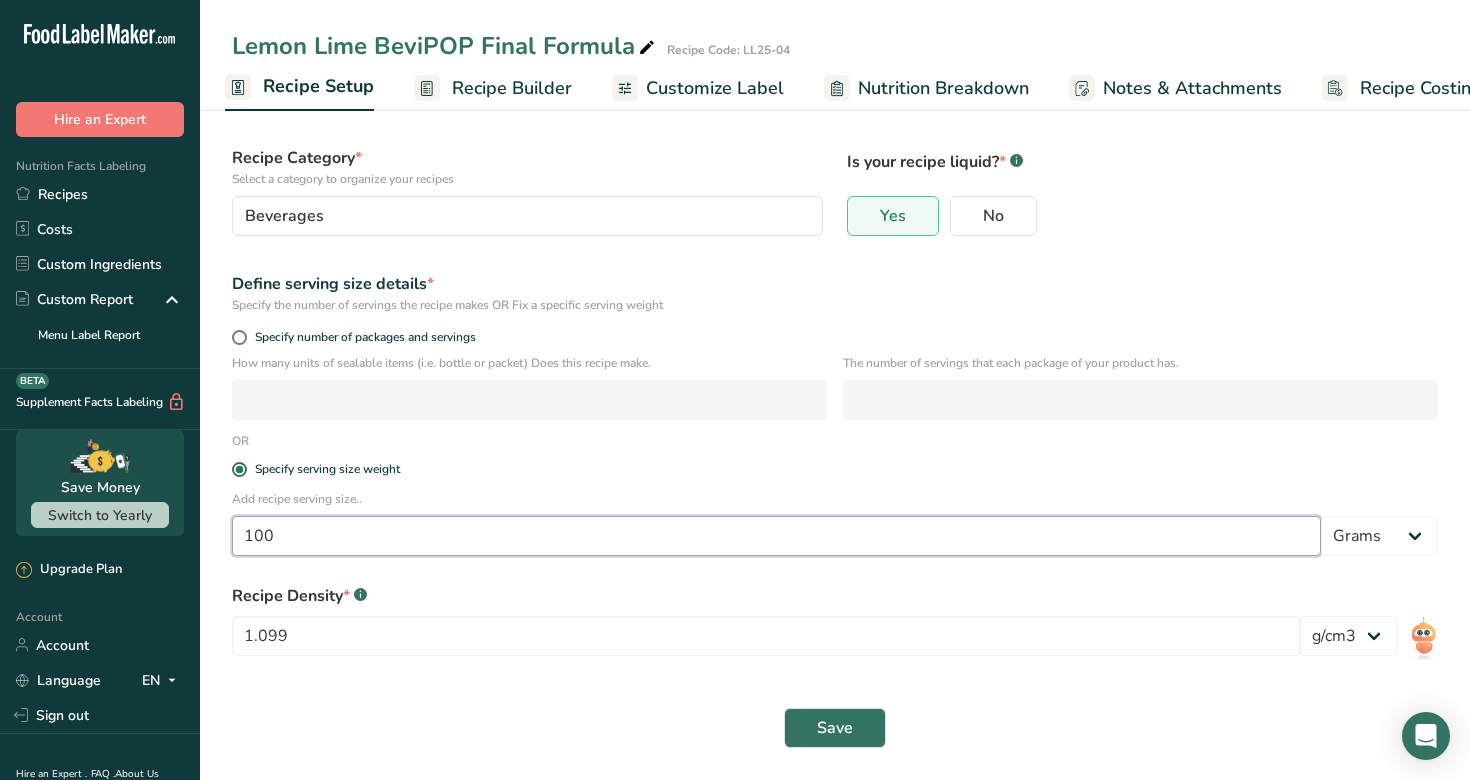 click on "100" at bounding box center [776, 536] 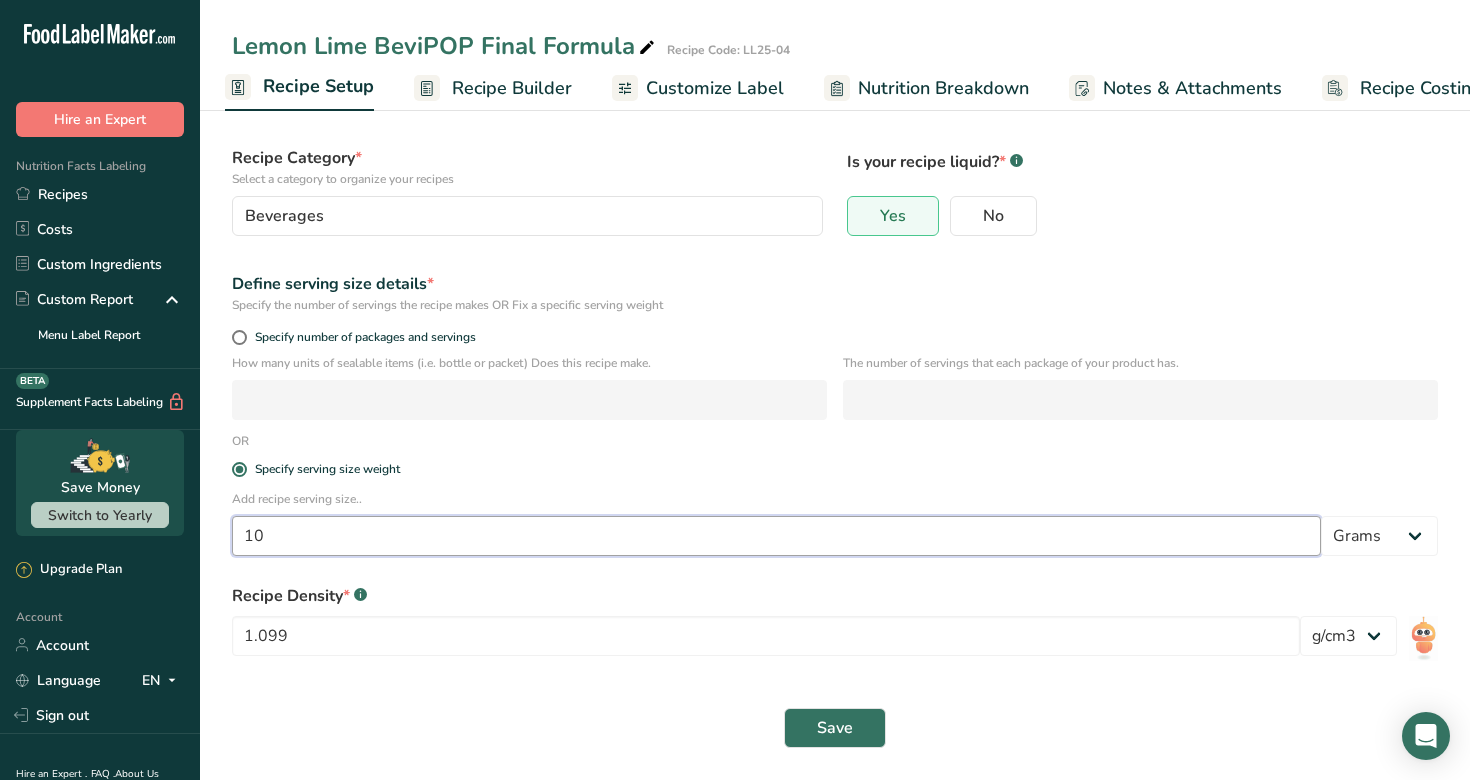 type on "1" 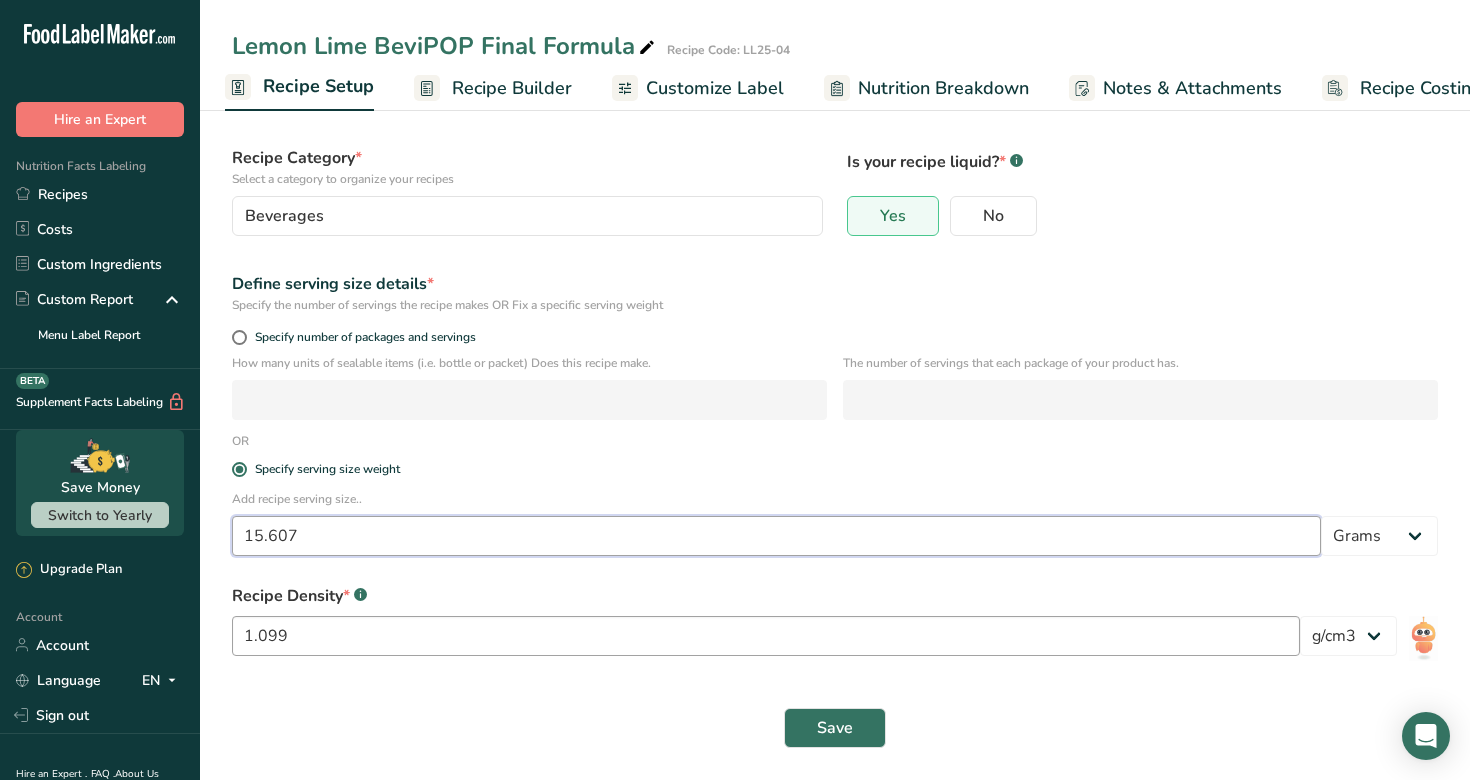 type on "15.607" 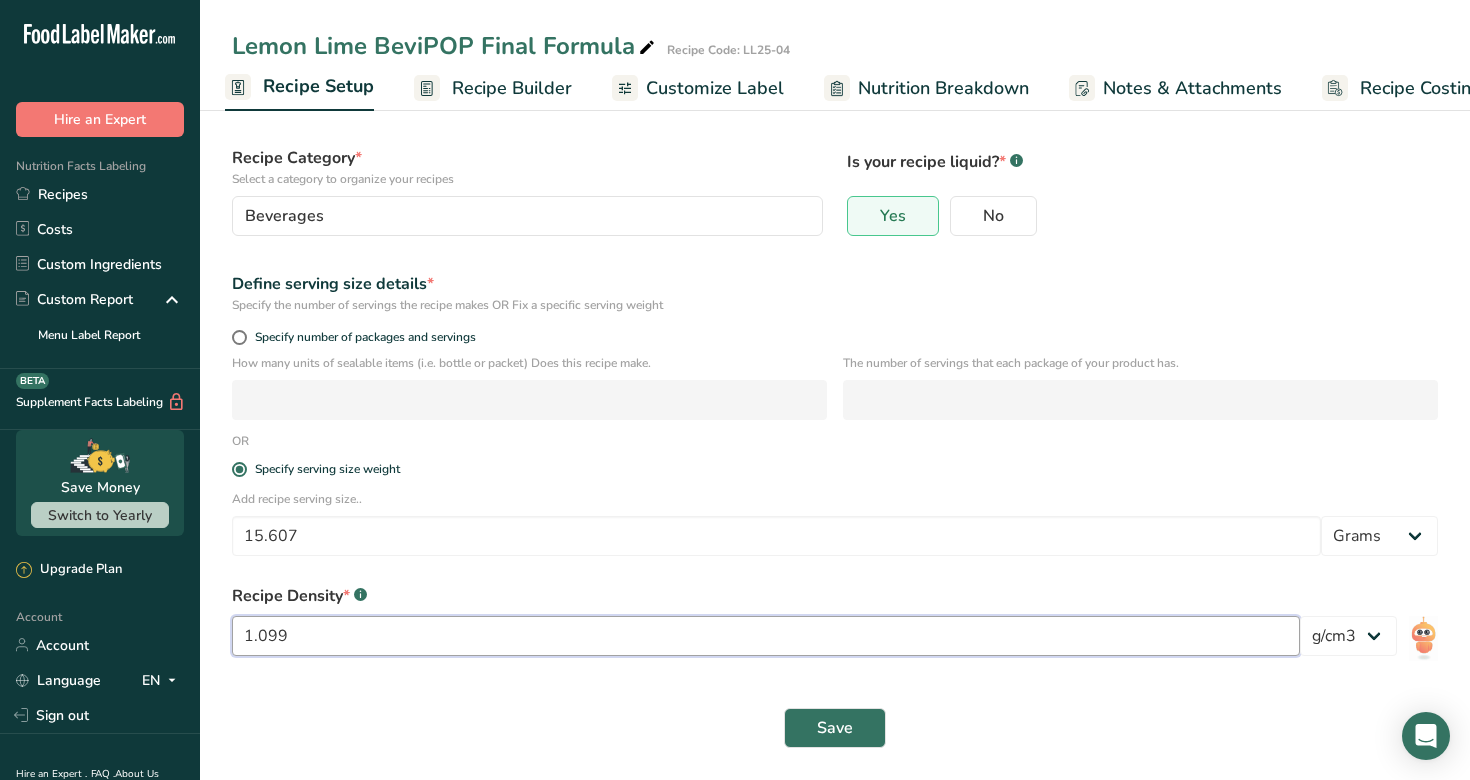 click on "1.099" at bounding box center [766, 636] 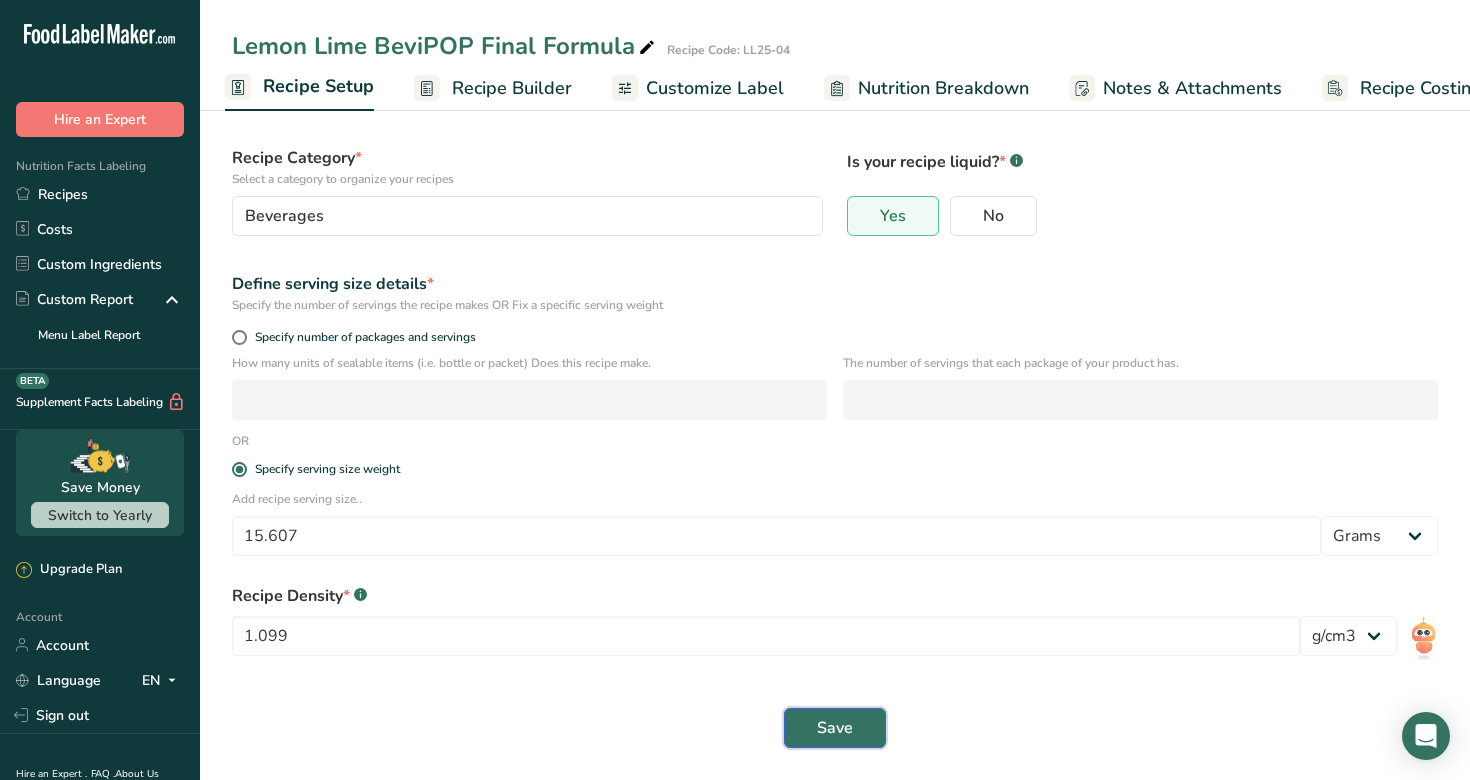 click on "Save" at bounding box center [835, 728] 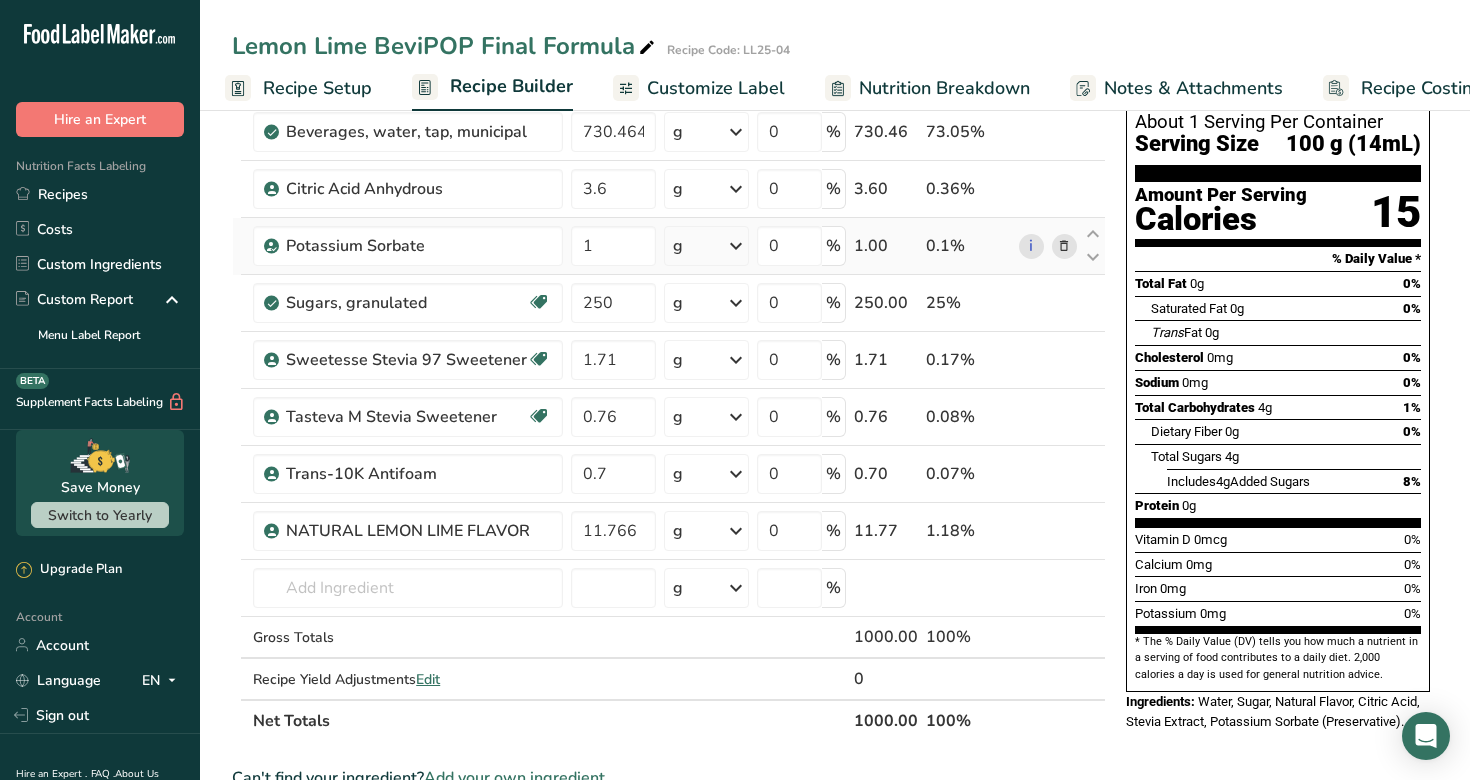 scroll, scrollTop: 181, scrollLeft: 0, axis: vertical 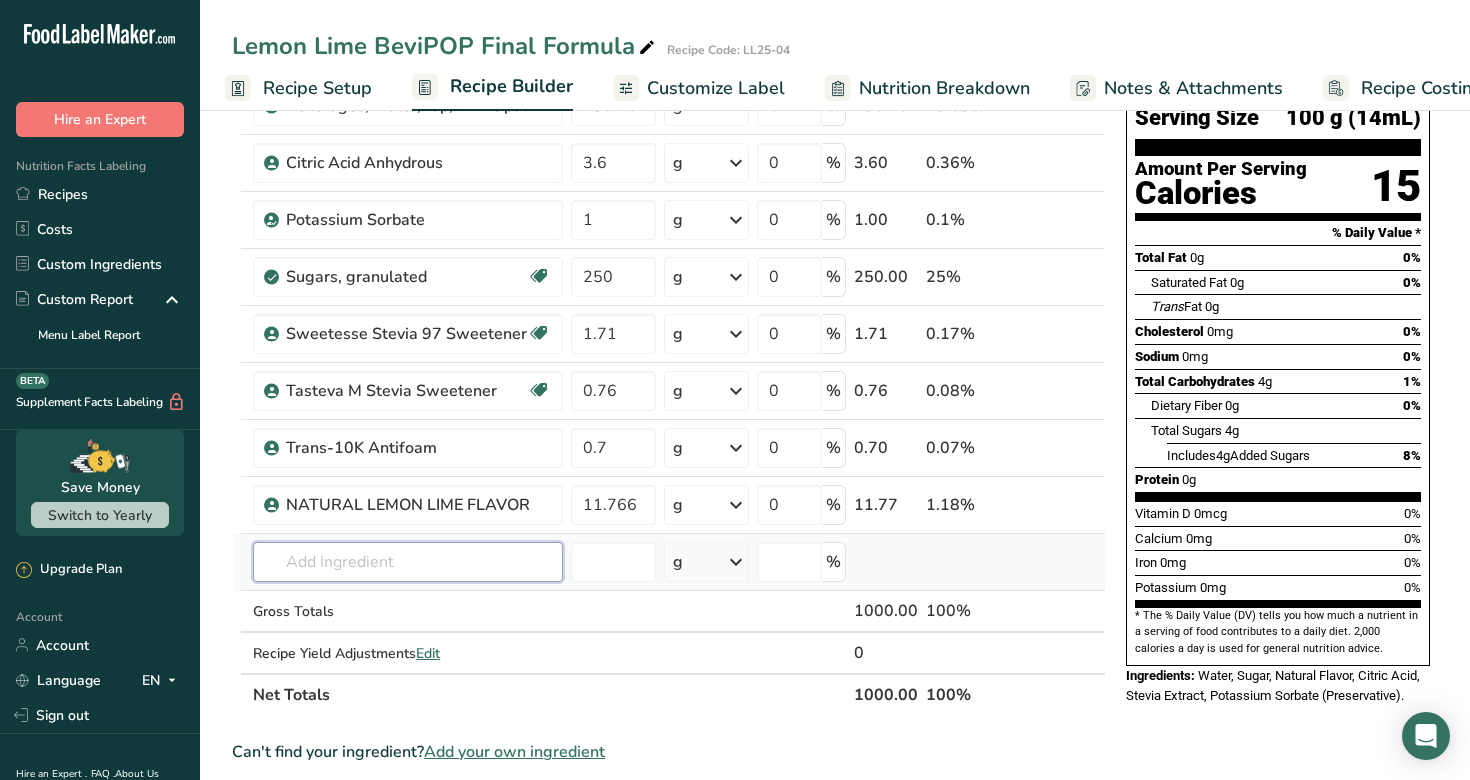 click at bounding box center [408, 562] 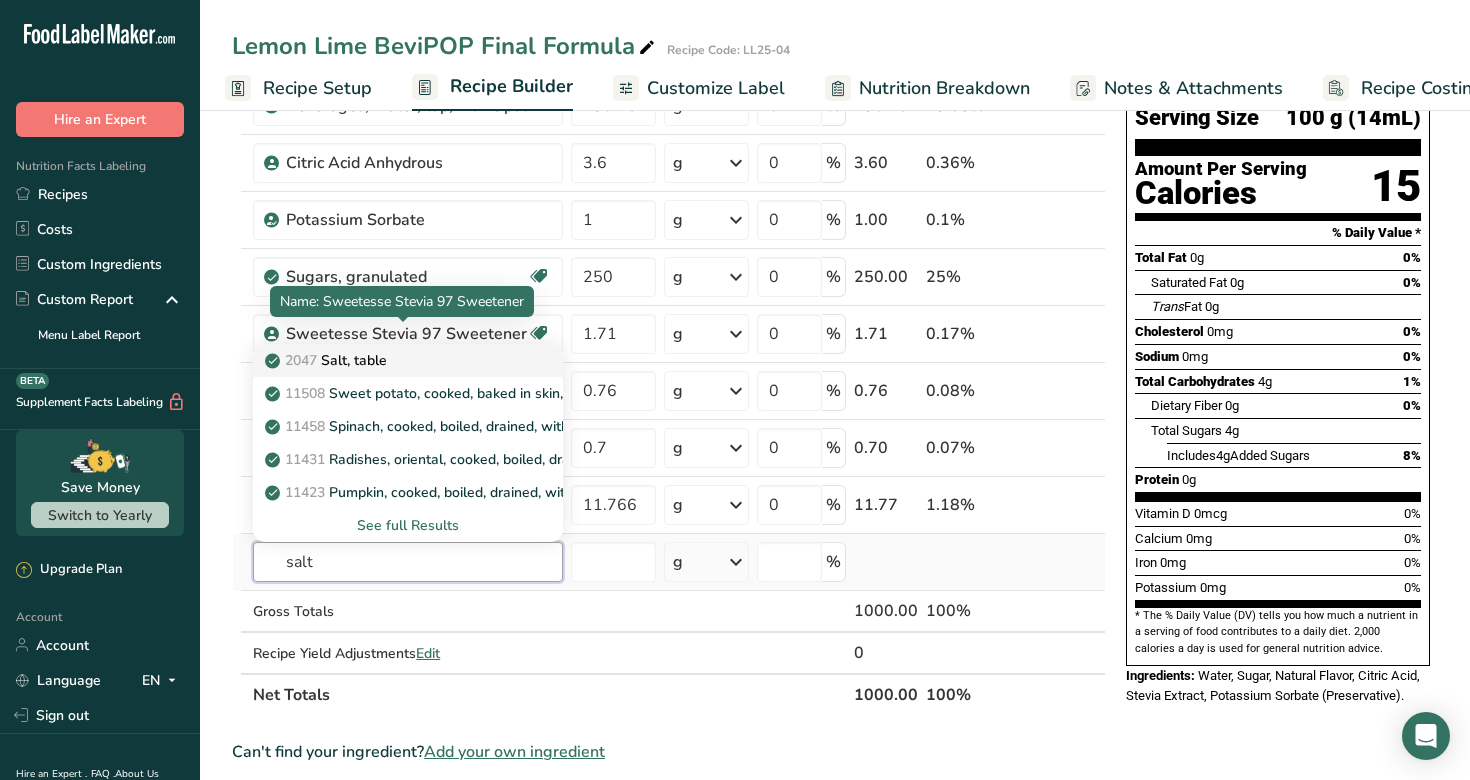 type on "salt" 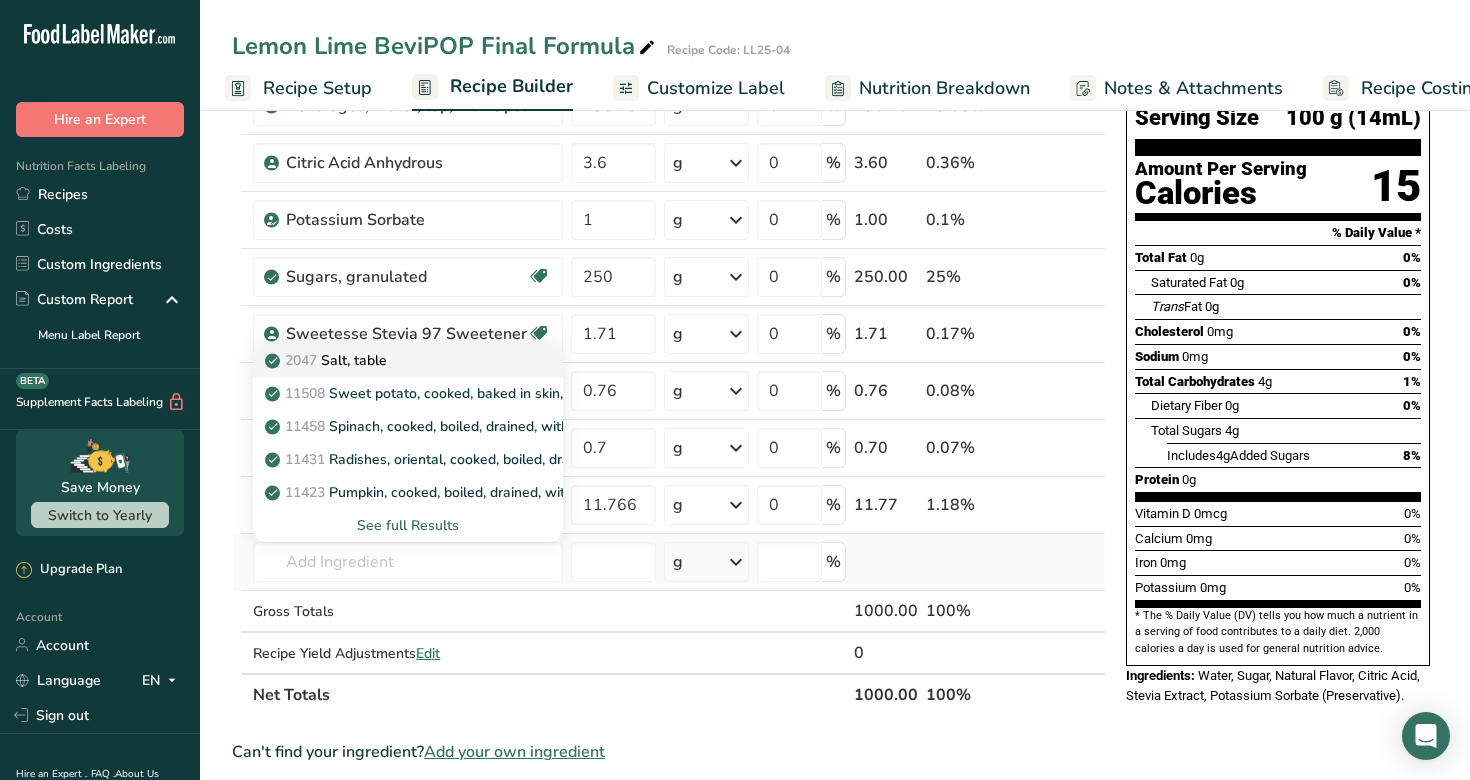 click on "2047
Salt, table" at bounding box center (328, 360) 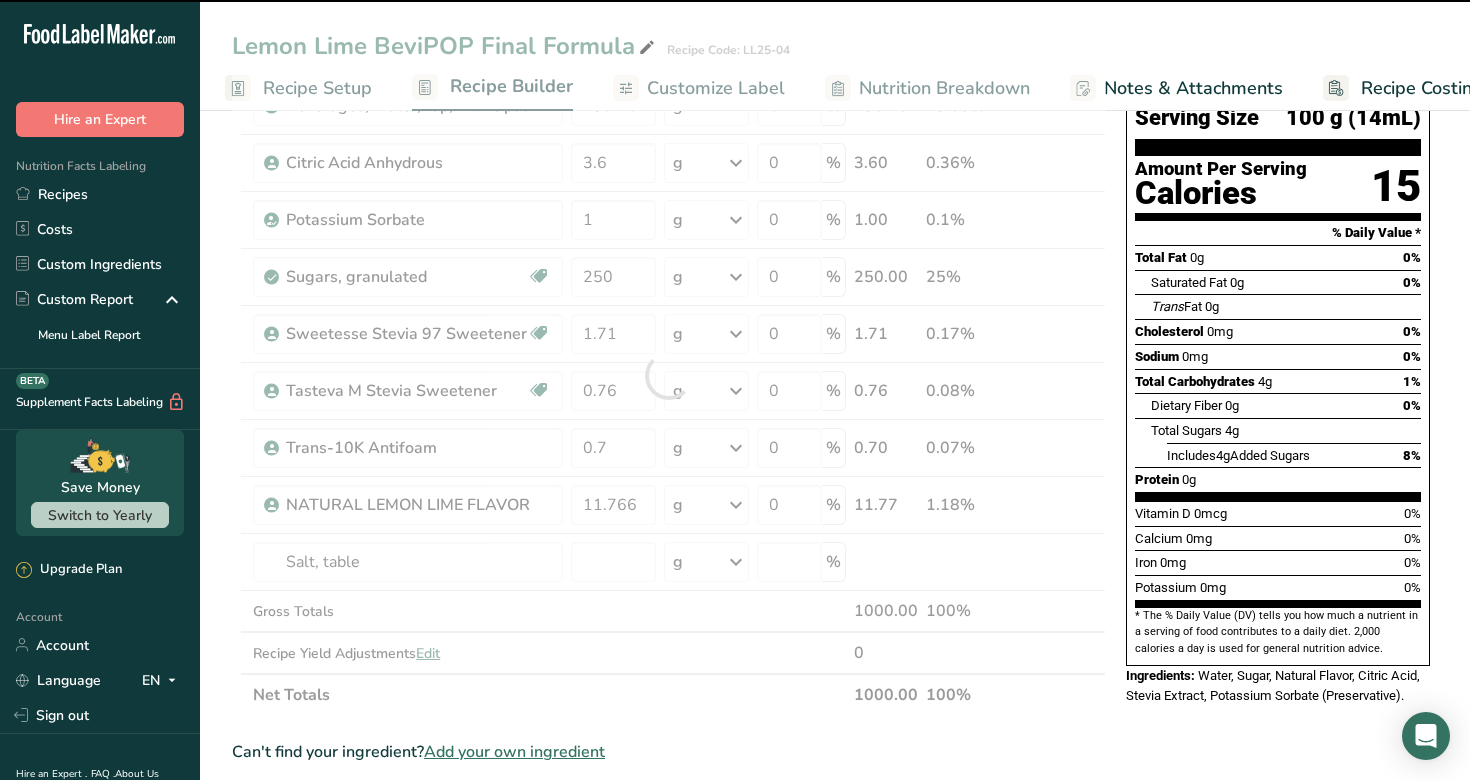 type on "0" 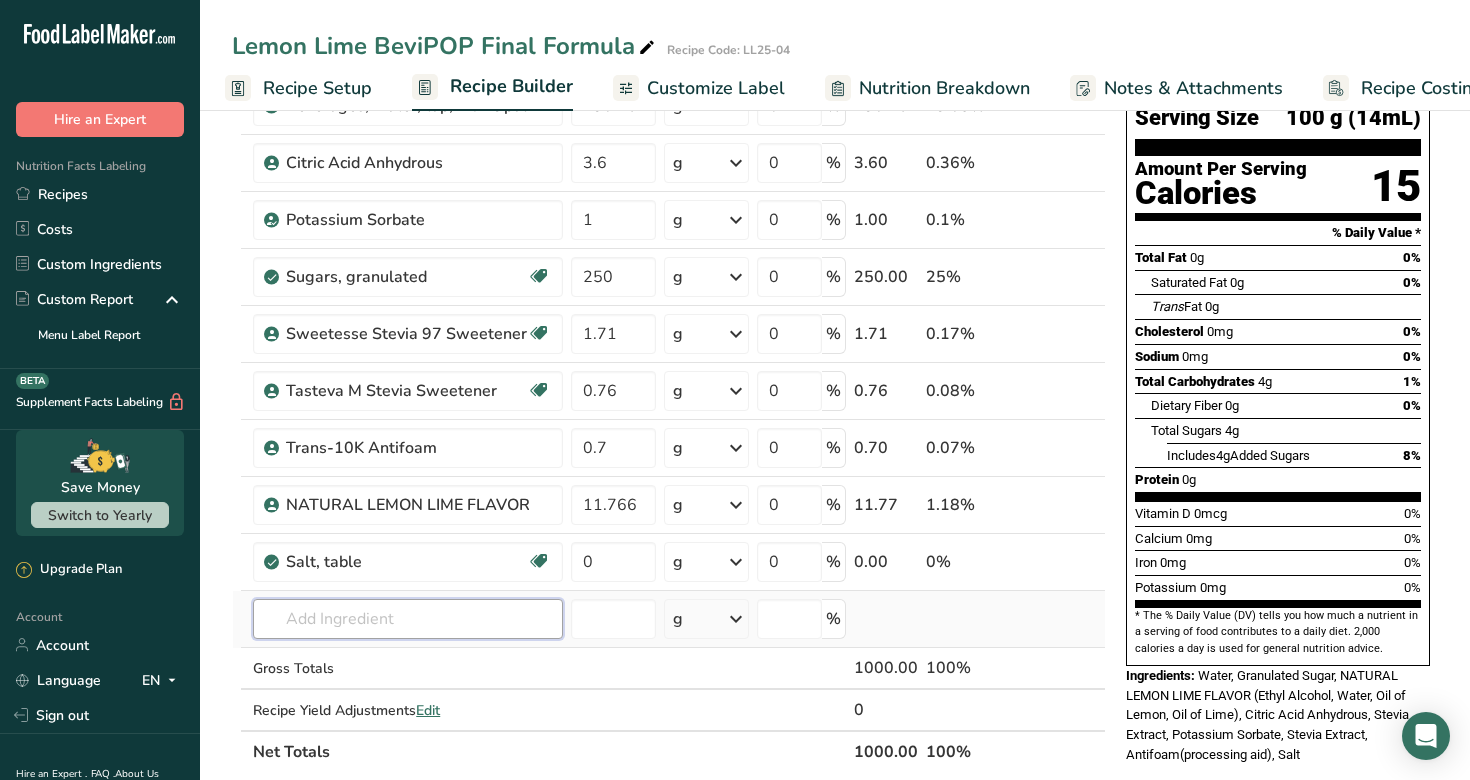 click at bounding box center [408, 619] 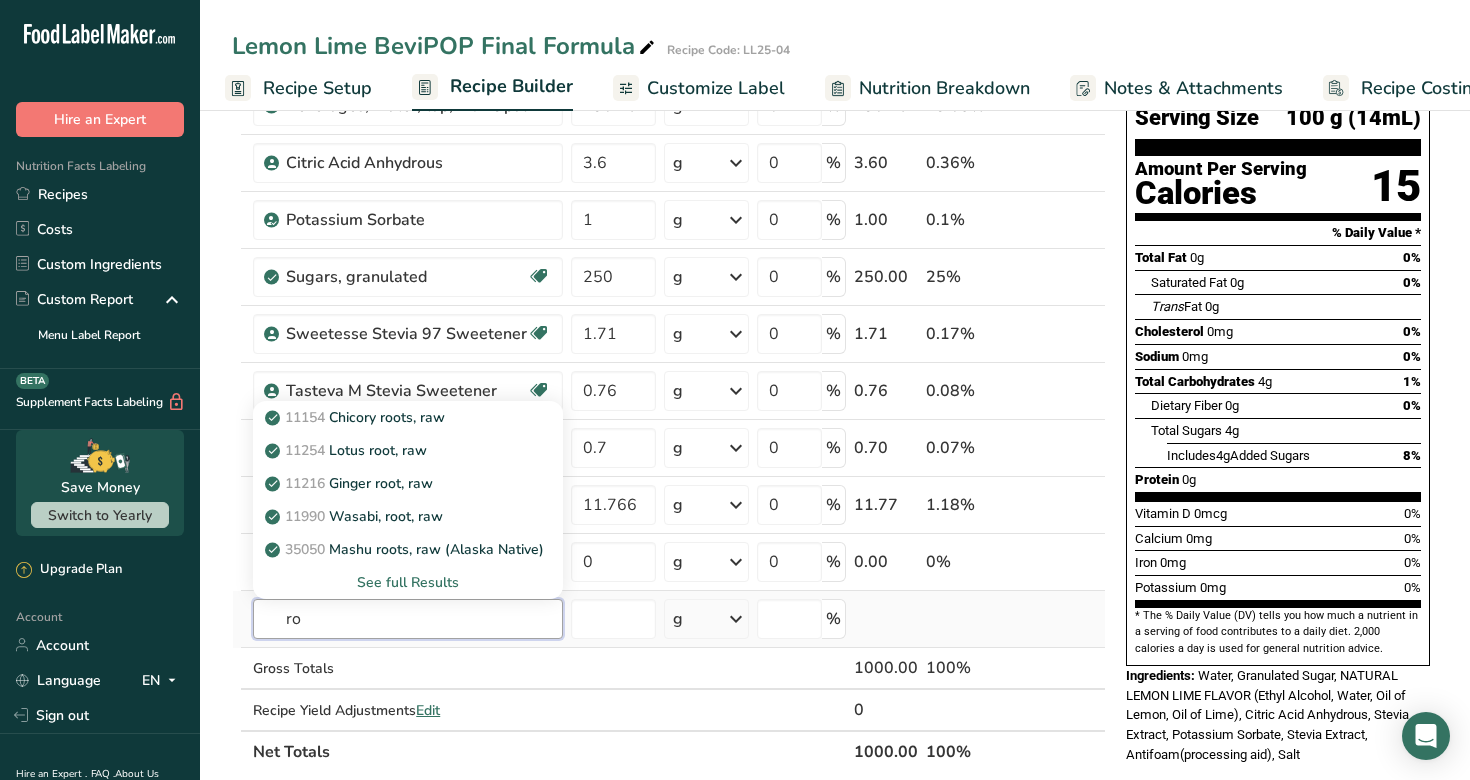 type on "r" 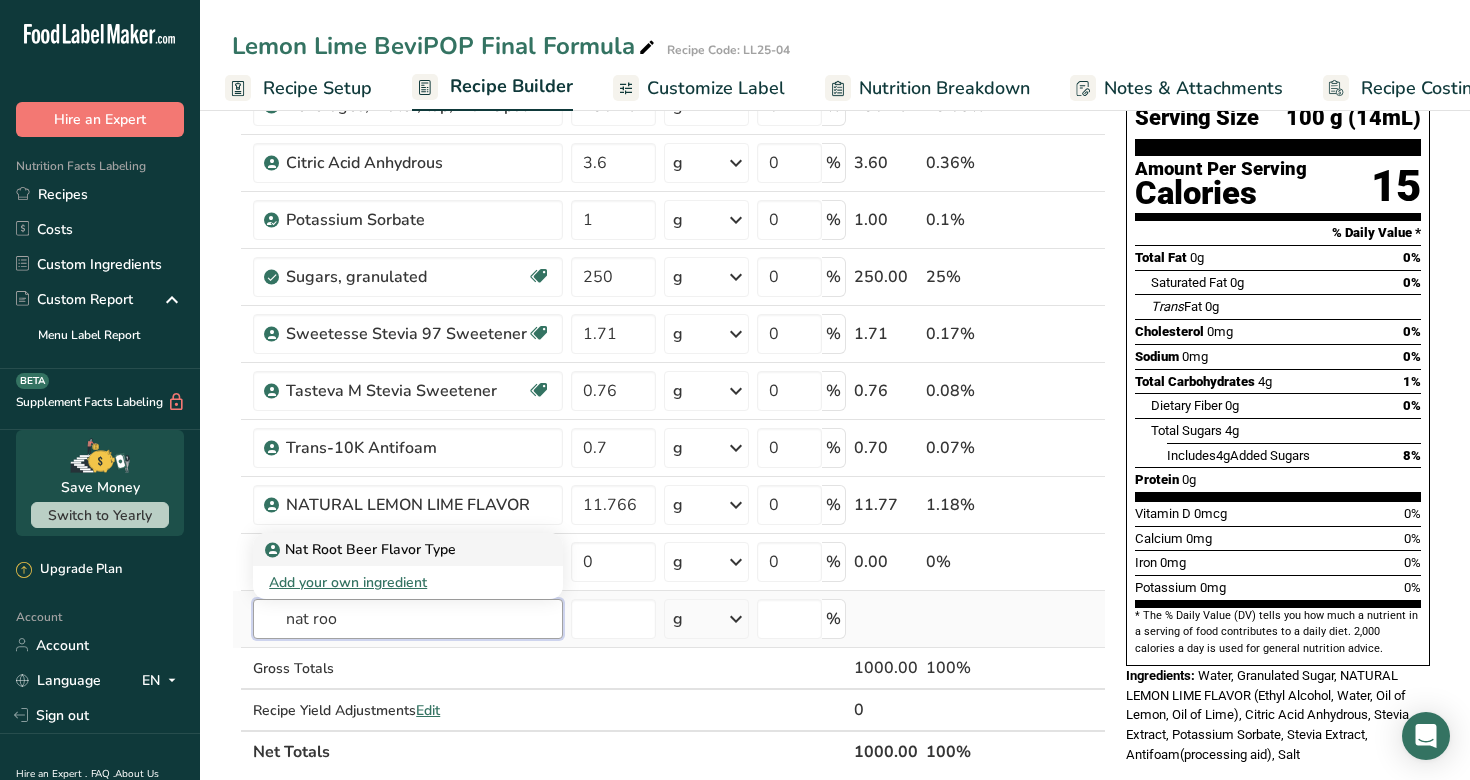 type on "nat roo" 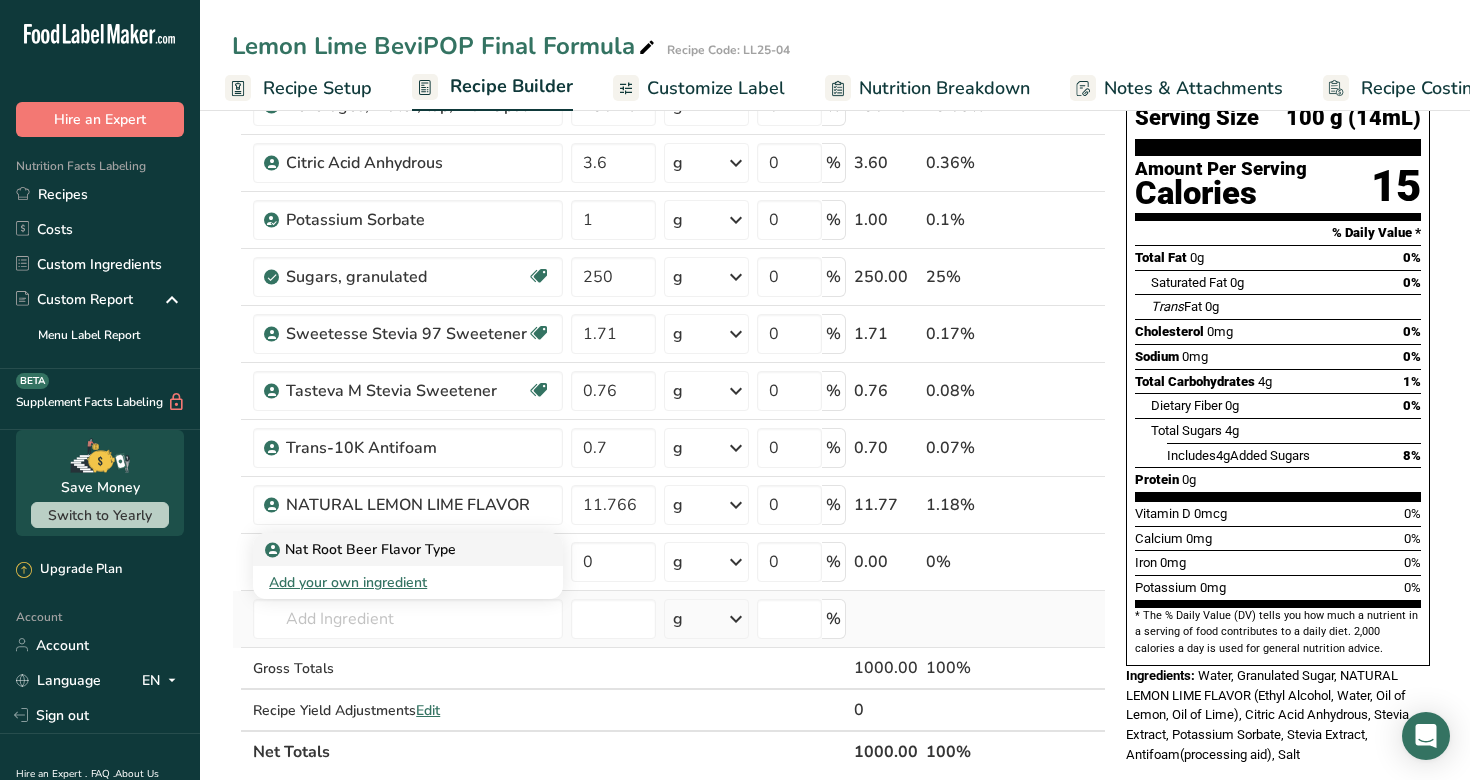 click on "Nat Root Beer Flavor Type" at bounding box center [362, 549] 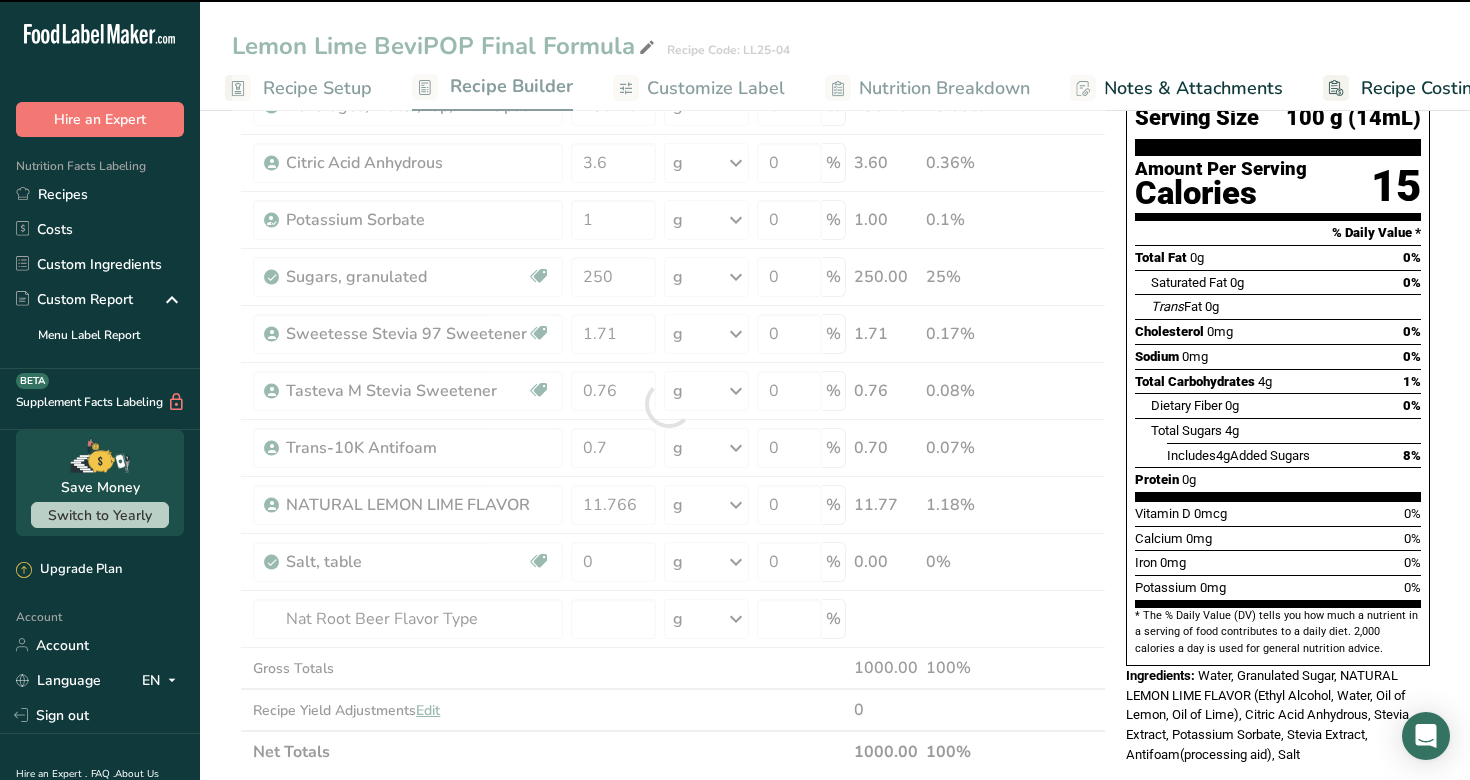 type on "0" 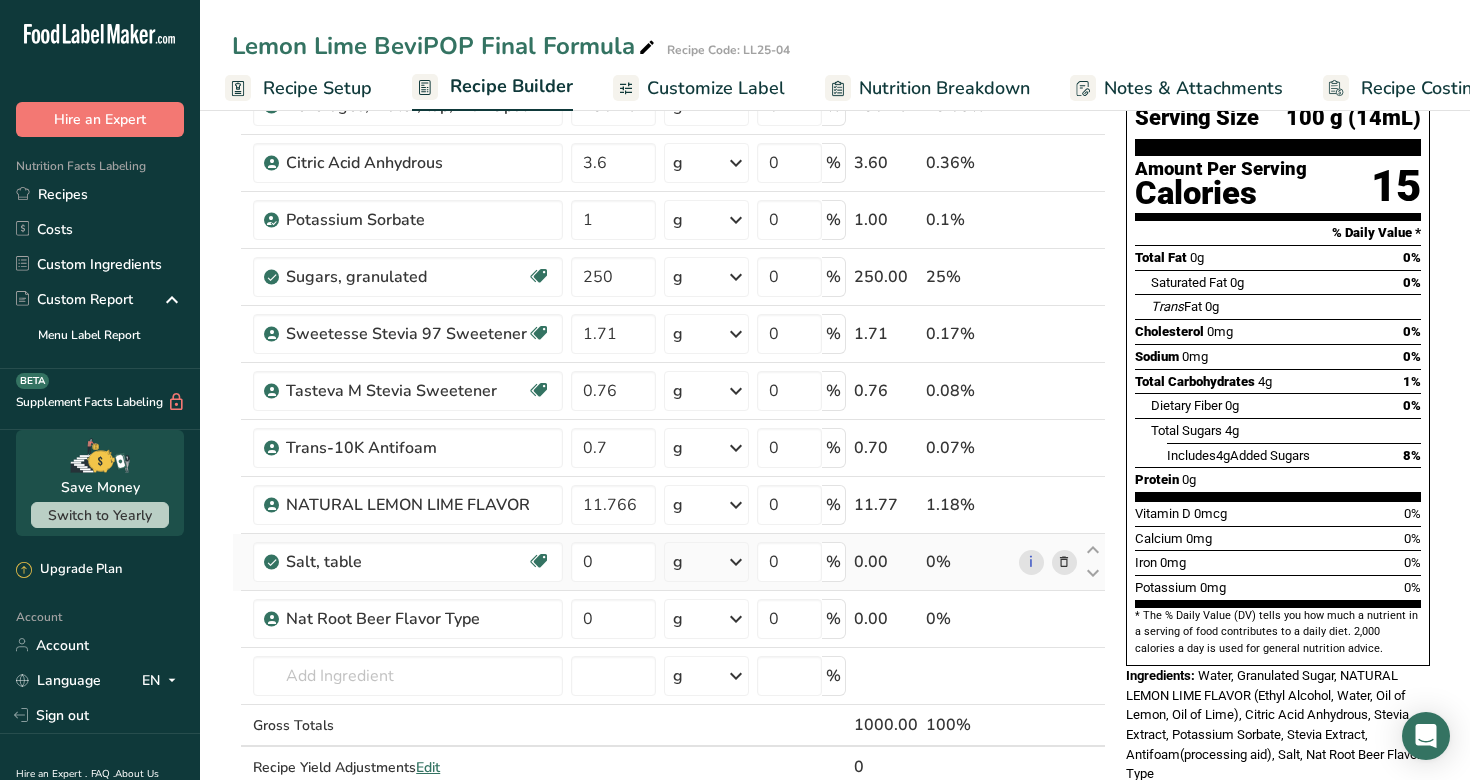 click on "0.00" at bounding box center [886, 562] 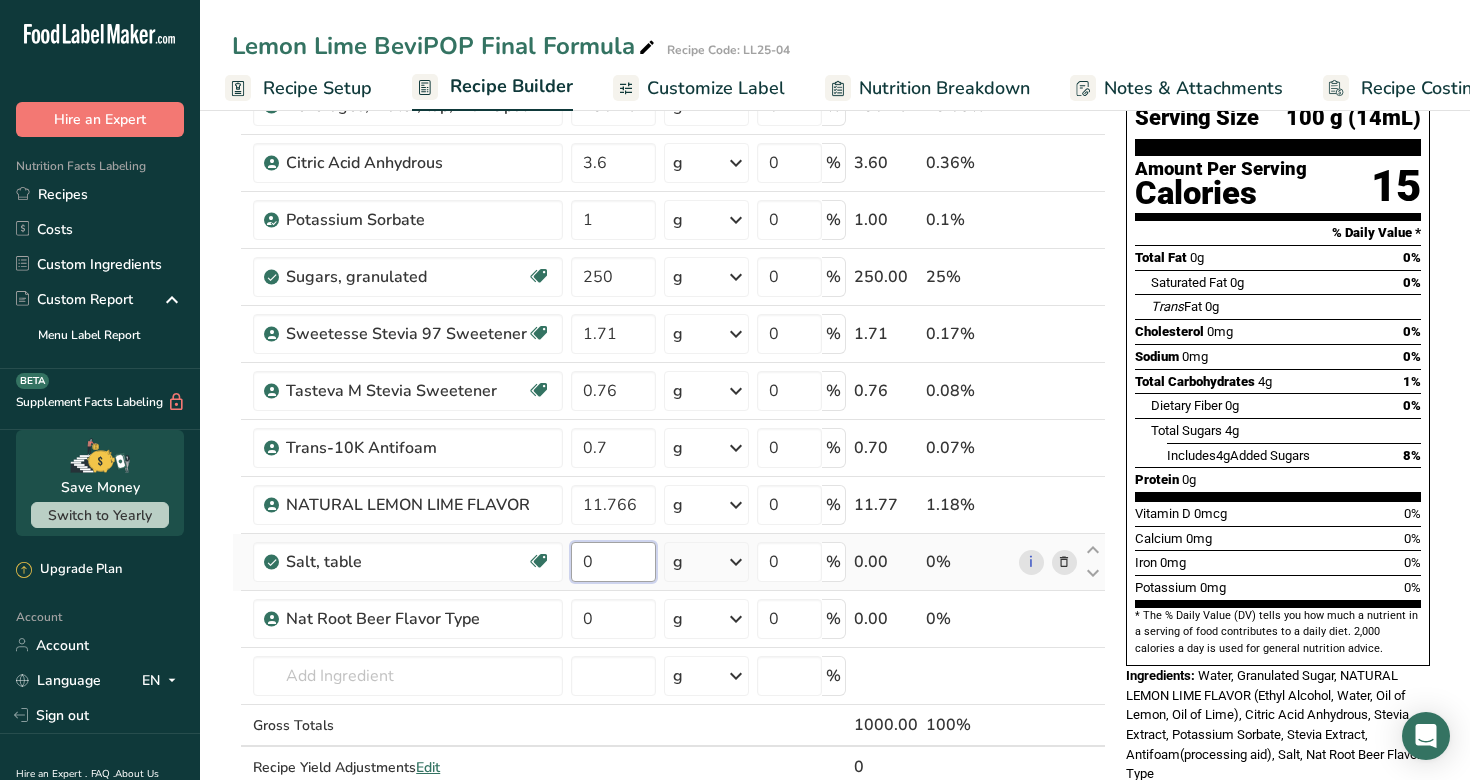 click on "0" at bounding box center [613, 562] 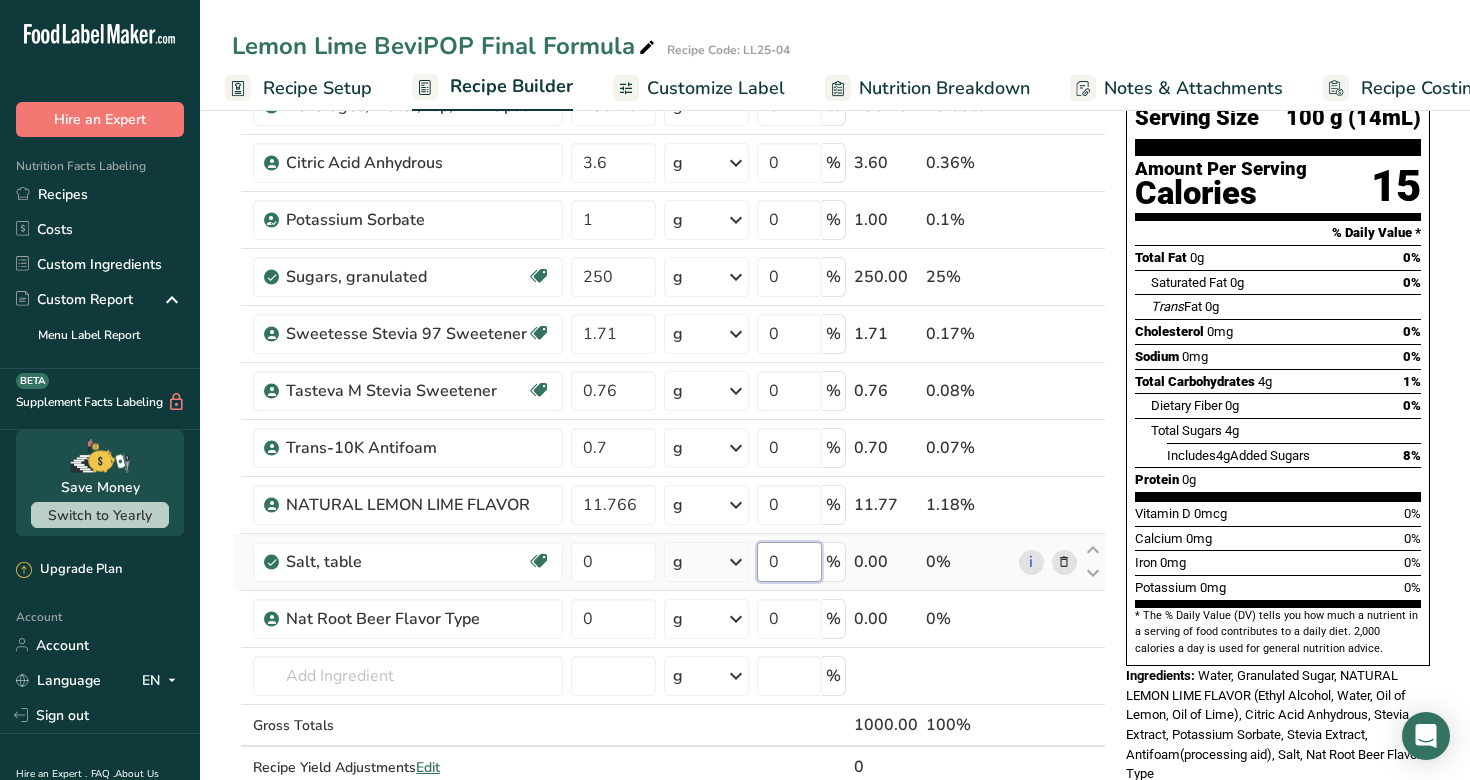 click on "Ingredient *
Amount *
Unit *
Waste *   .a-a{fill:#347362;}.b-a{fill:#fff;}          Grams
Percentage
Beverages, water, tap, municipal
730.464
g
Portions
1 fl oz
1 bottle 8 fl oz
1 liter
See more
Weight Units
g
kg
mg
See more
Volume Units
l
Volume units require a density conversion. If you know your ingredient's density enter it below. Otherwise, click on "RIA" our AI Regulatory bot - she will be able to help you
1
lb/ft3
g/cm3
Confirm
mL
1
lb/ft3
g/cm3
fl oz" at bounding box center (669, 432) 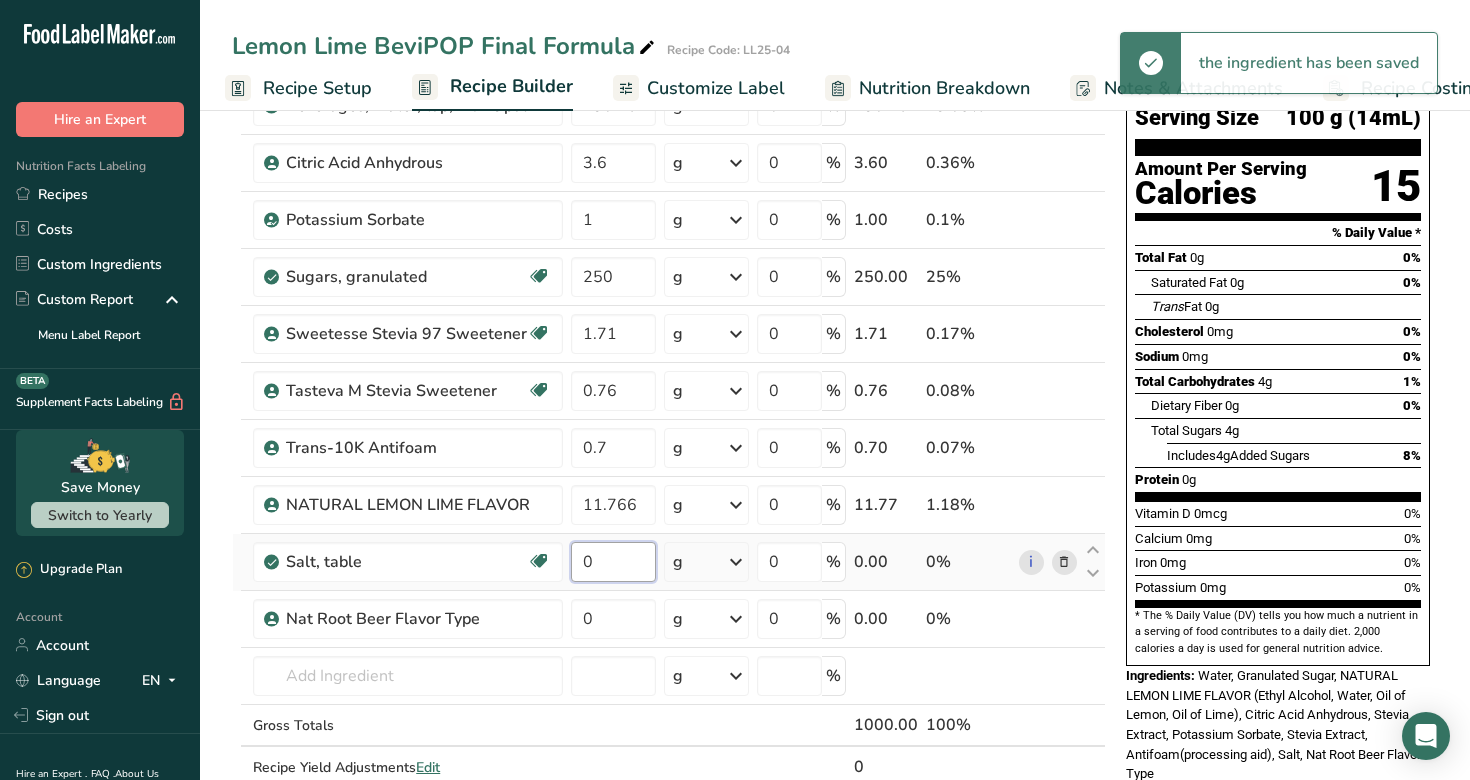 click on "Ingredient *
Amount *
Unit *
Waste *   .a-a{fill:#347362;}.b-a{fill:#fff;}          Grams
Percentage
Beverages, water, tap, municipal
730.464
g
Portions
1 fl oz
1 bottle 8 fl oz
1 liter
See more
Weight Units
g
kg
mg
See more
Volume Units
l
Volume units require a density conversion. If you know your ingredient's density enter it below. Otherwise, click on "RIA" our AI Regulatory bot - she will be able to help you
1
lb/ft3
g/cm3
Confirm
mL
1
lb/ft3
g/cm3
fl oz" at bounding box center (669, 432) 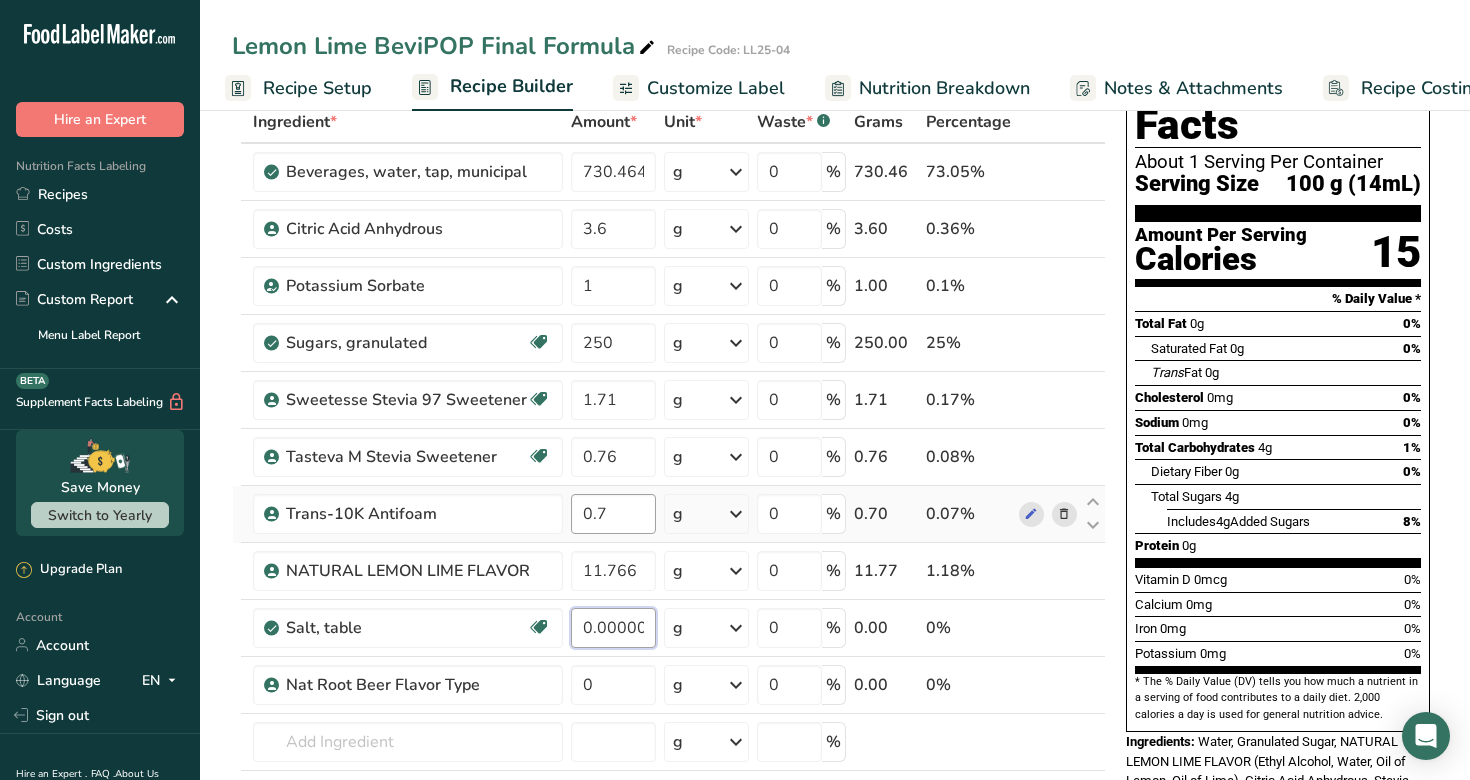 scroll, scrollTop: 117, scrollLeft: 0, axis: vertical 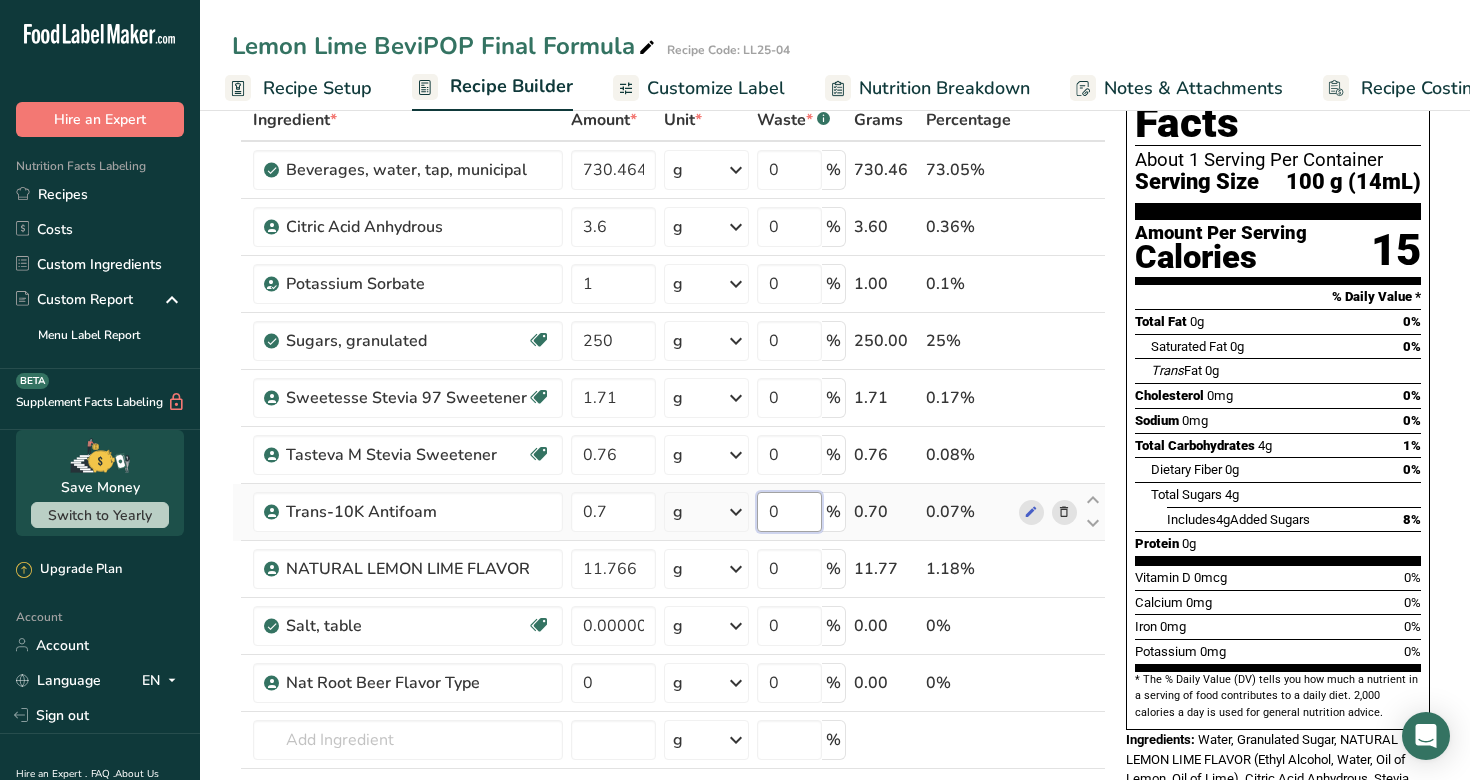 click on "Ingredient *
Amount *
Unit *
Waste *   .a-a{fill:#347362;}.b-a{fill:#fff;}          Grams
Percentage
Beverages, water, tap, municipal
730.464
g
Portions
1 fl oz
1 bottle 8 fl oz
1 liter
See more
Weight Units
g
kg
mg
See more
Volume Units
l
Volume units require a density conversion. If you know your ingredient's density enter it below. Otherwise, click on "RIA" our AI Regulatory bot - she will be able to help you
1
lb/ft3
g/cm3
Confirm
mL
1
lb/ft3
g/cm3
fl oz" at bounding box center (669, 496) 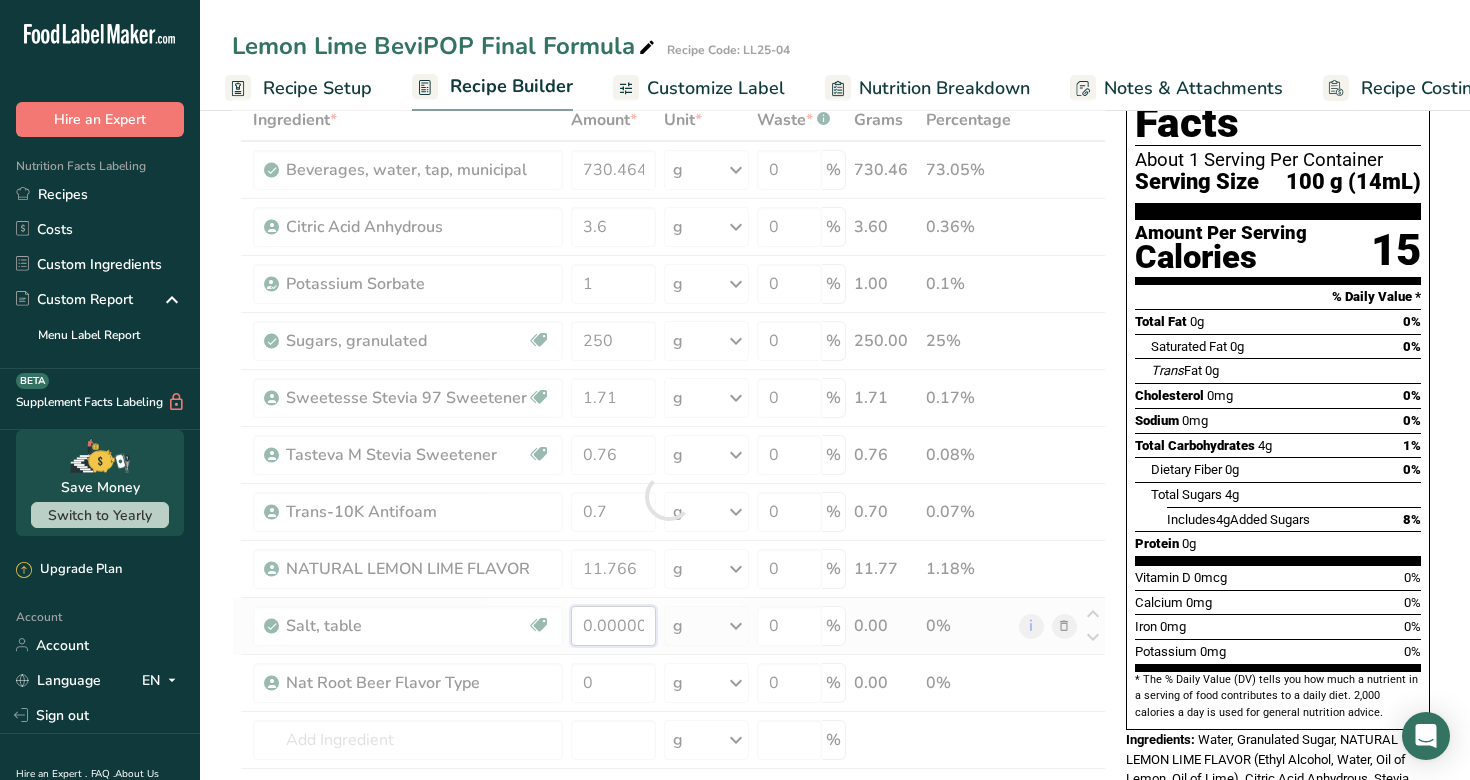 click on "Ingredient *
Amount *
Unit *
Waste *   .a-a{fill:#347362;}.b-a{fill:#fff;}          Grams
Percentage
Beverages, water, tap, municipal
730.464
g
Portions
1 fl oz
1 bottle 8 fl oz
1 liter
See more
Weight Units
g
kg
mg
See more
Volume Units
l
Volume units require a density conversion. If you know your ingredient's density enter it below. Otherwise, click on "RIA" our AI Regulatory bot - she will be able to help you
1
lb/ft3
g/cm3
Confirm
mL
1
lb/ft3
g/cm3
fl oz" at bounding box center (669, 496) 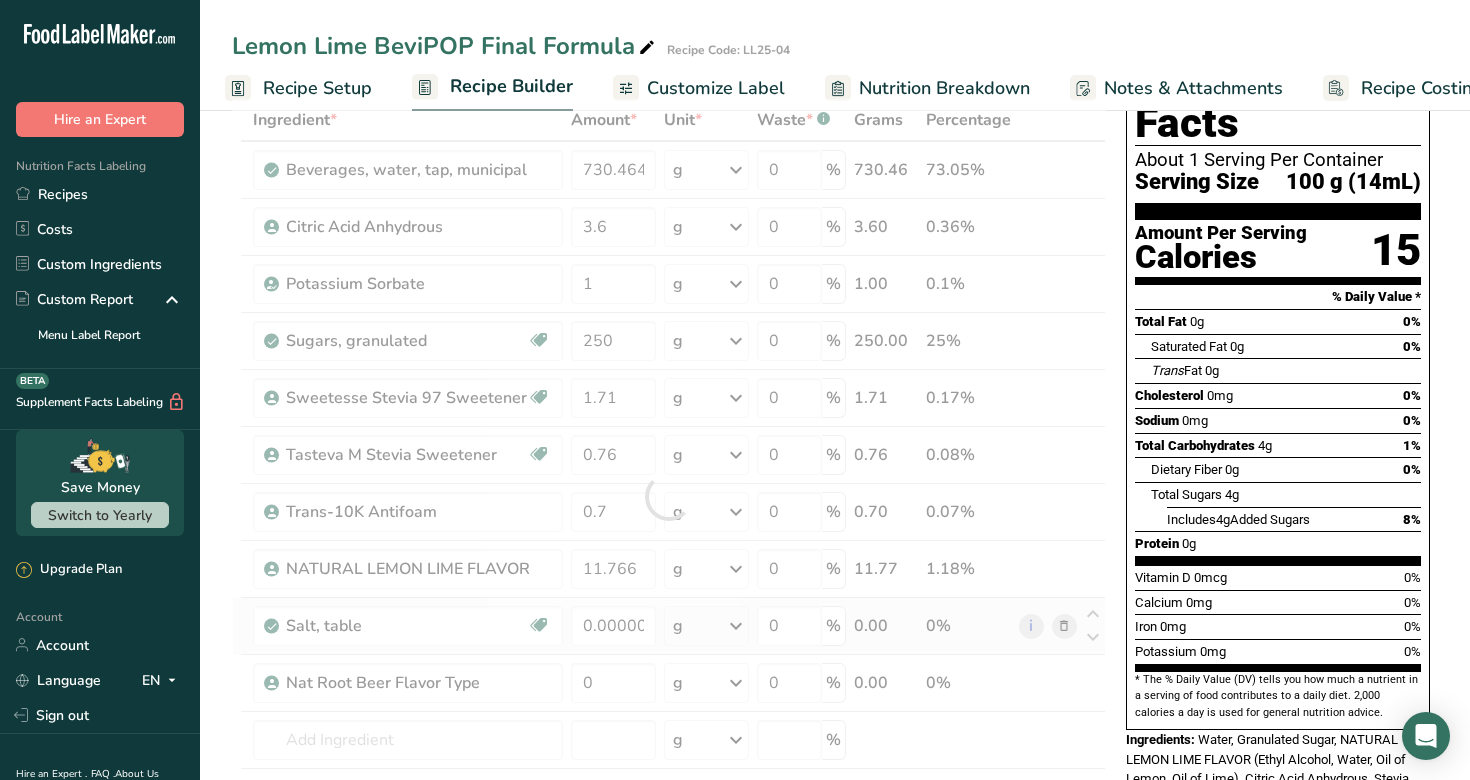 click on "Ingredient *
Amount *
Unit *
Waste *   .a-a{fill:#347362;}.b-a{fill:#fff;}          Grams
Percentage
Beverages, water, tap, municipal
730.464
g
Portions
1 fl oz
1 bottle 8 fl oz
1 liter
See more
Weight Units
g
kg
mg
See more
Volume Units
l
Volume units require a density conversion. If you know your ingredient's density enter it below. Otherwise, click on "RIA" our AI Regulatory bot - she will be able to help you
1
lb/ft3
g/cm3
Confirm
mL
1
lb/ft3
g/cm3
fl oz" at bounding box center [669, 496] 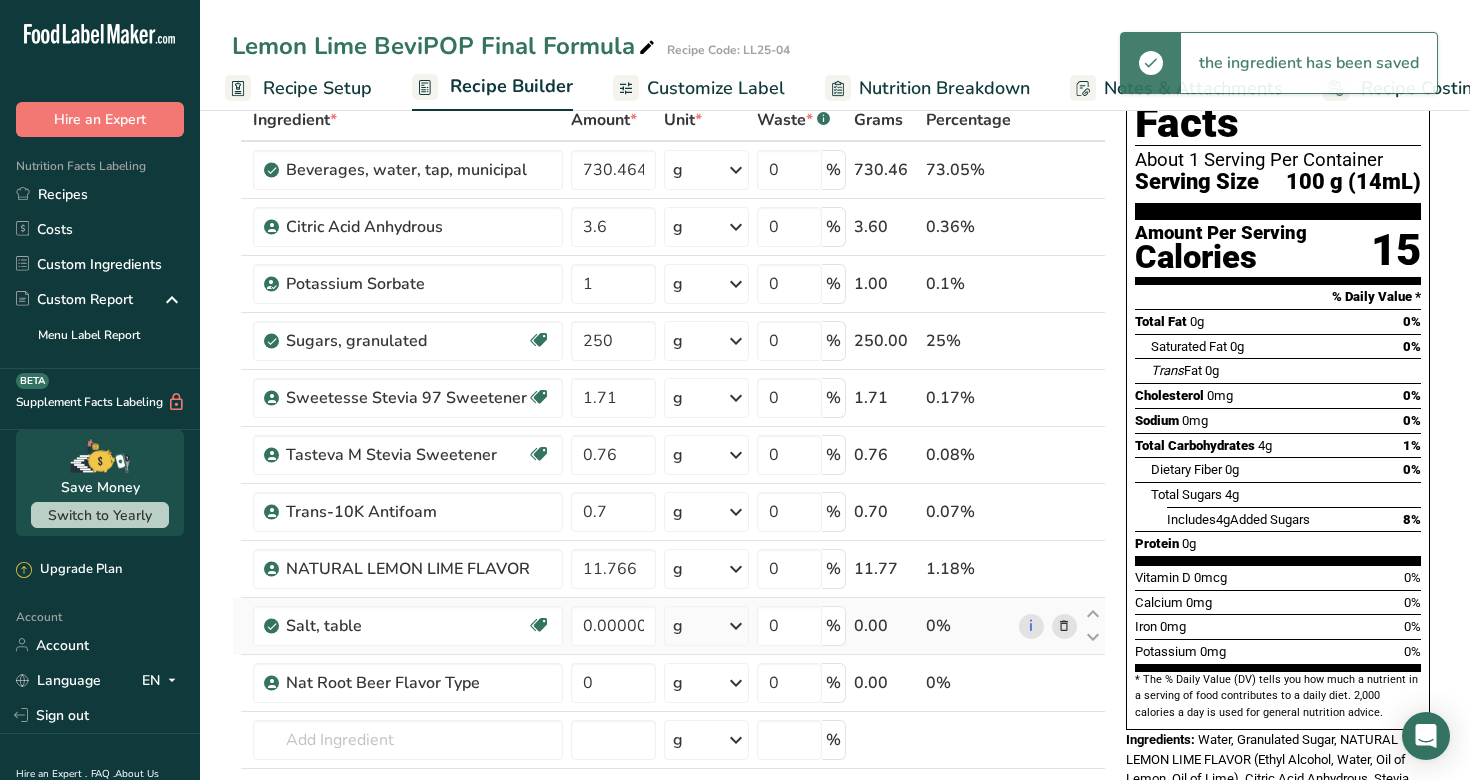 click on "g" at bounding box center (706, 626) 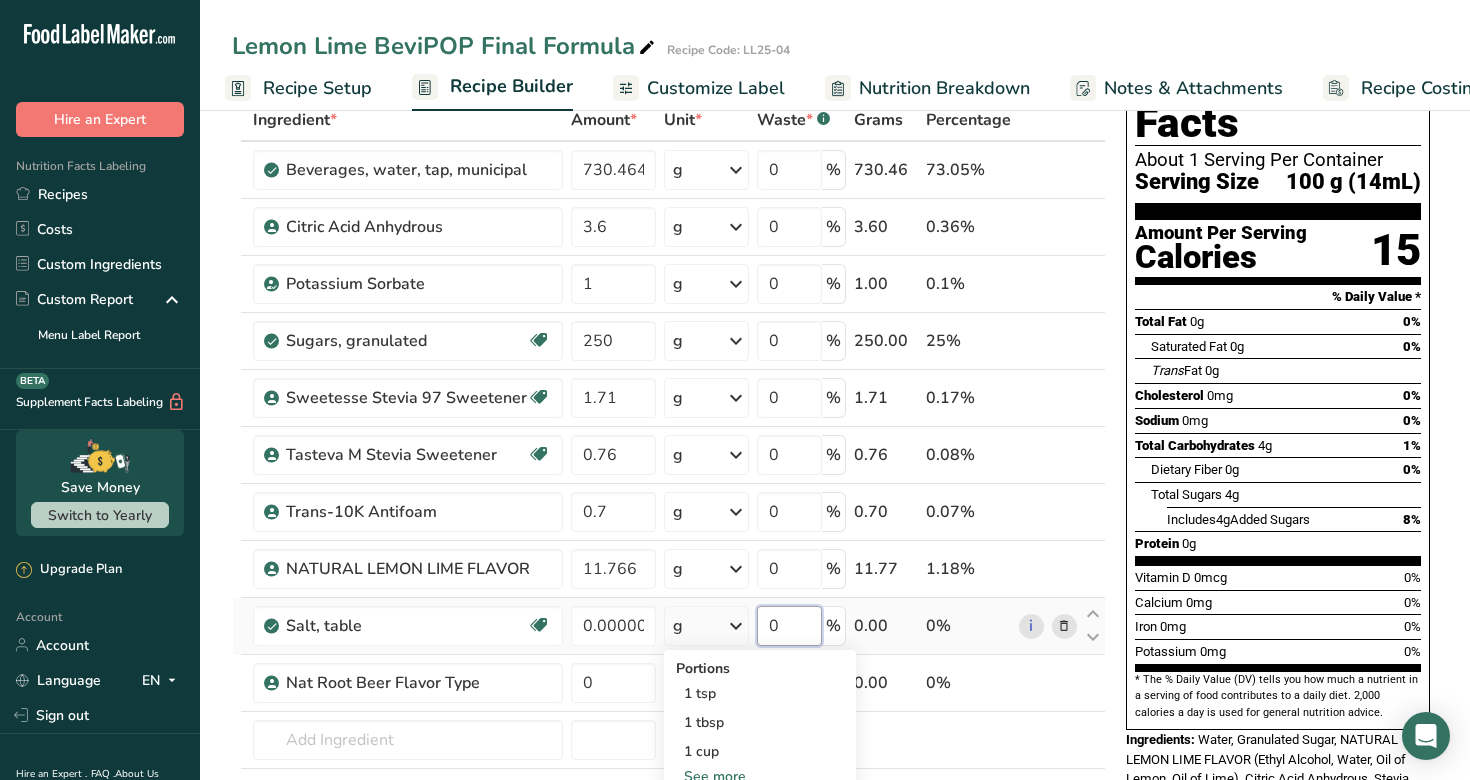 click on "0" at bounding box center (789, 626) 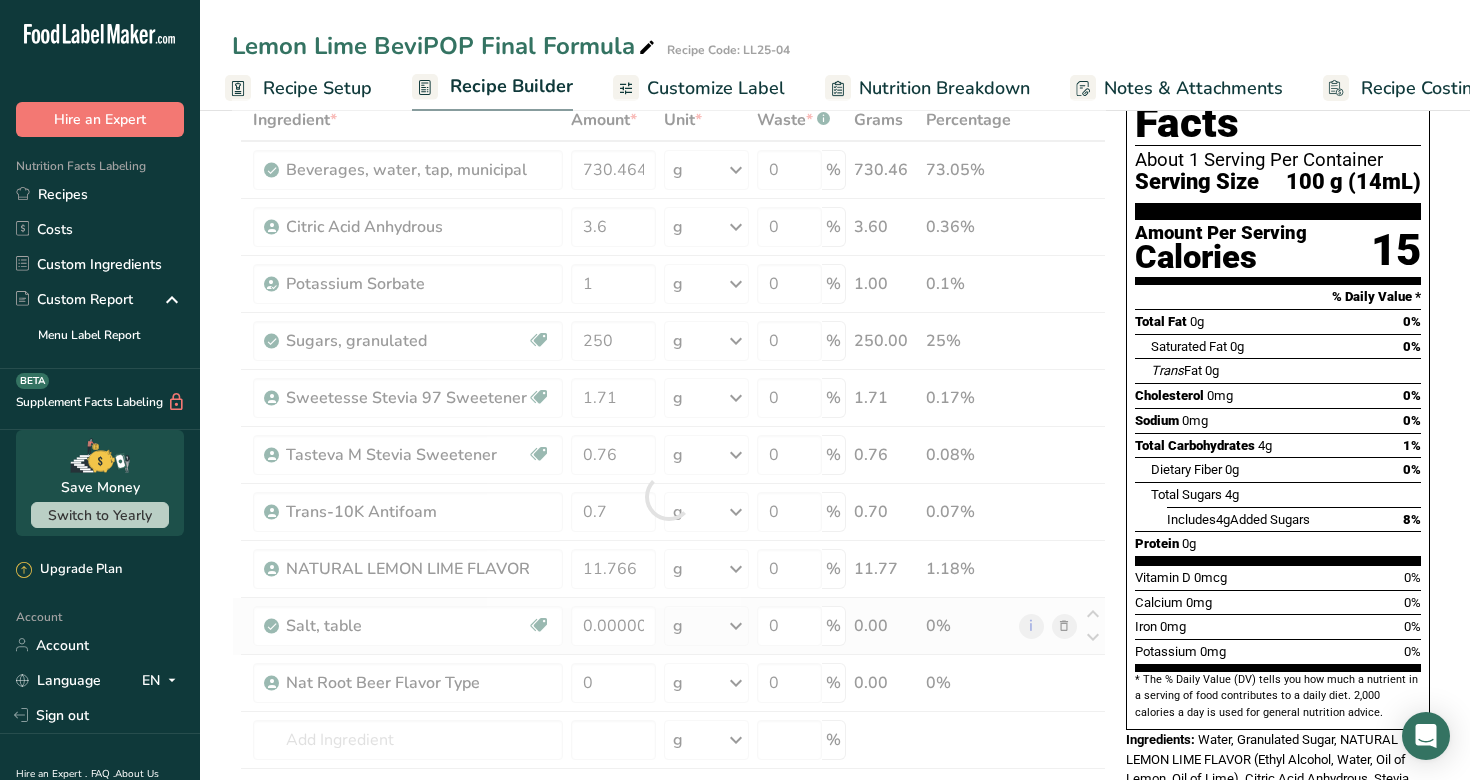click on "Ingredient *
Amount *
Unit *
Waste *   .a-a{fill:#347362;}.b-a{fill:#fff;}          Grams
Percentage
Beverages, water, tap, municipal
730.464
g
Portions
1 fl oz
1 bottle 8 fl oz
1 liter
See more
Weight Units
g
kg
mg
See more
Volume Units
l
Volume units require a density conversion. If you know your ingredient's density enter it below. Otherwise, click on "RIA" our AI Regulatory bot - she will be able to help you
1
lb/ft3
g/cm3
Confirm
mL
1
lb/ft3
g/cm3
fl oz" at bounding box center [669, 496] 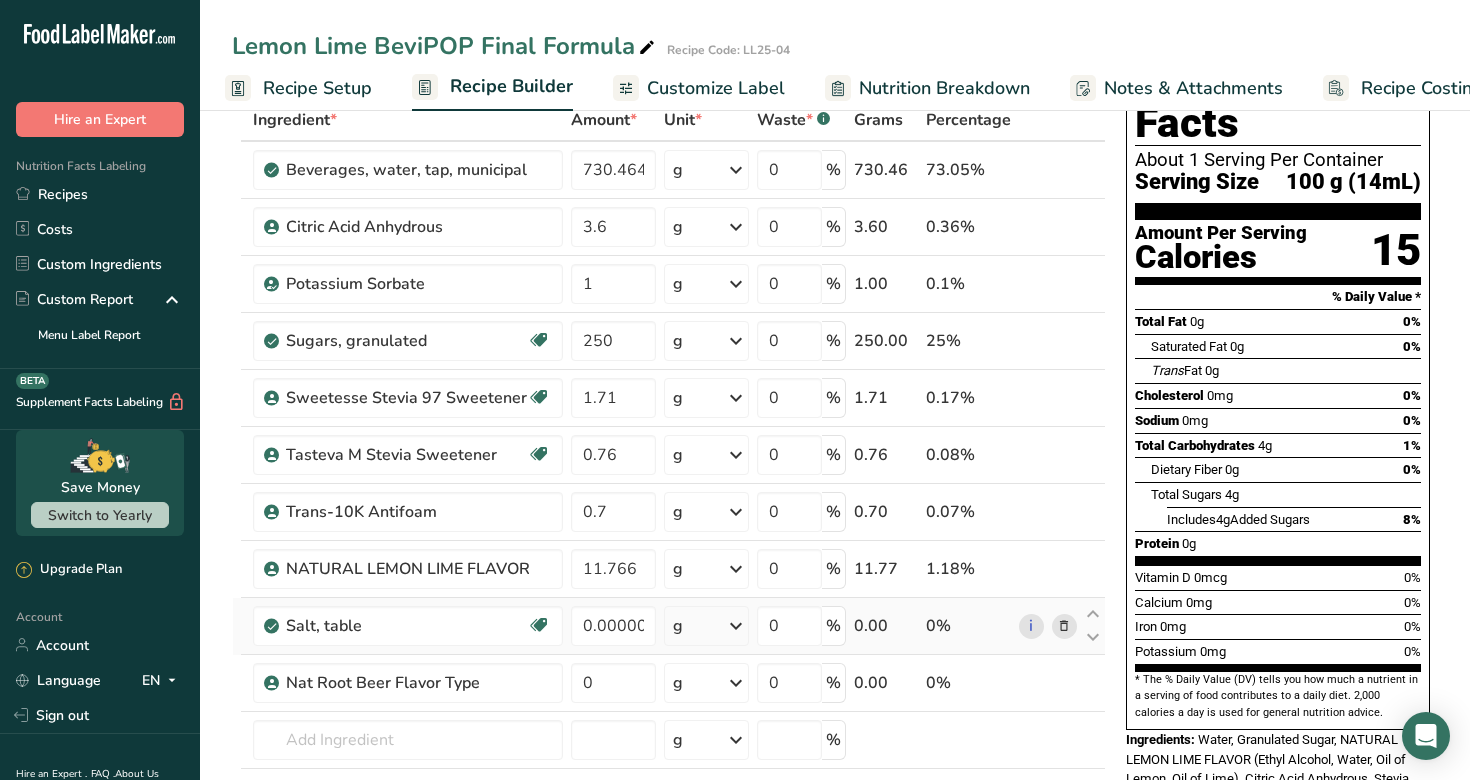 click at bounding box center [1064, 626] 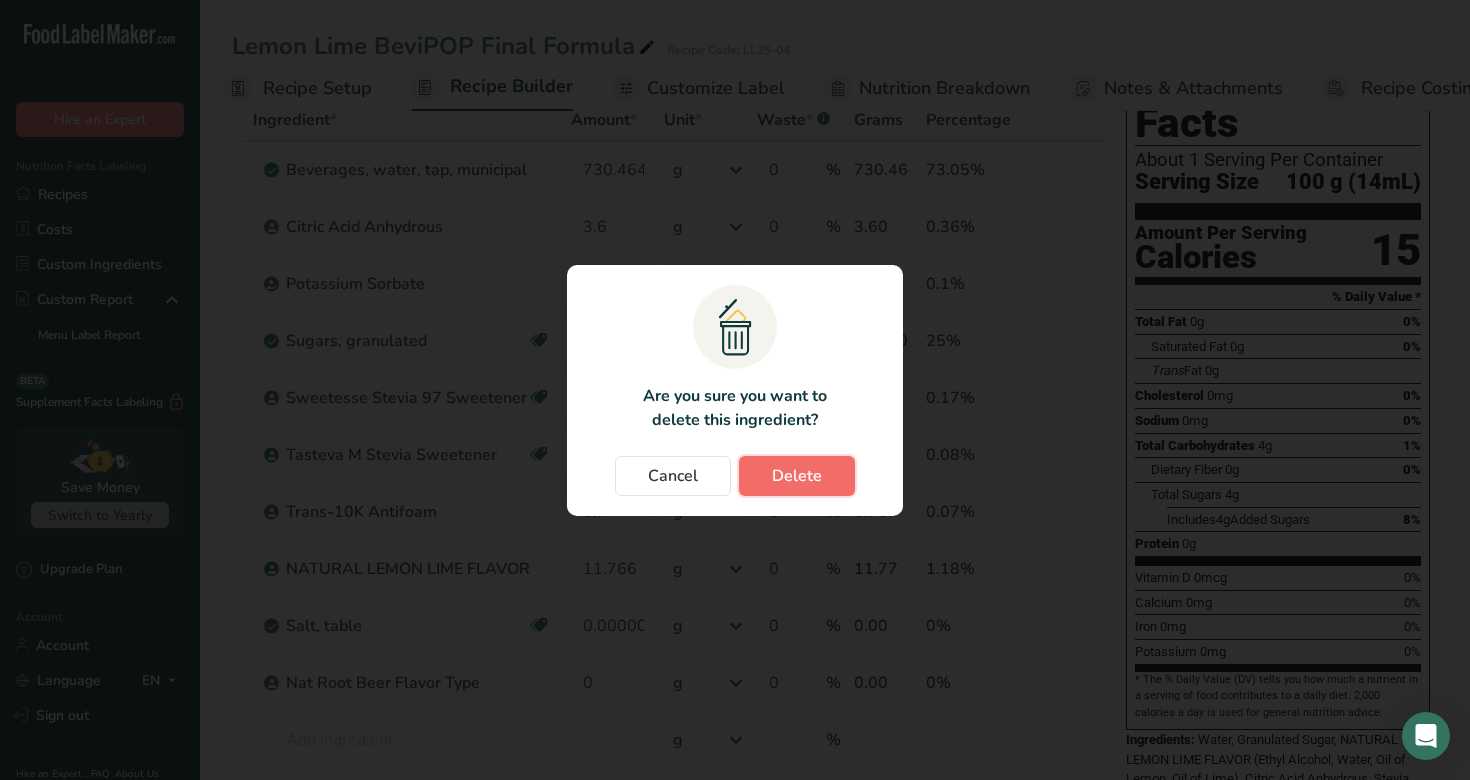 click on "Delete" at bounding box center [797, 476] 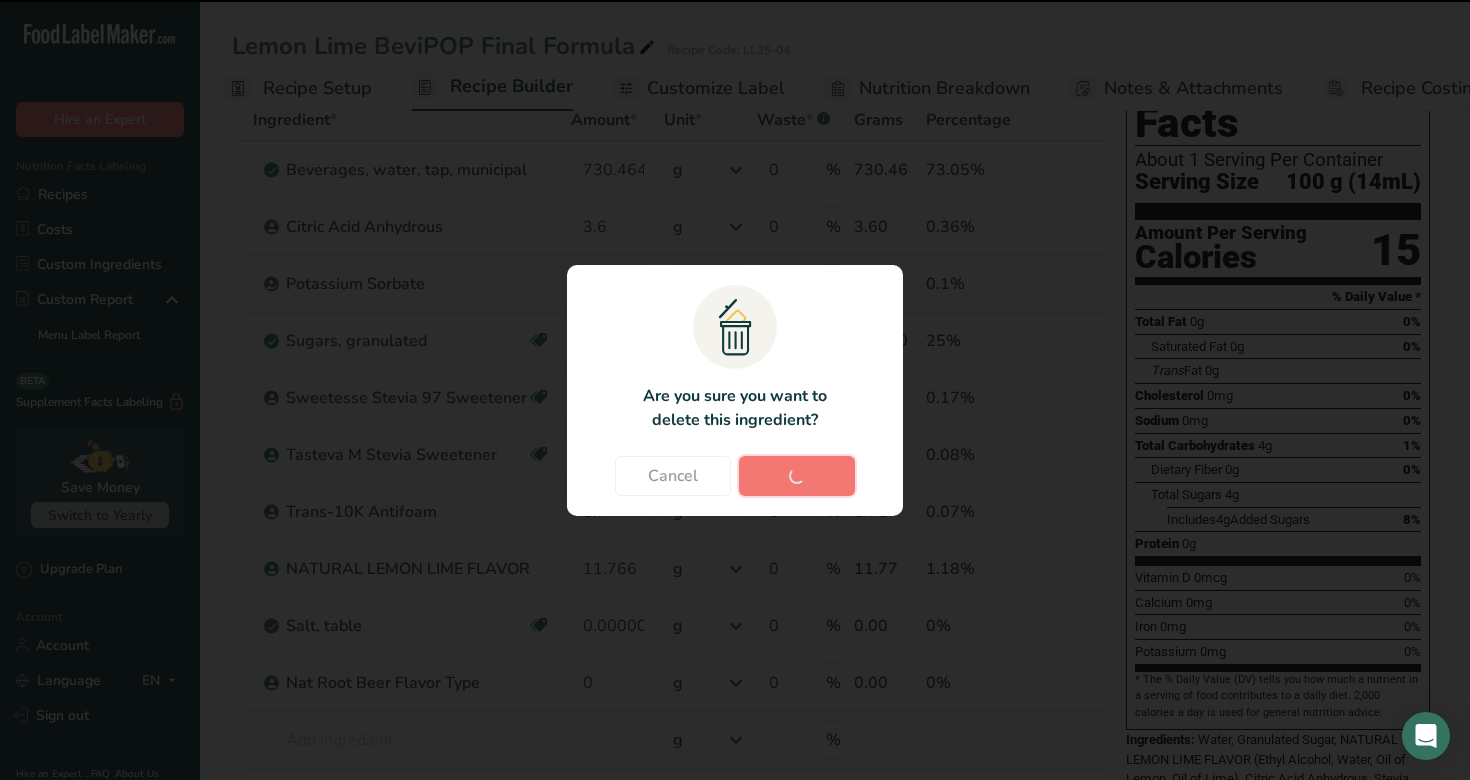 type on "0" 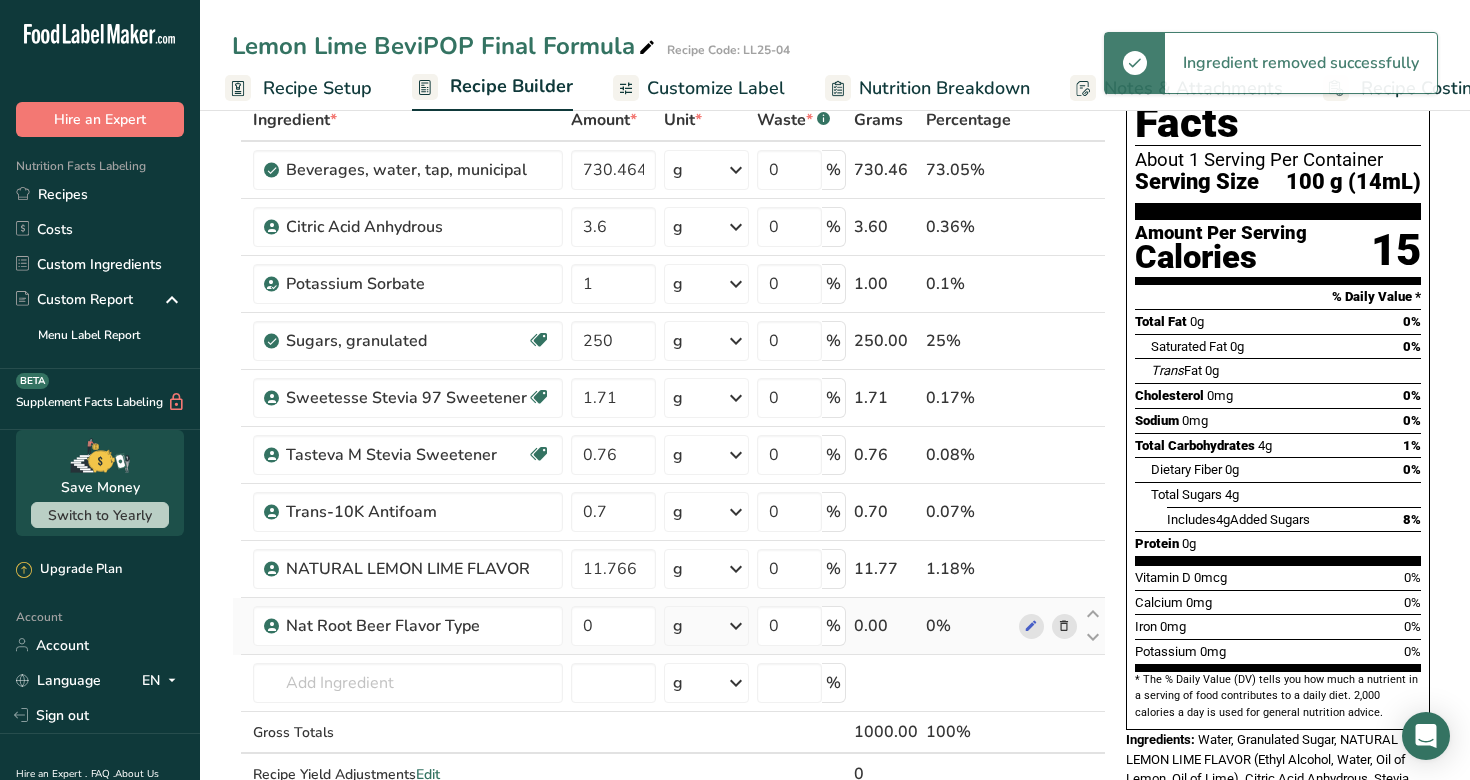 click at bounding box center [1064, 626] 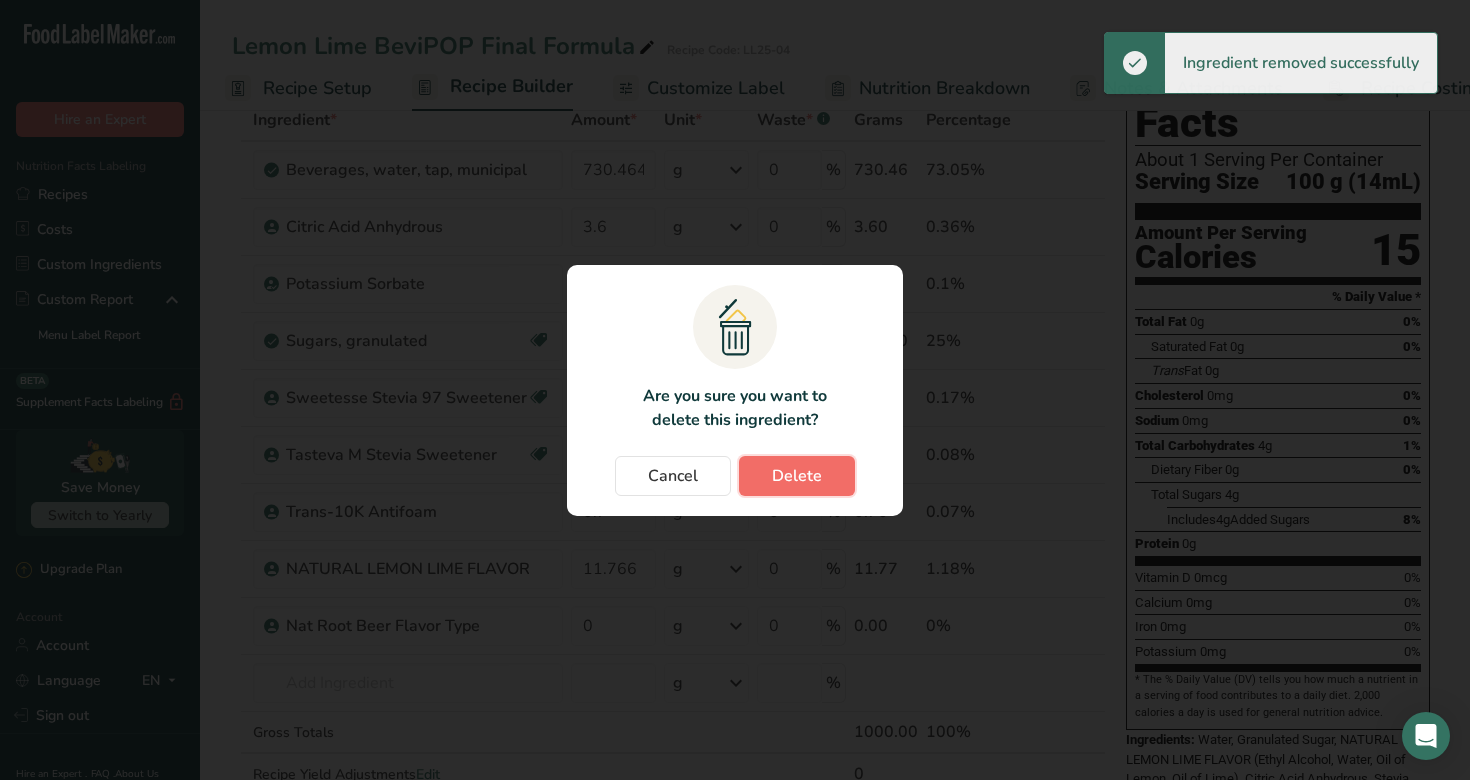 click on "Delete" at bounding box center (797, 476) 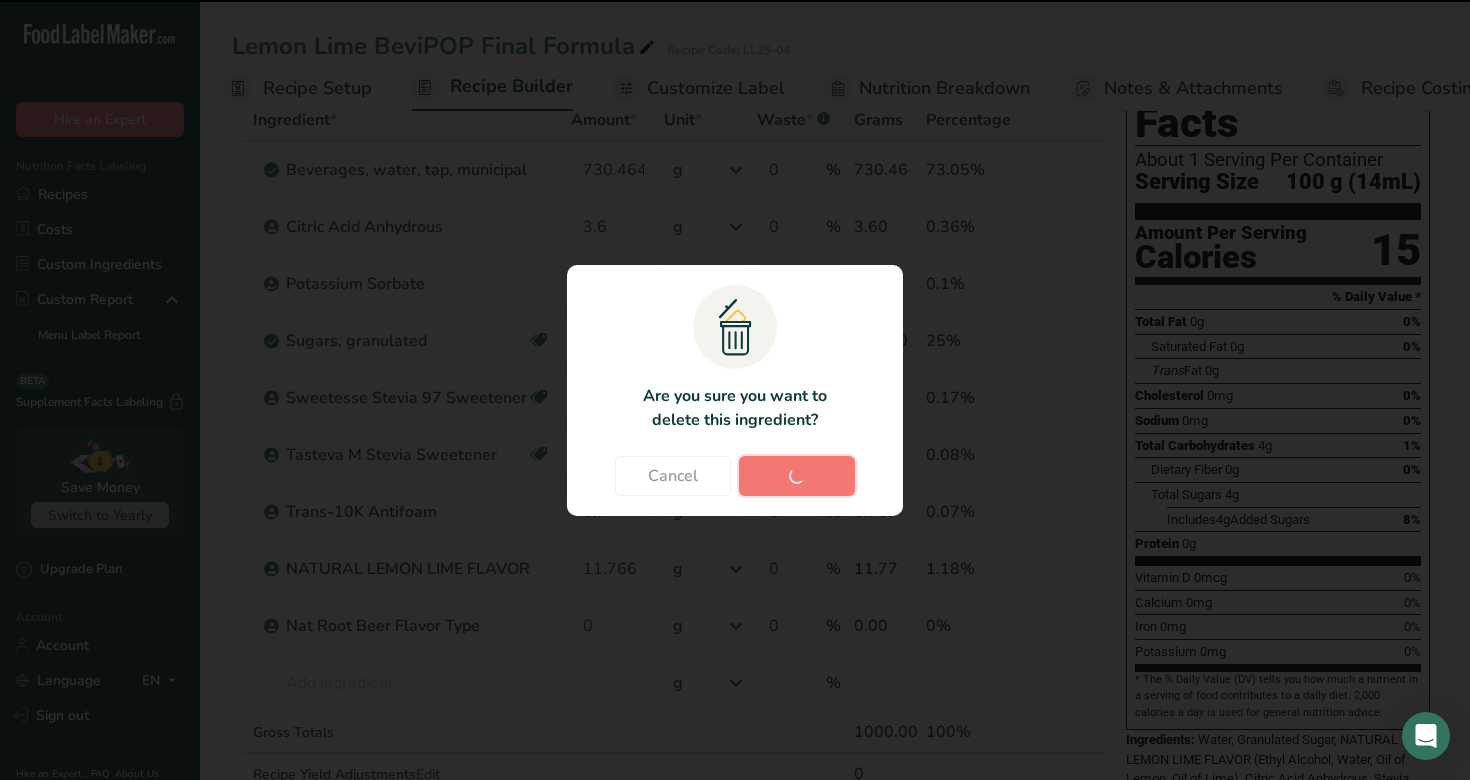 type 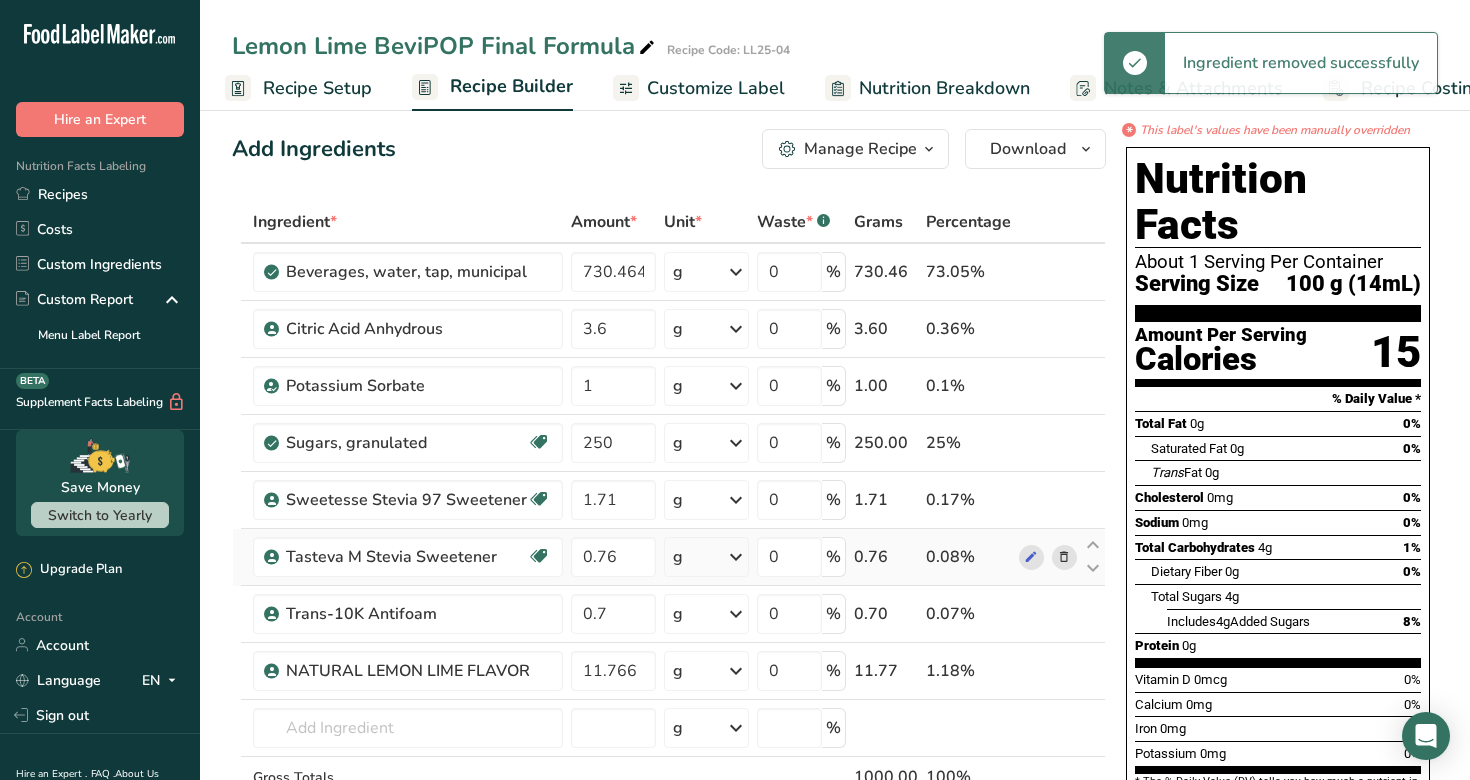 scroll, scrollTop: 0, scrollLeft: 0, axis: both 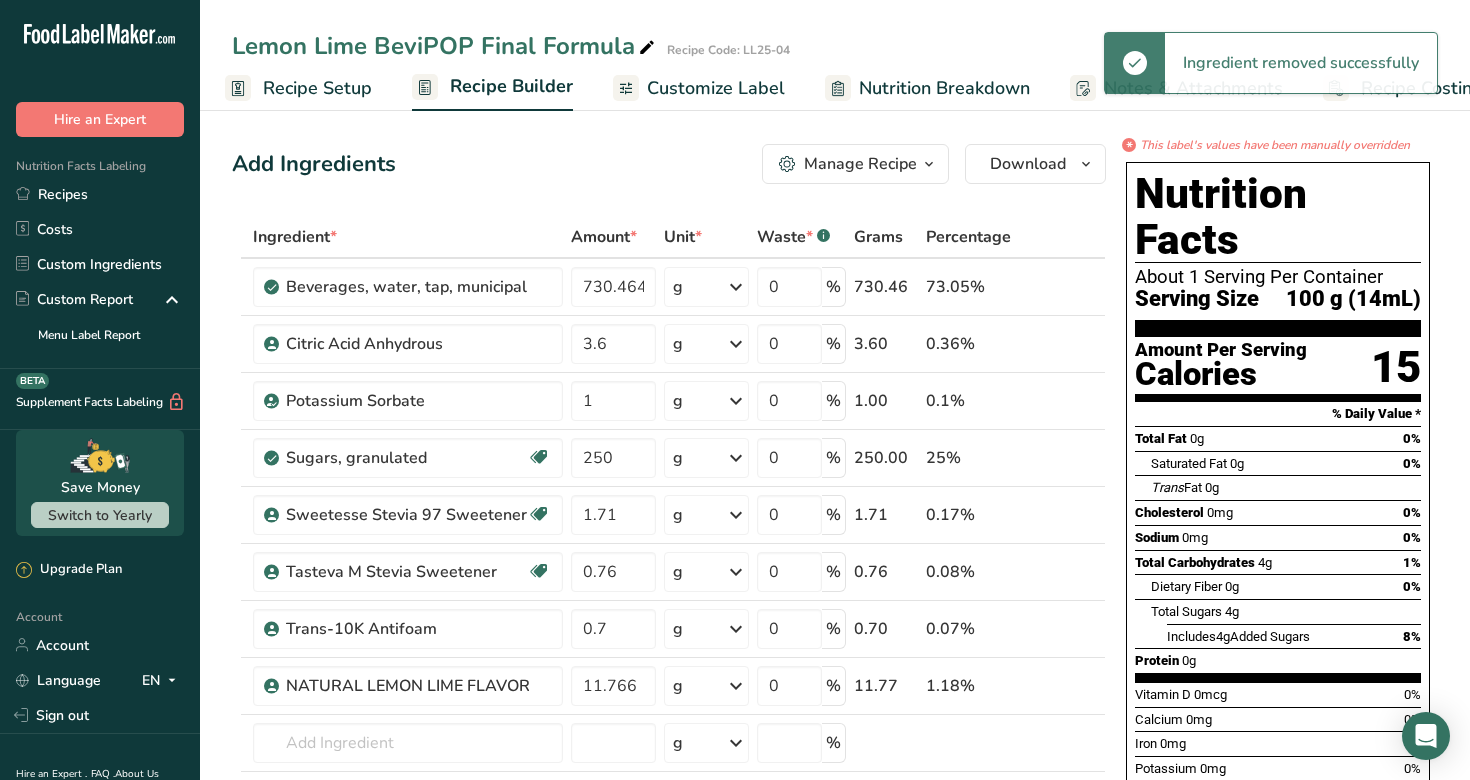 click on "Nutrition Breakdown" at bounding box center [944, 88] 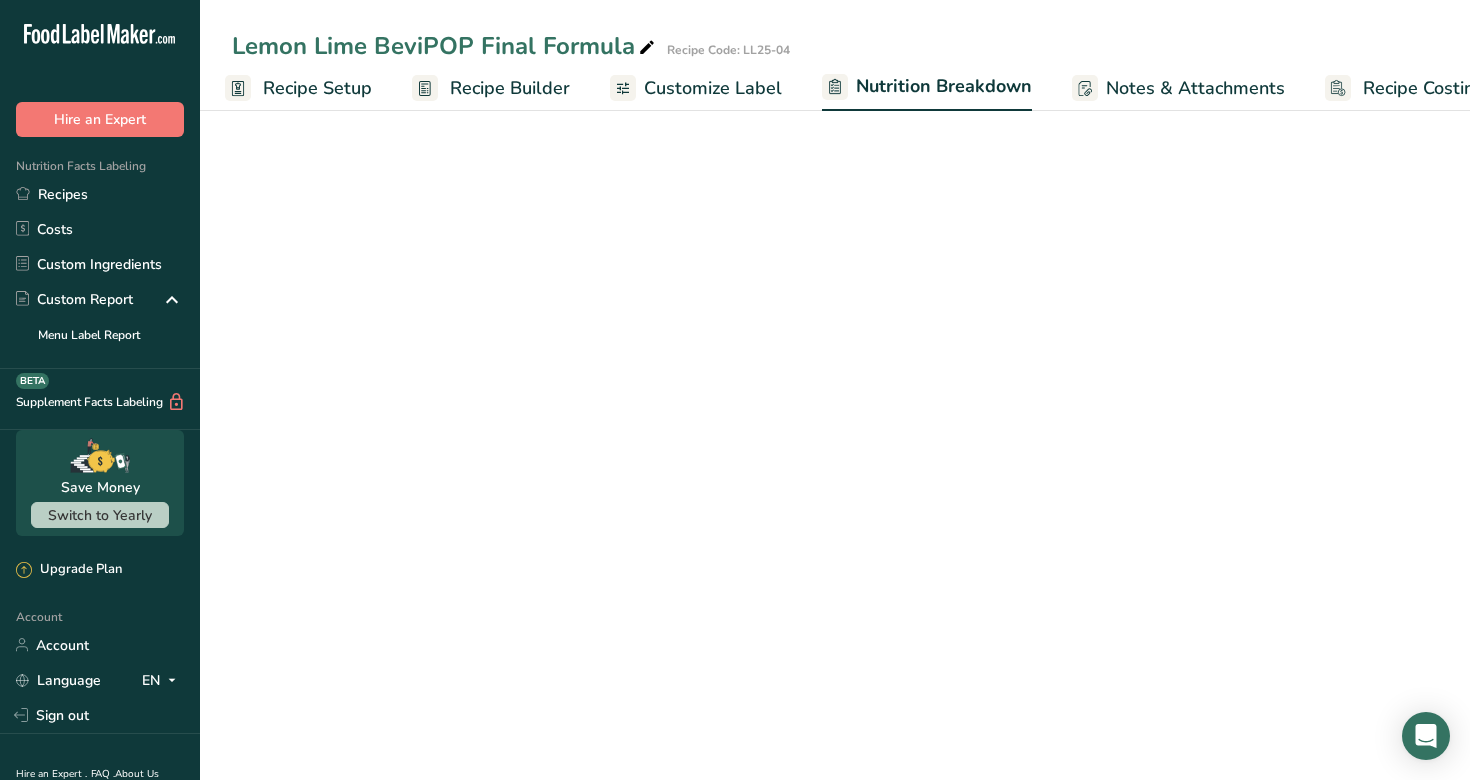 scroll, scrollTop: 0, scrollLeft: 53, axis: horizontal 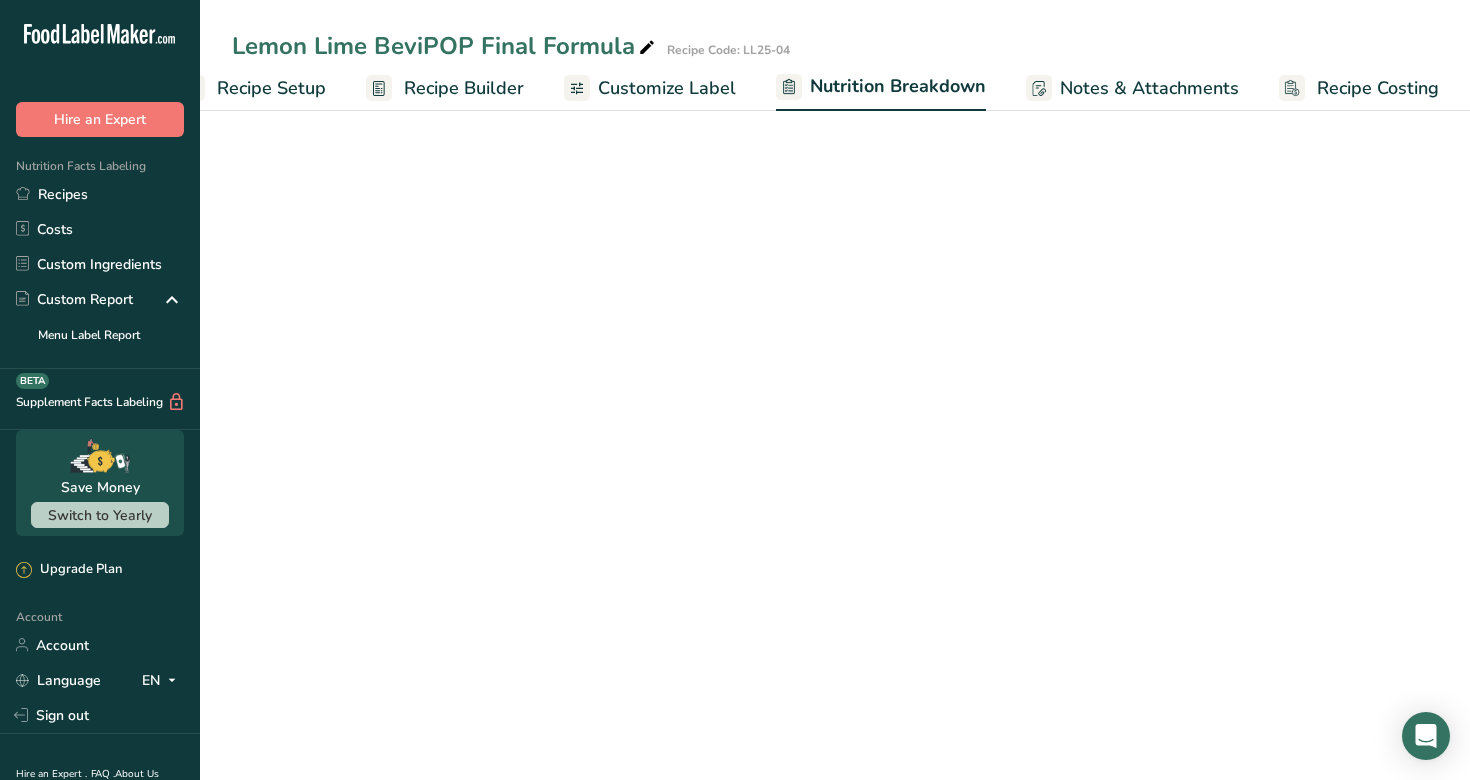 select on "Calories" 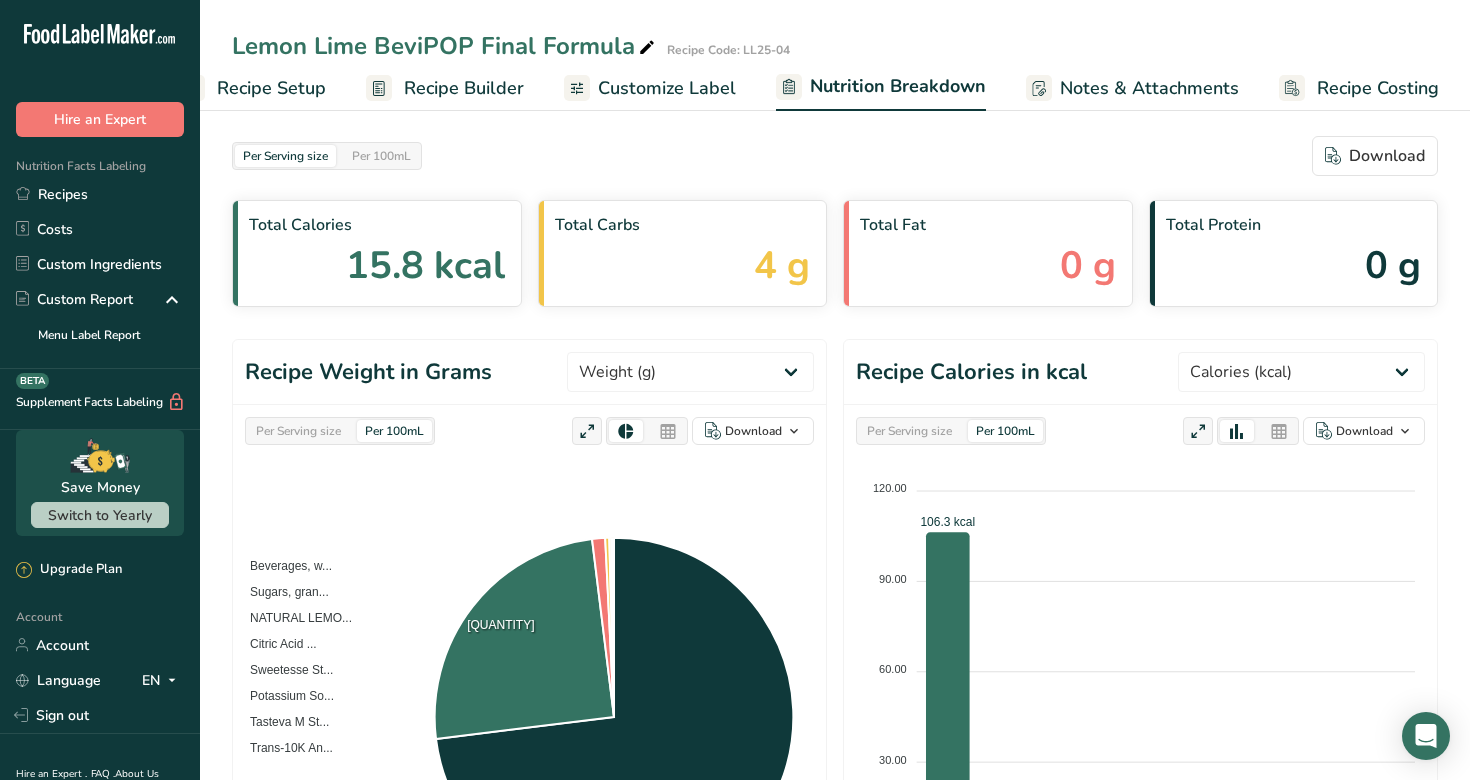 click on "Customize Label" at bounding box center [667, 88] 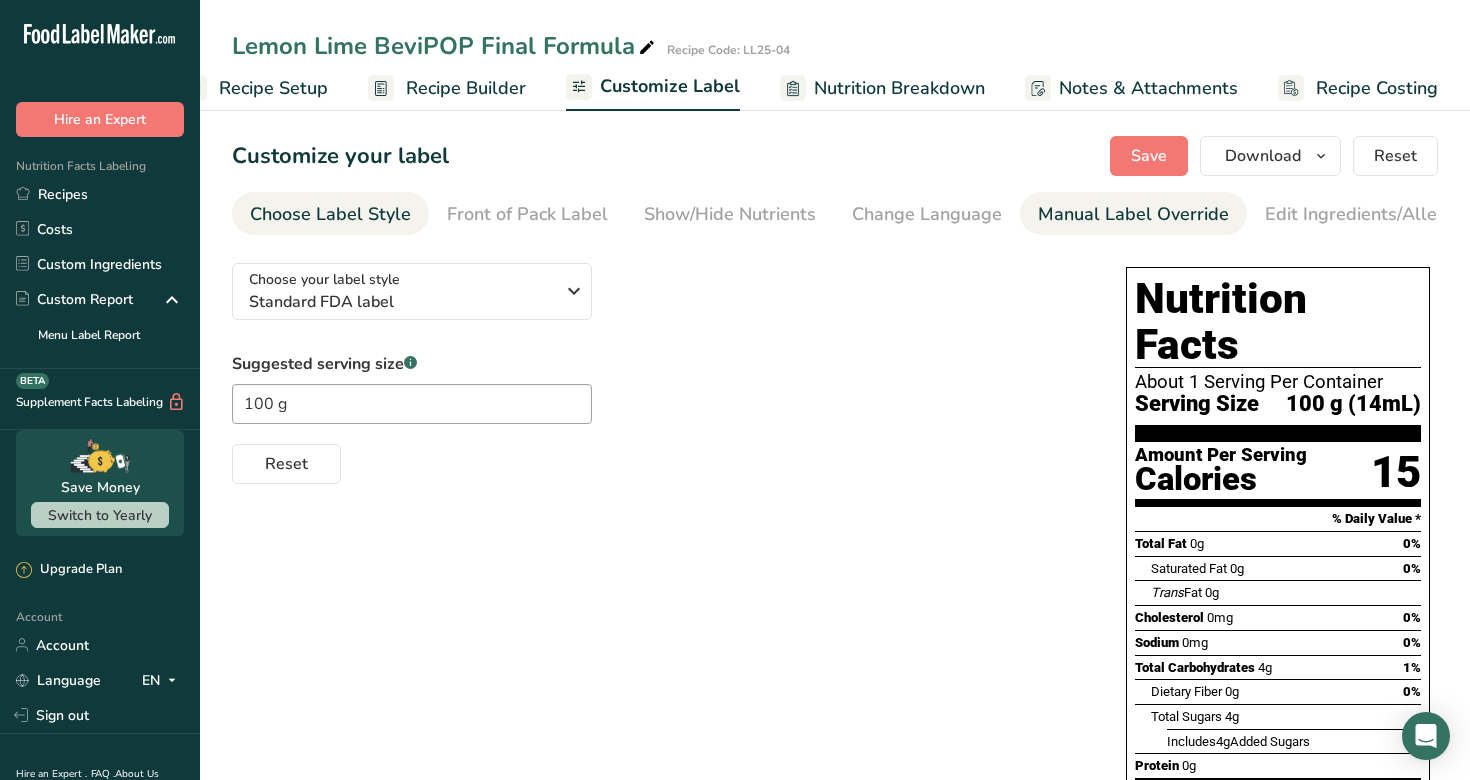 click on "Manual Label Override" at bounding box center (1133, 214) 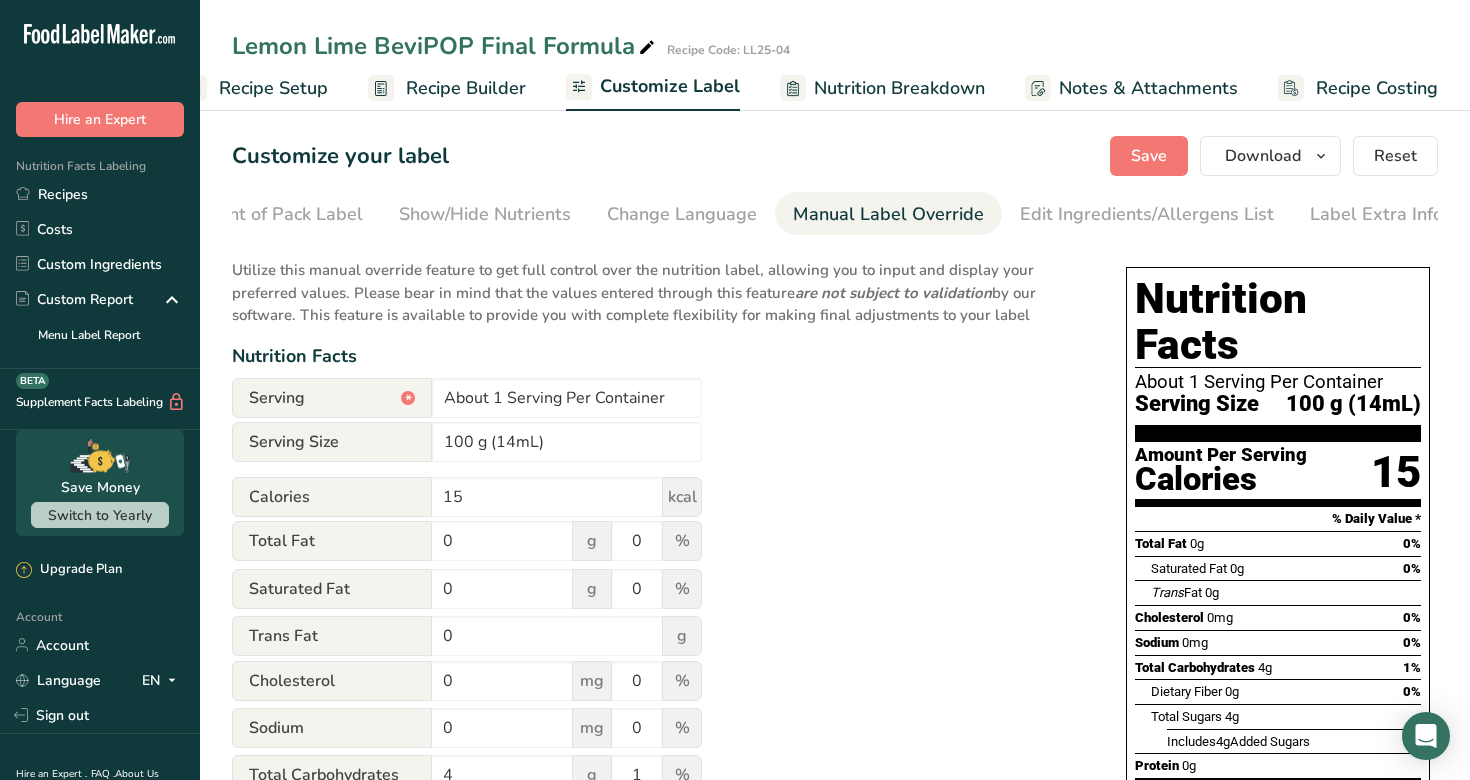 scroll, scrollTop: 0, scrollLeft: 247, axis: horizontal 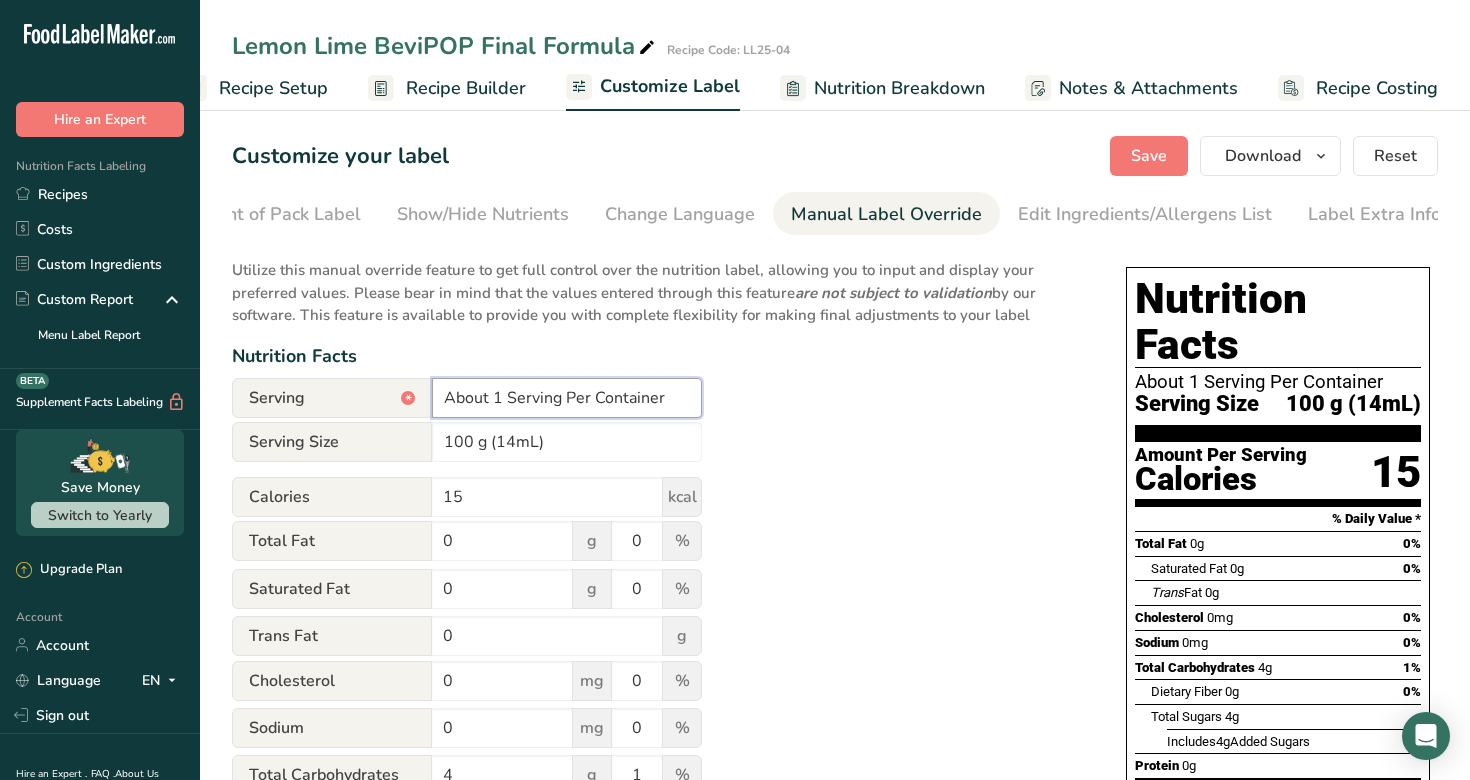 click on "About 1 Serving Per Container" at bounding box center [567, 398] 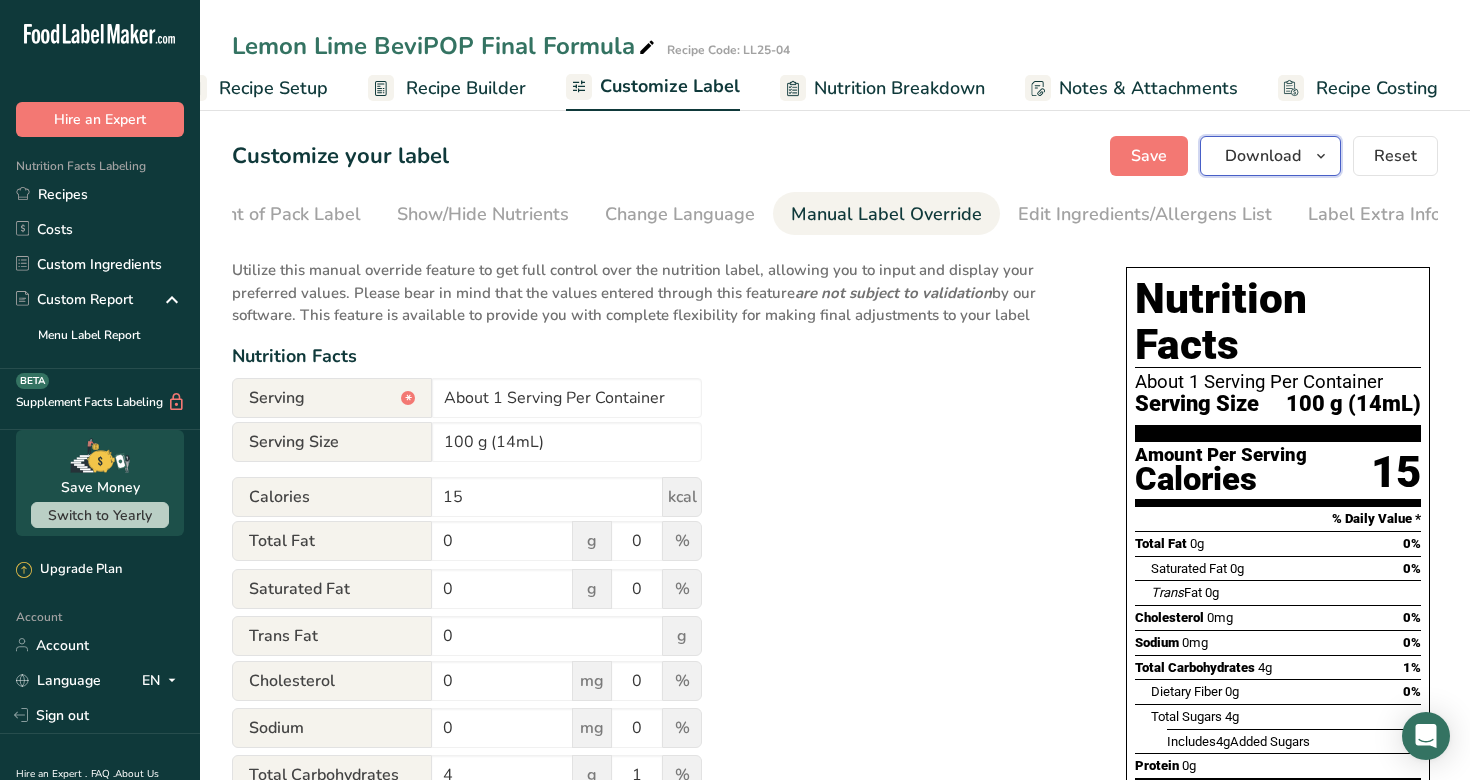 click on "Download" at bounding box center (1263, 156) 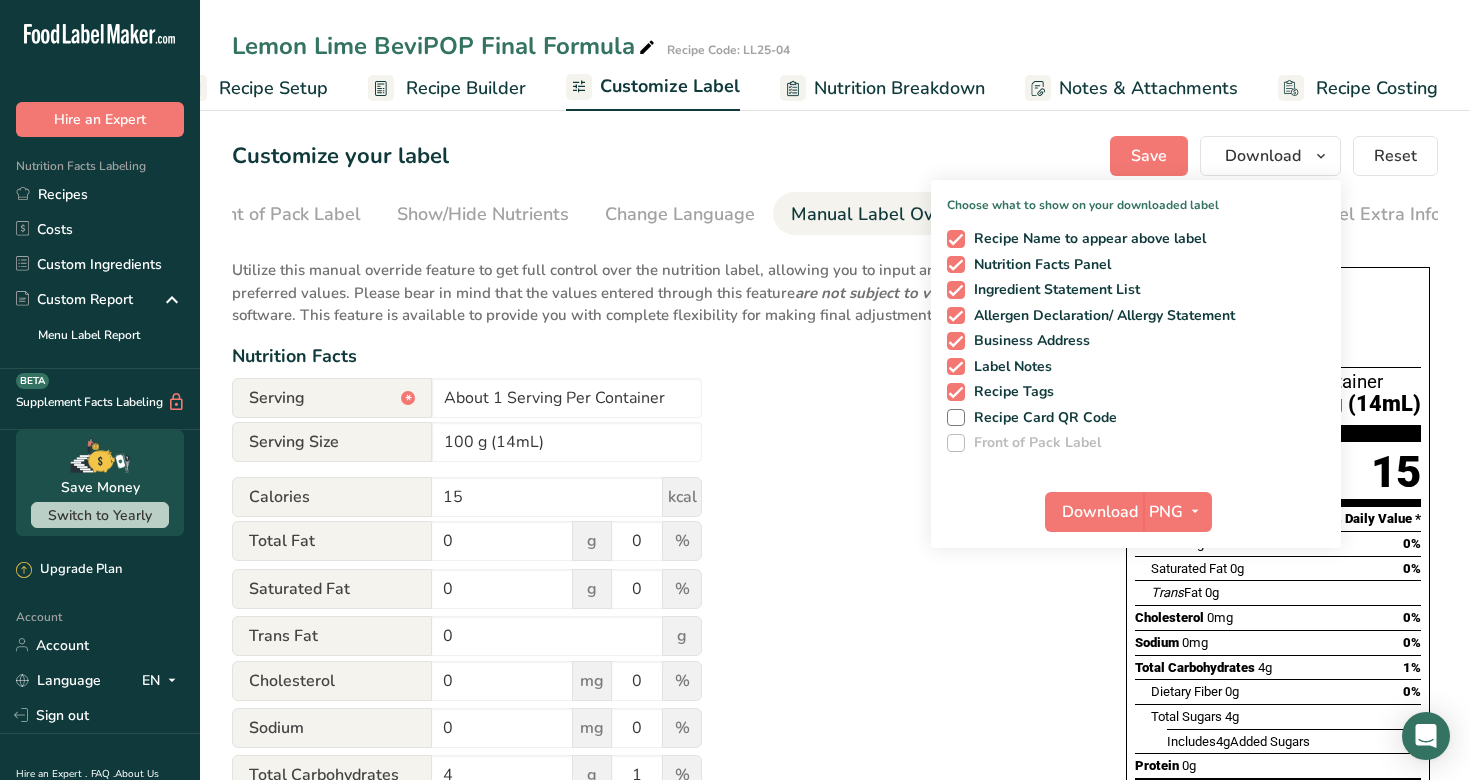 click on "Utilize this manual override feature to get full control over the nutrition label, allowing you to input and display your preferred values. Please bear in mind that the values entered through this feature
are not subject to validation
by our software. This feature is available to provide you with complete flexibility for making final adjustments to your label
Nutrition Facts
Serving
*
About 1 Serving Per Container
Serving Size
100 g (14mL)
Calories
15
kcal
Total Fat
0
g
0
%
Saturated Fat
0
g
0
%
Trans Fat
0
g
Cholesterol
0
mg
0
%
Sodium
0
mg" at bounding box center (659, 737) 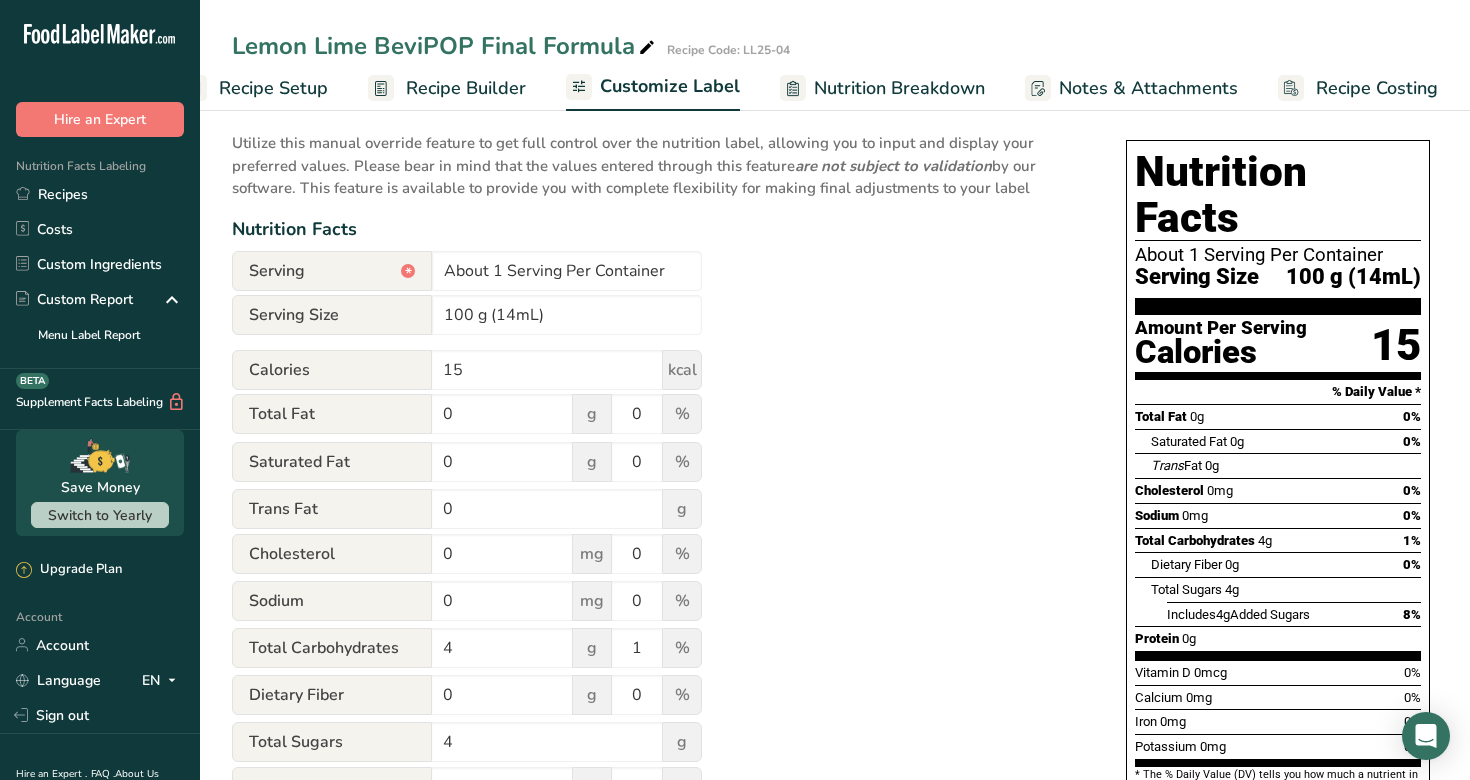 scroll, scrollTop: 0, scrollLeft: 0, axis: both 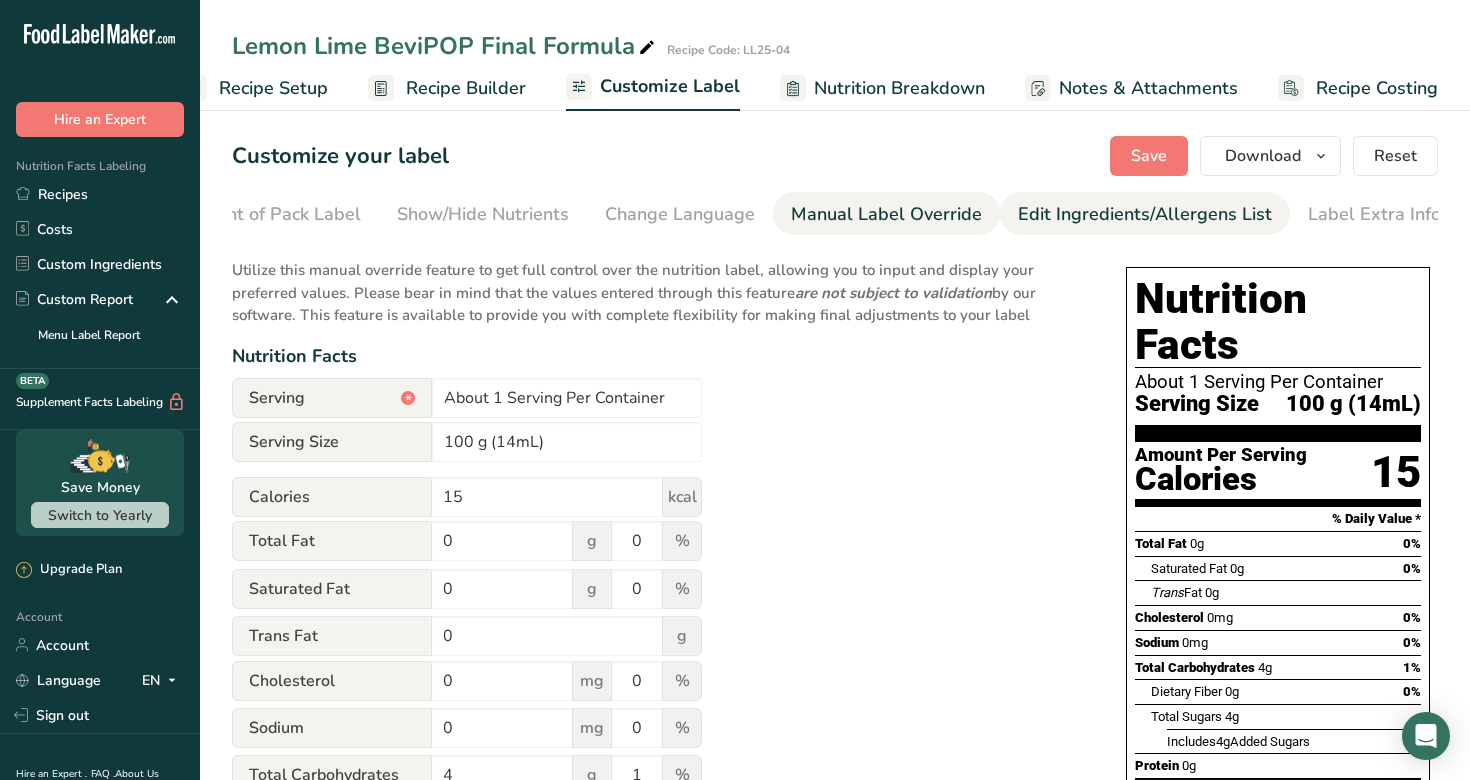 click on "Edit Ingredients/Allergens List" at bounding box center (1145, 214) 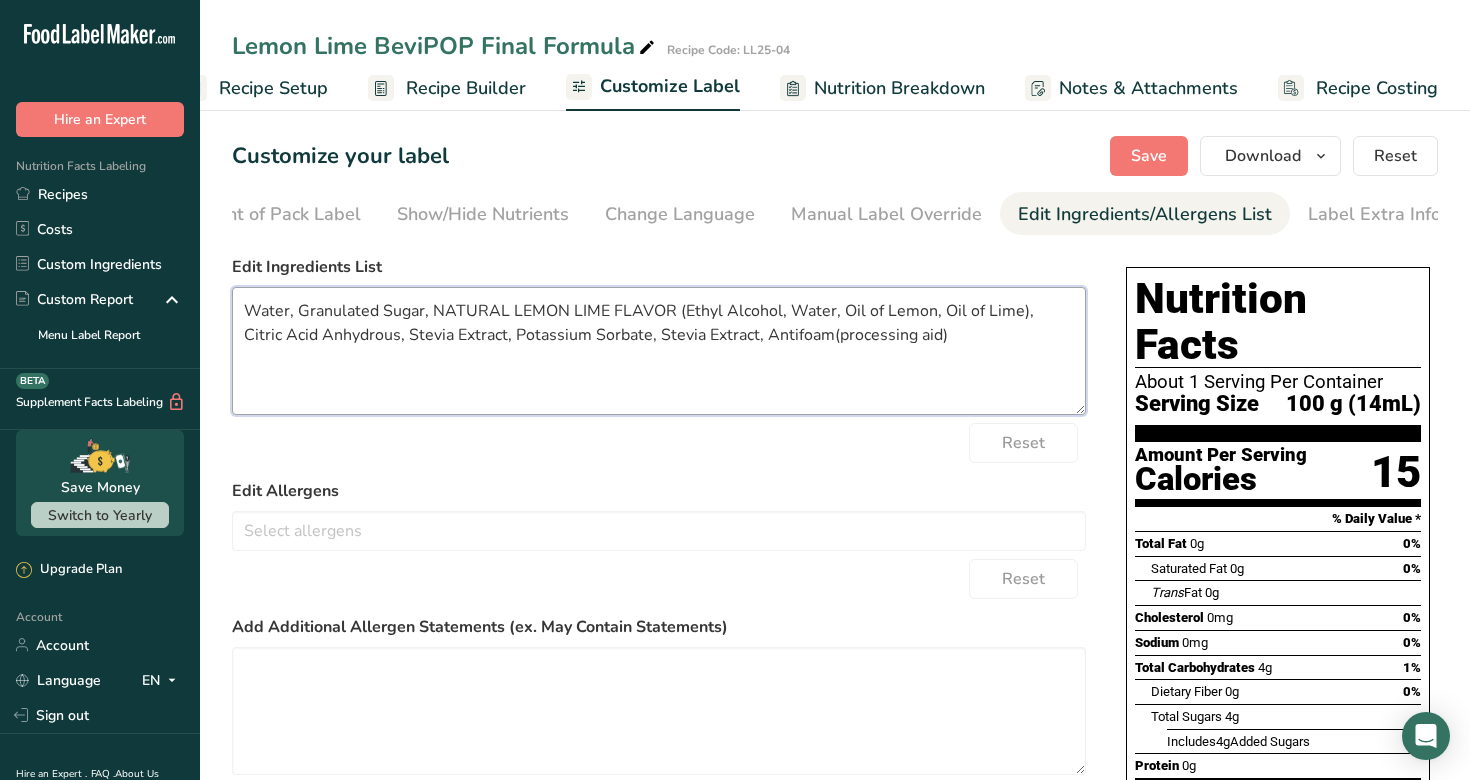 click on "Water, Granulated Sugar, NATURAL LEMON LIME FLAVOR (Ethyl Alcohol, Water, Oil of Lemon, Oil of Lime), Citric Acid Anhydrous, Stevia Extract, Potassium Sorbate, Stevia Extract, Antifoam(processing aid)" at bounding box center [659, 351] 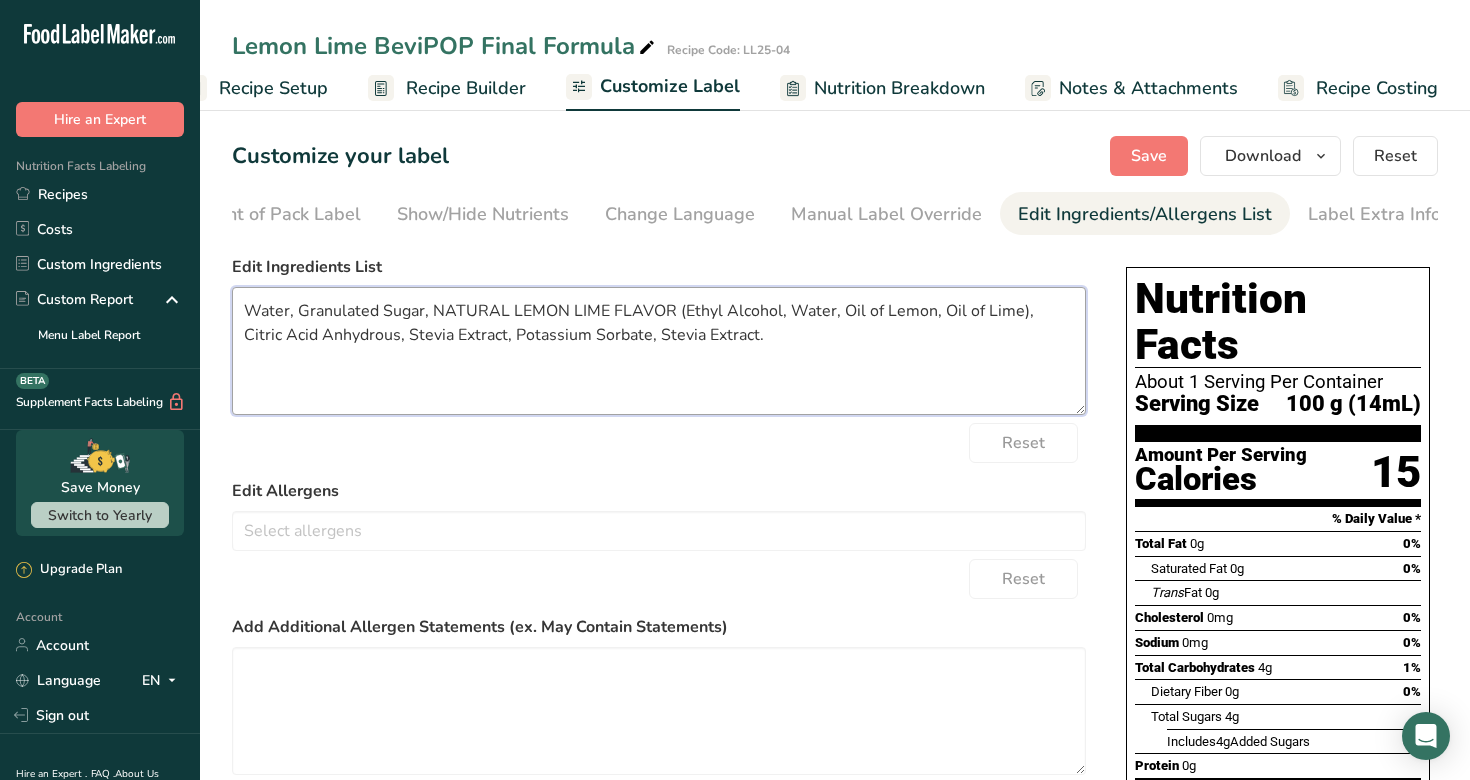click on "Water, Granulated Sugar, NATURAL LEMON LIME FLAVOR (Ethyl Alcohol, Water, Oil of Lemon, Oil of Lime), Citric Acid Anhydrous, Stevia Extract, Potassium Sorbate, Stevia Extract." at bounding box center (659, 351) 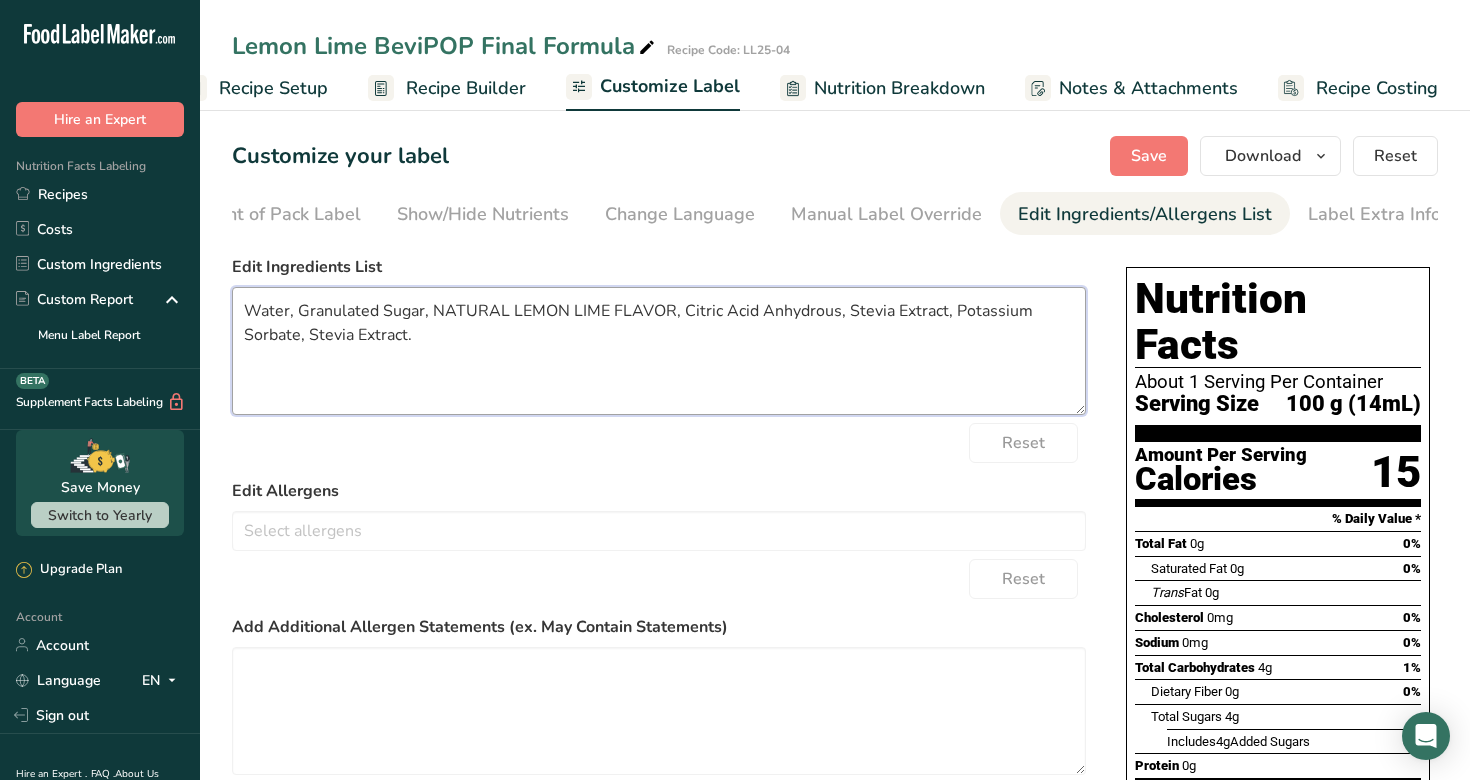 click on "Water, Granulated Sugar, NATURAL LEMON LIME FLAVOR, Citric Acid Anhydrous, Stevia Extract, Potassium Sorbate, Stevia Extract." at bounding box center (659, 351) 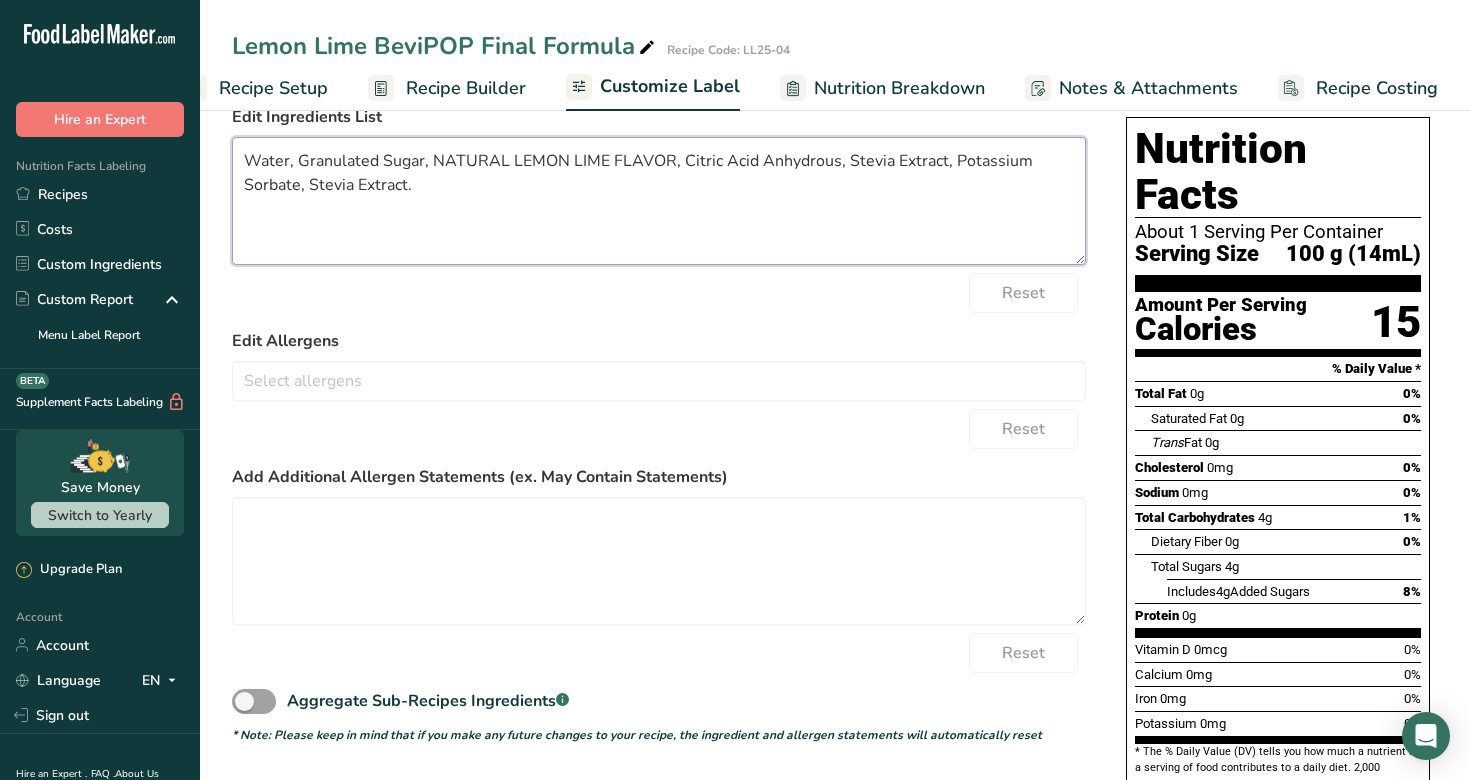 scroll, scrollTop: 166, scrollLeft: 0, axis: vertical 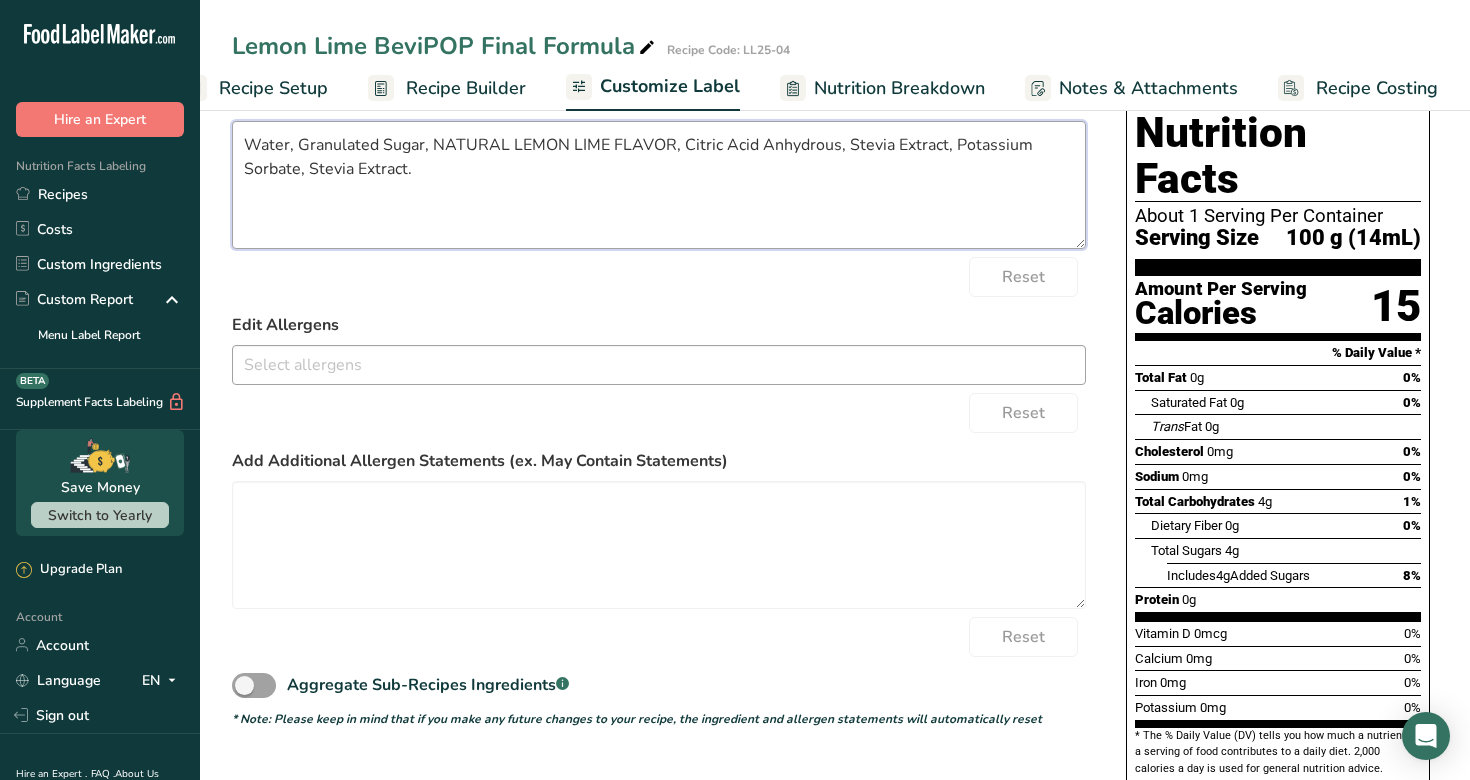 type on "Water, Granulated Sugar, NATURAL LEMON LIME FLAVOR, Citric Acid Anhydrous, Stevia Extract, Potassium Sorbate, Stevia Extract." 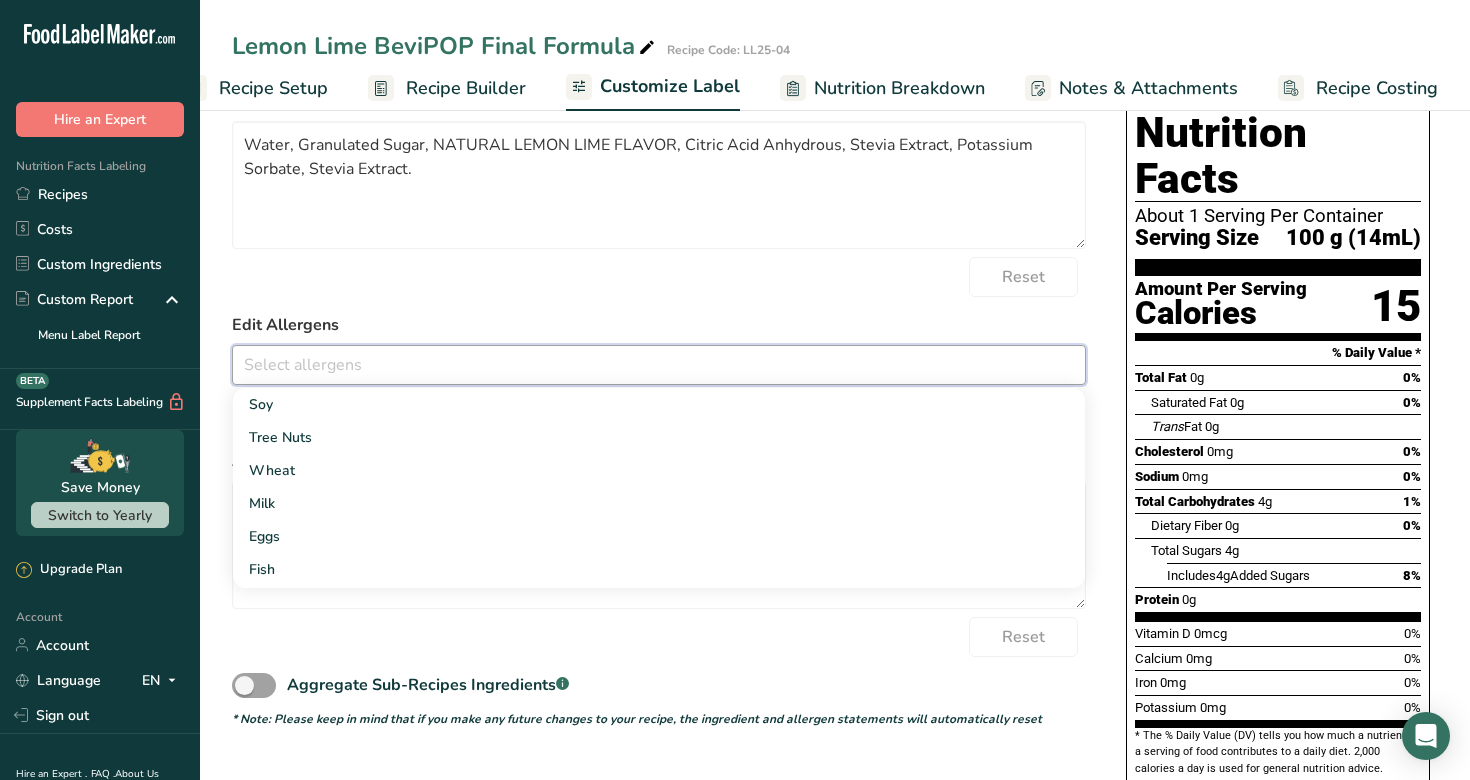click at bounding box center [659, 364] 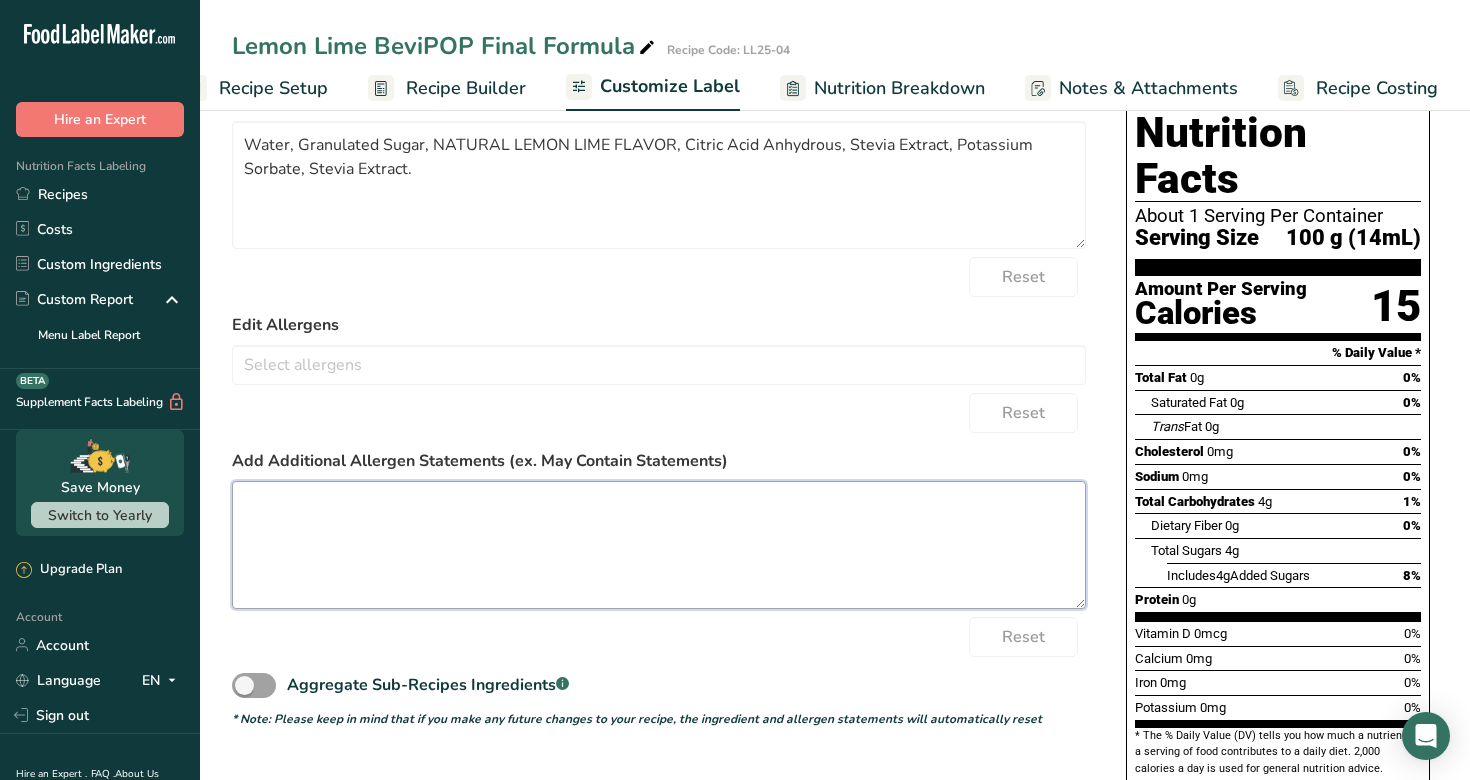 click at bounding box center [659, 545] 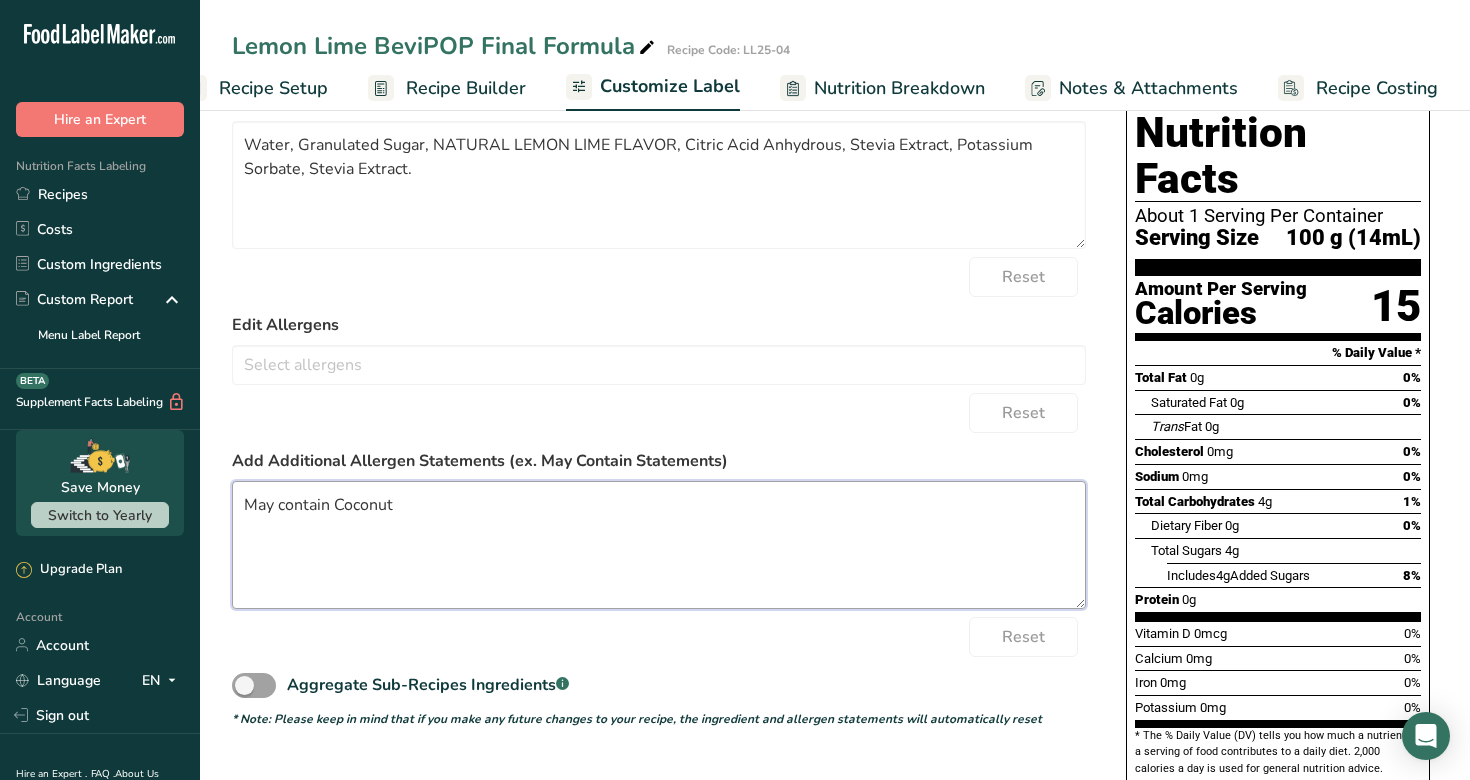 type on "May contain Coconut" 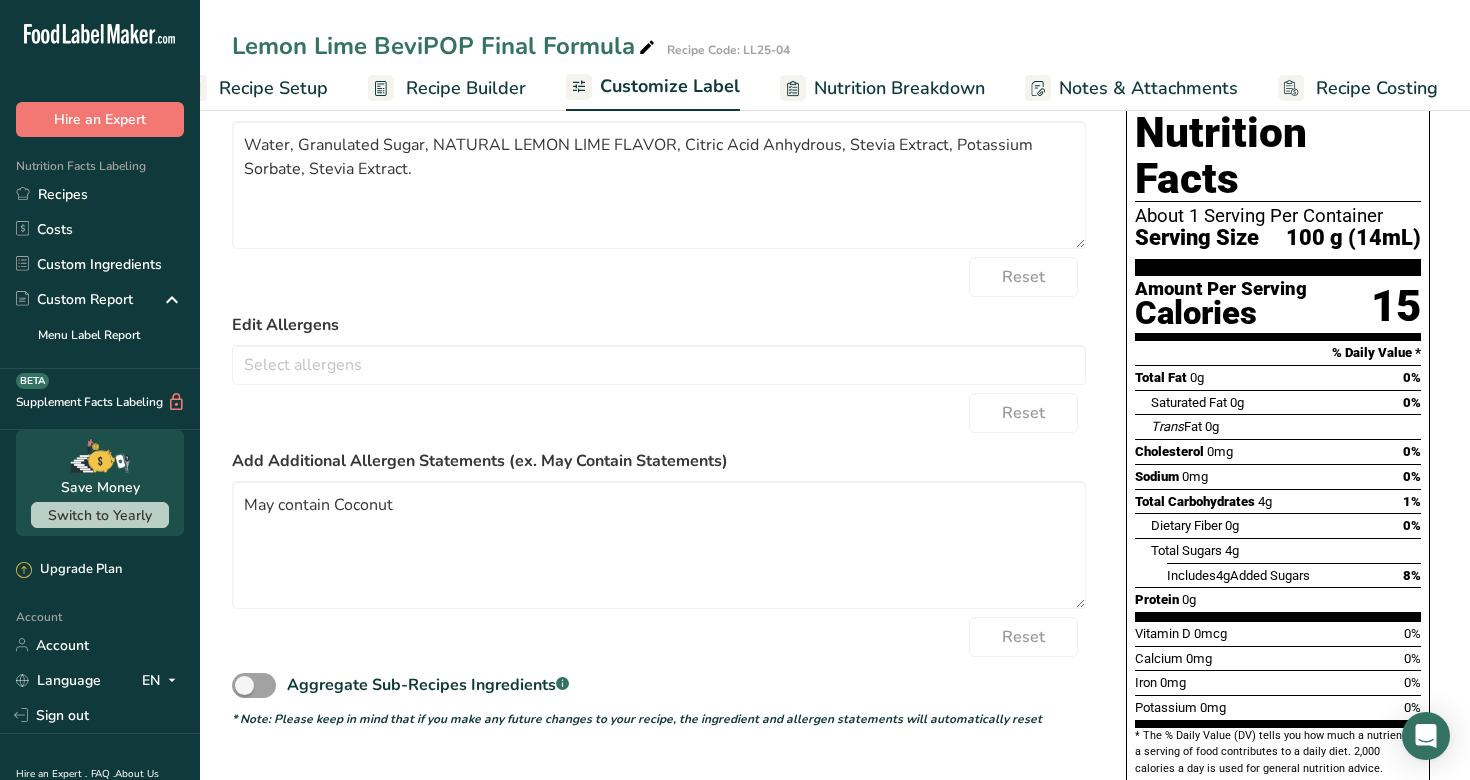 click on "Reset" at bounding box center (659, 637) 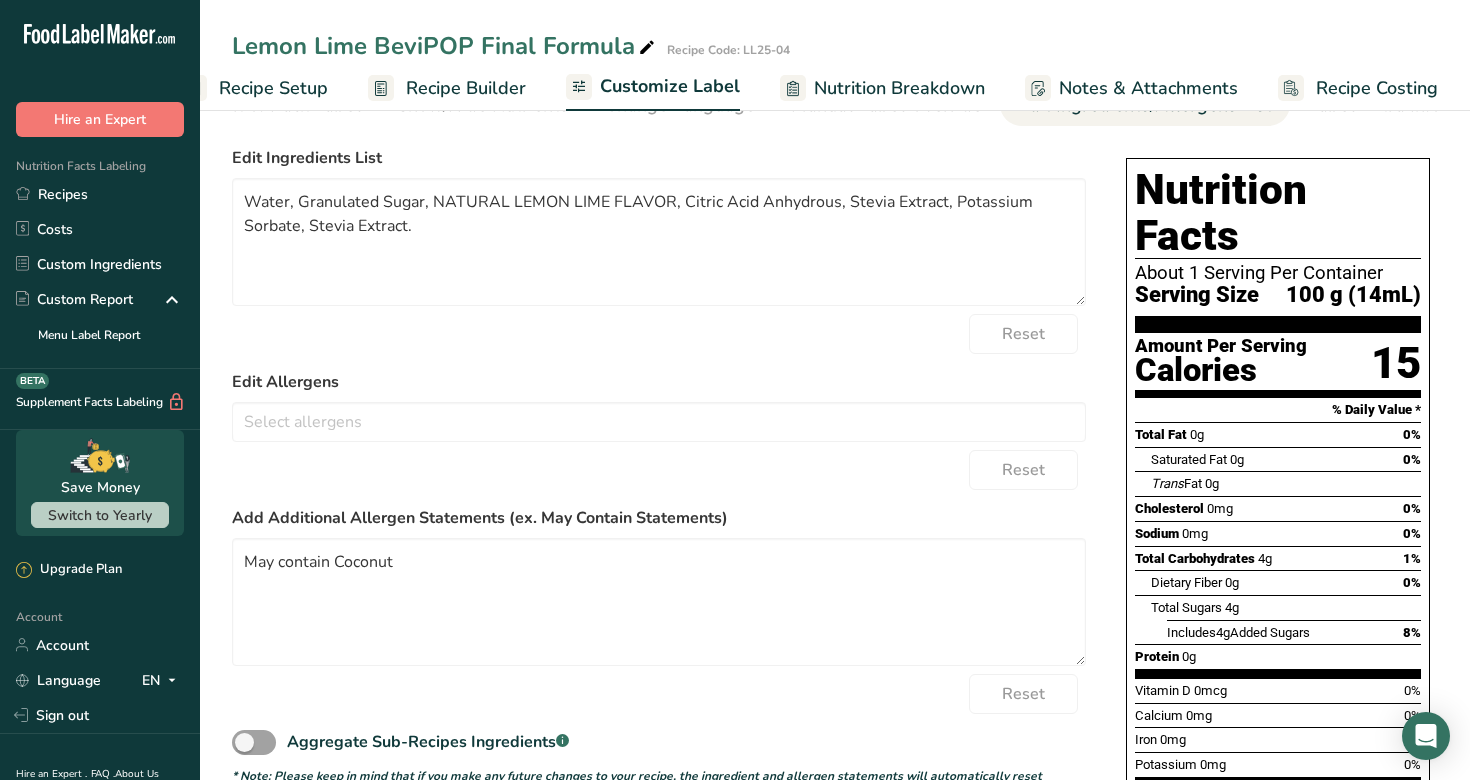 scroll, scrollTop: 0, scrollLeft: 0, axis: both 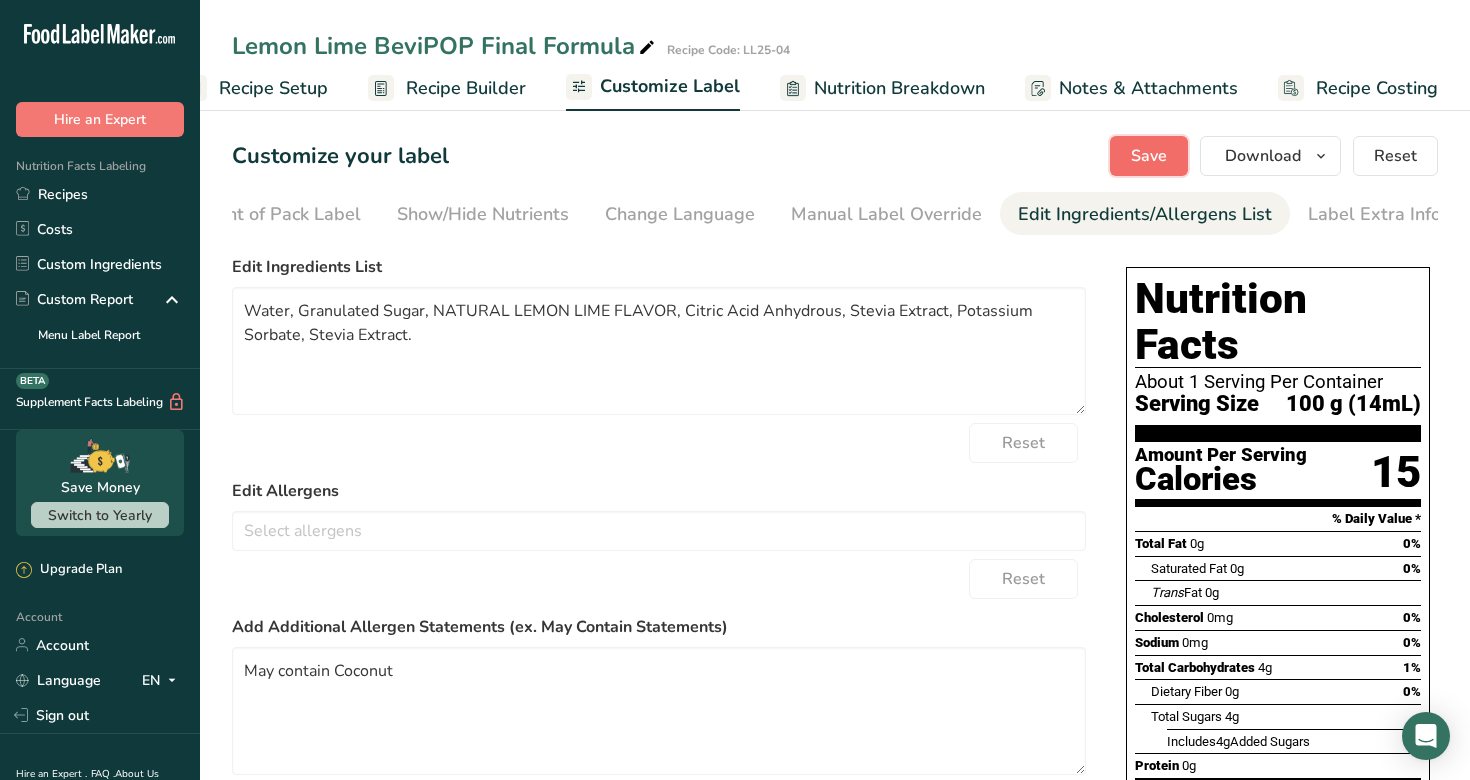 click on "Save" at bounding box center [1149, 156] 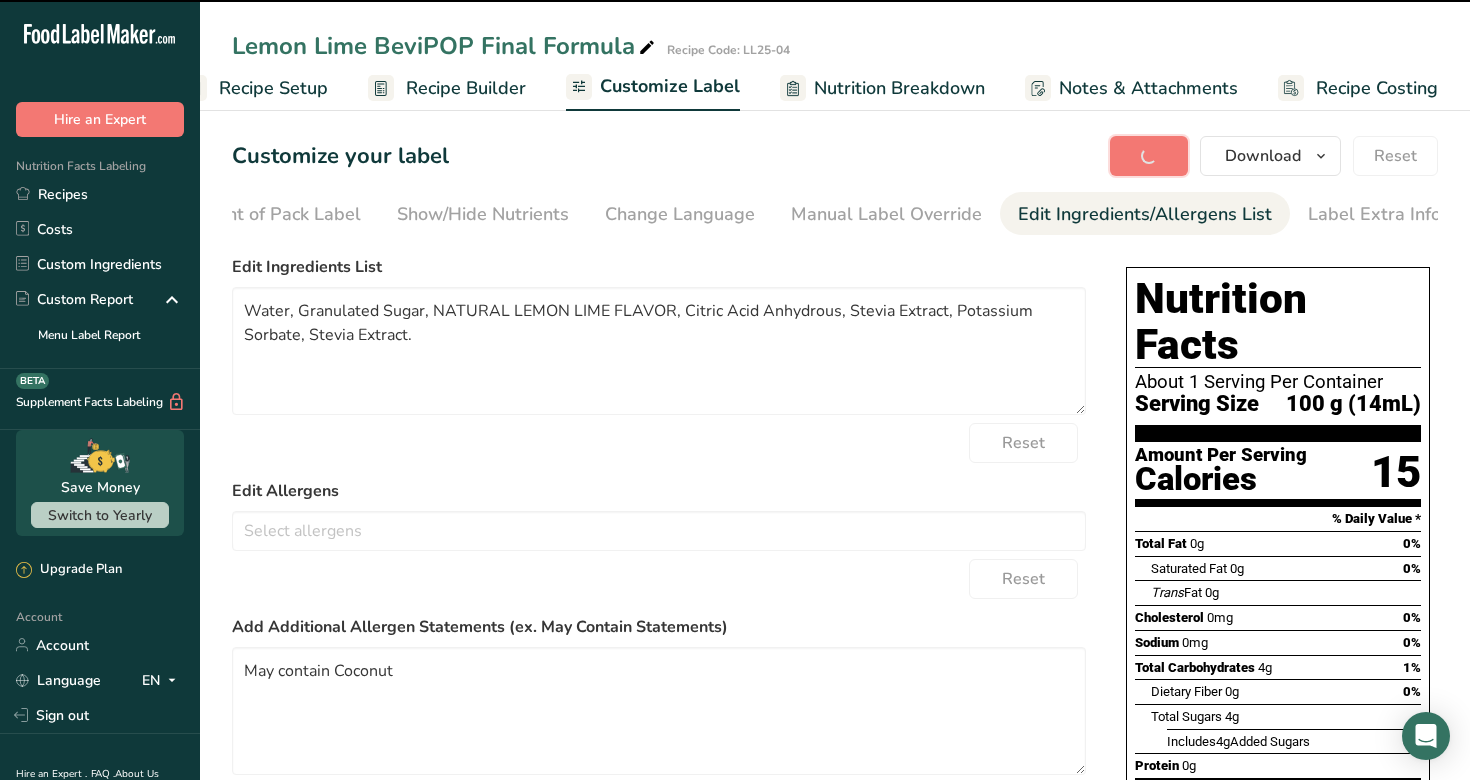 type on "Water, Granulated Sugar, NATURAL LEMON LIME FLAVOR, Citric Acid Anhydrous, Stevia Extract, Potassium Sorbate, Stevia Extract." 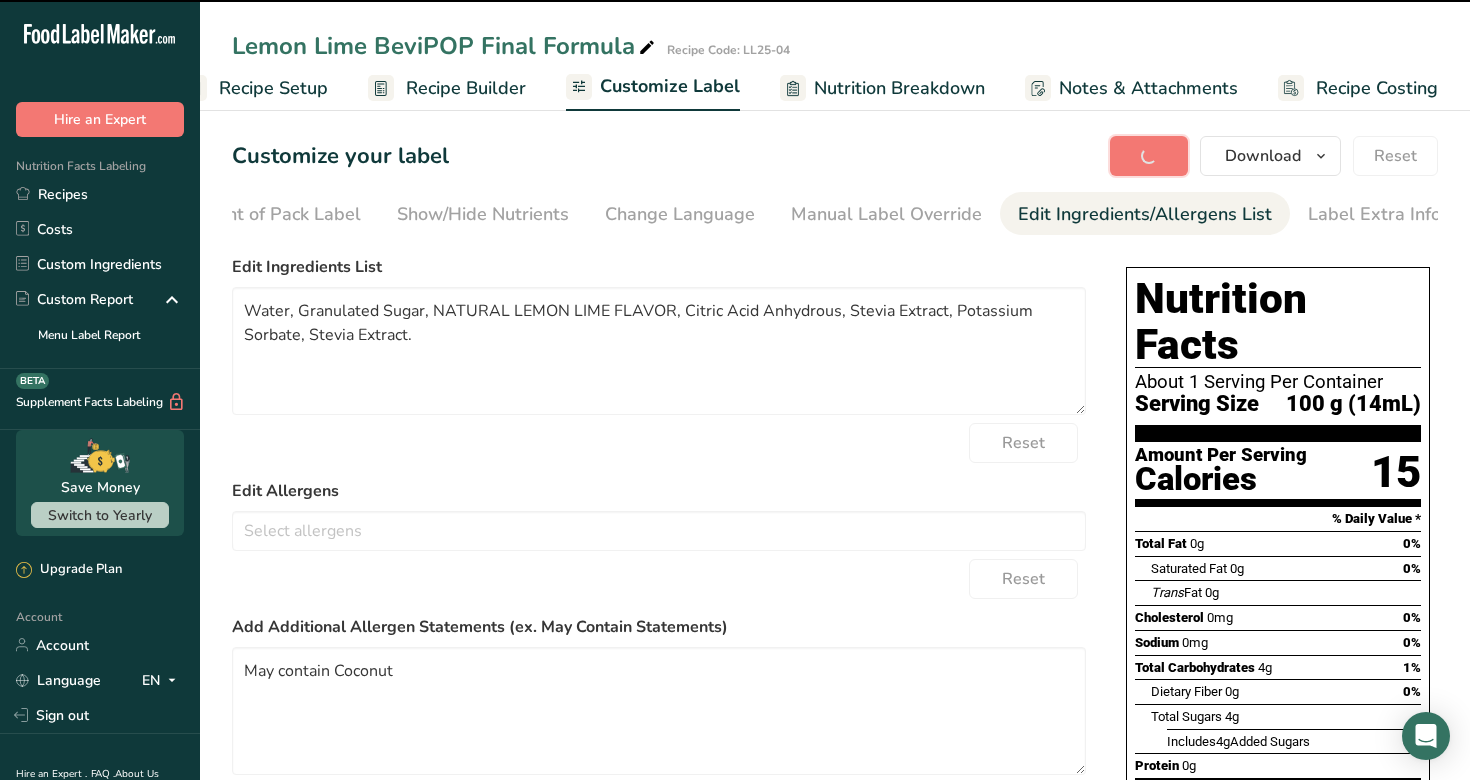 type on "May contain Coconut" 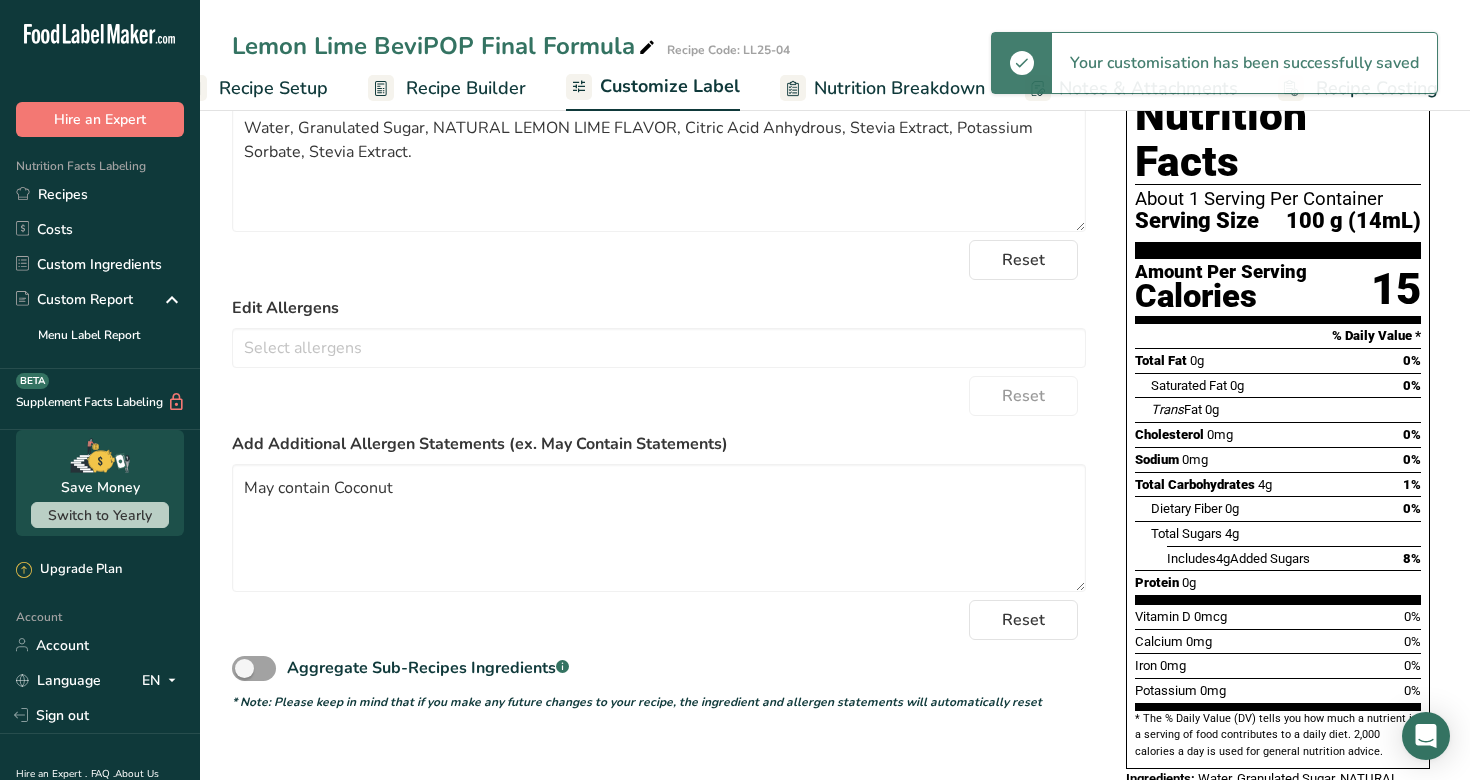 scroll, scrollTop: 262, scrollLeft: 0, axis: vertical 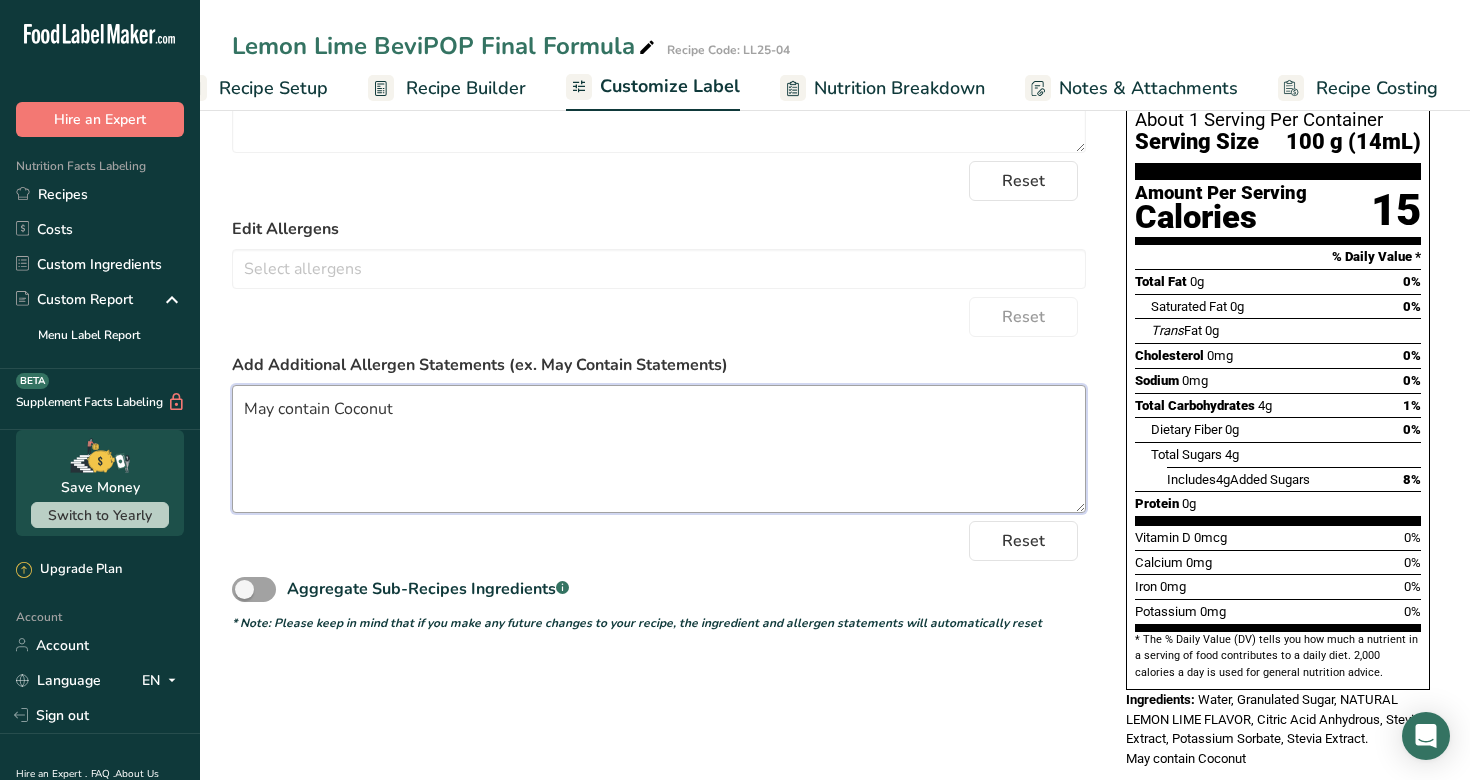 click on "May contain Coconut" at bounding box center (659, 449) 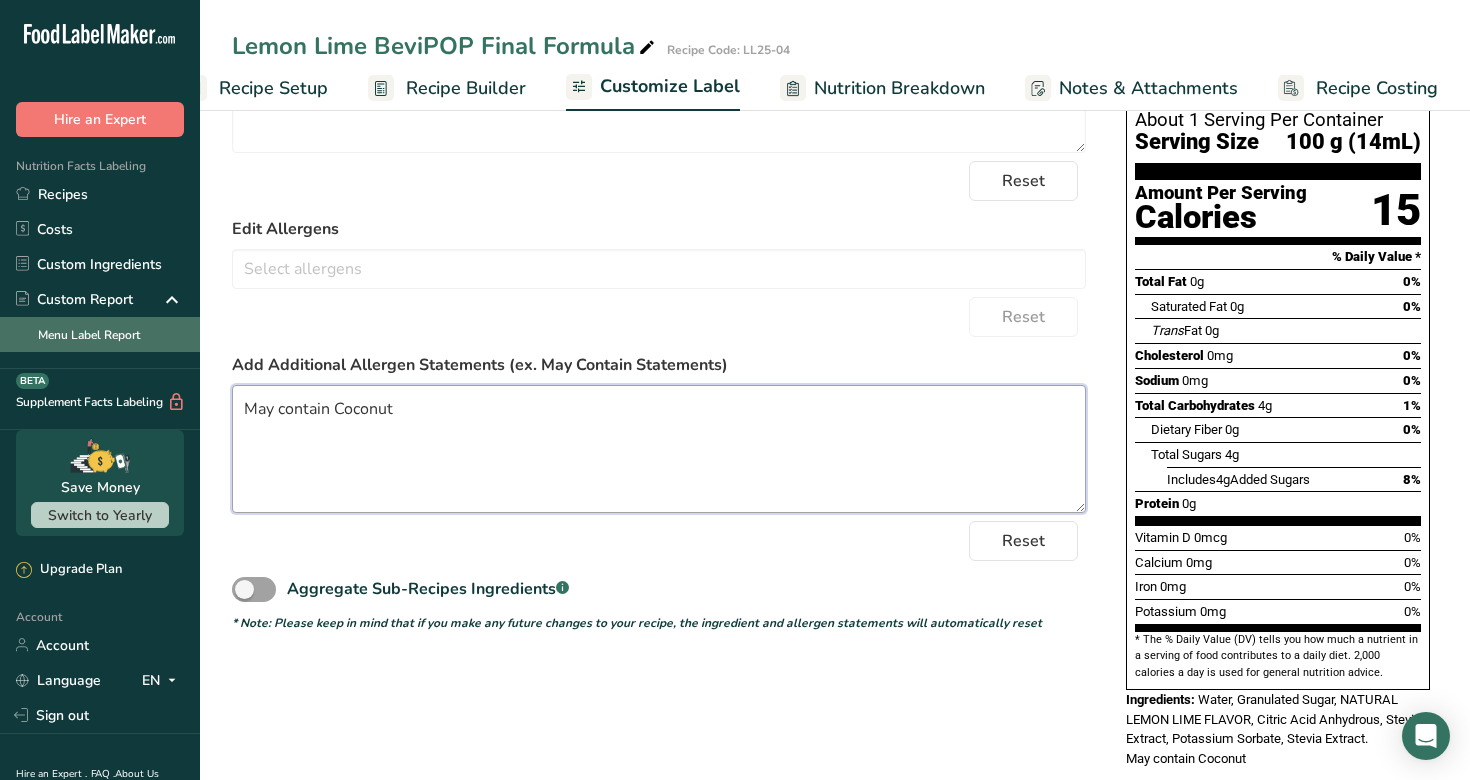 drag, startPoint x: 477, startPoint y: 413, endPoint x: 159, endPoint y: 340, distance: 326.27136 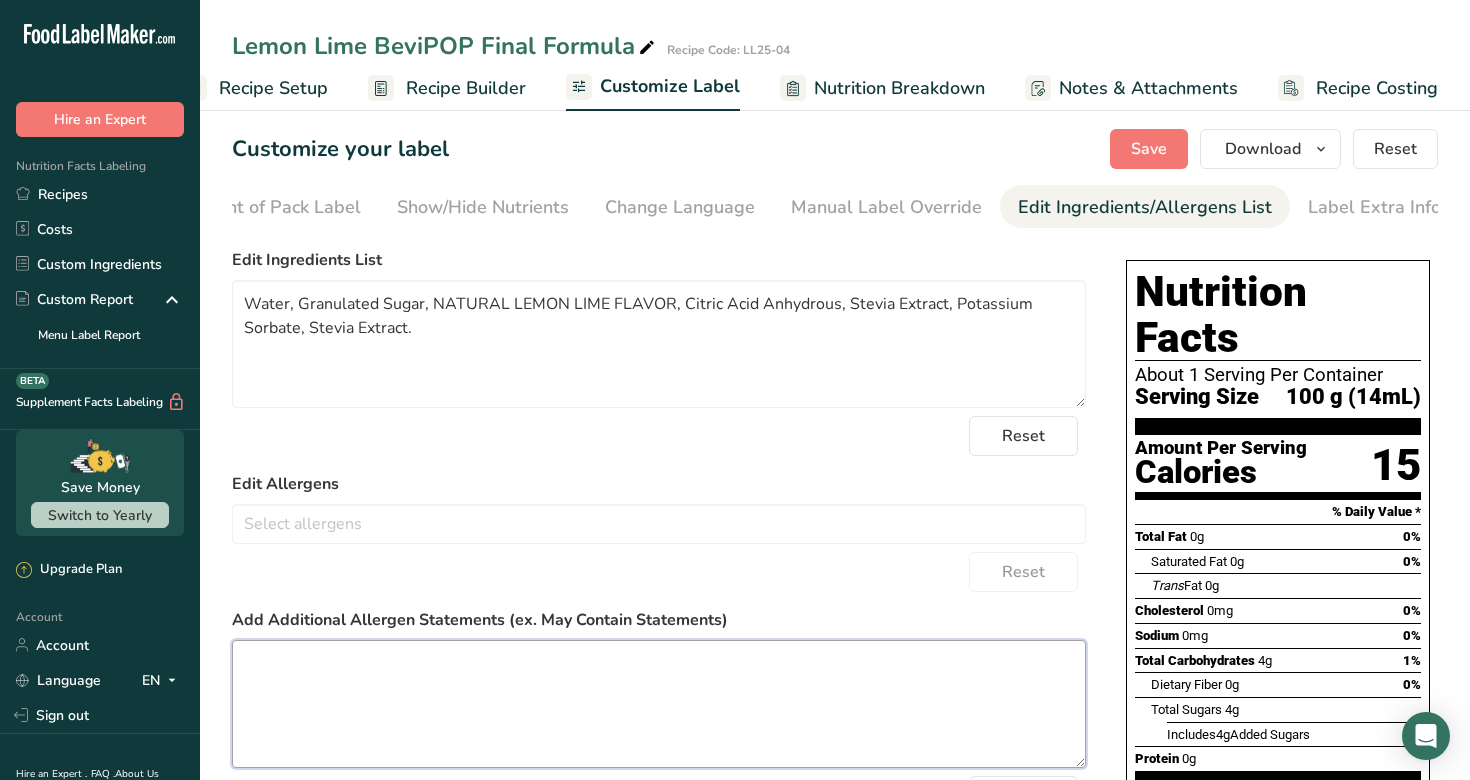 scroll, scrollTop: 0, scrollLeft: 0, axis: both 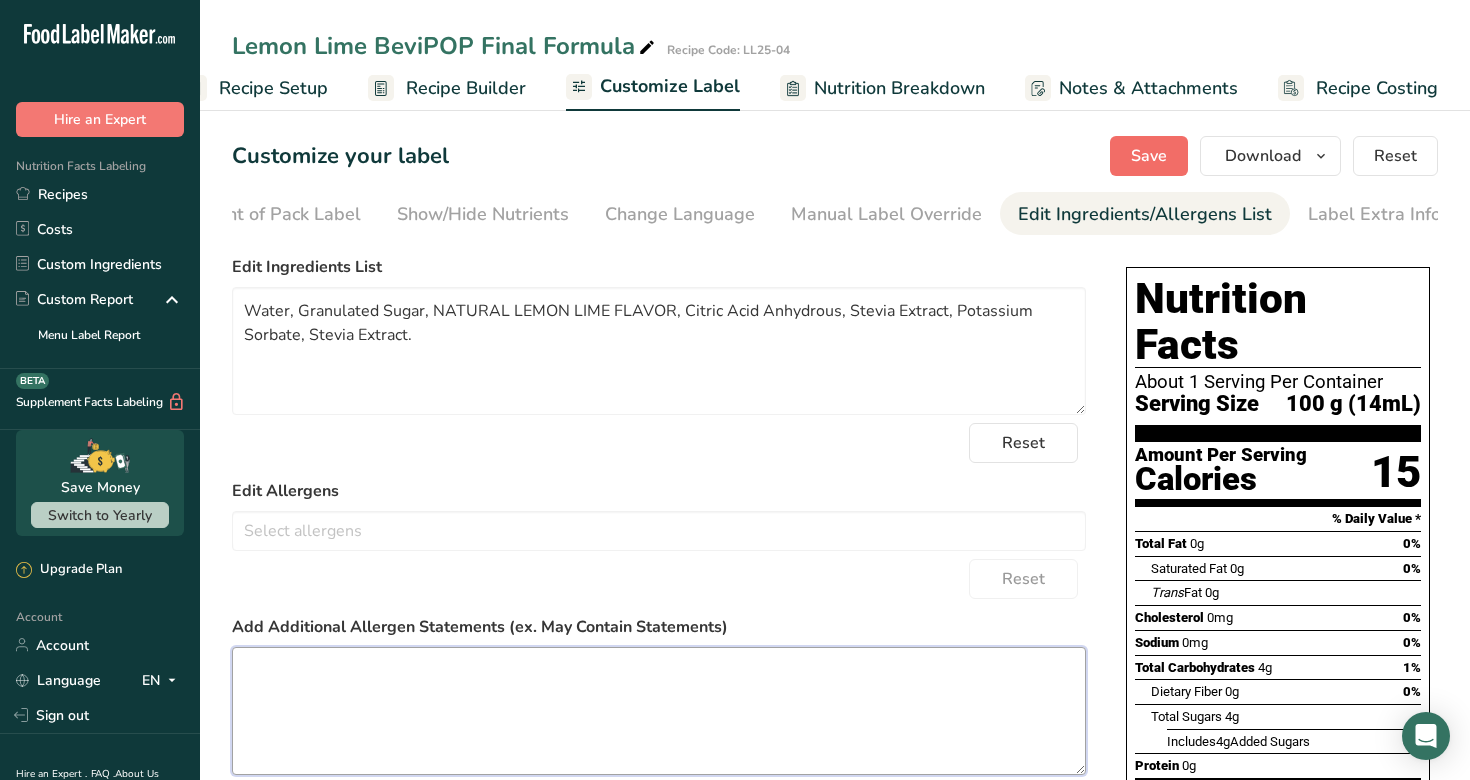 type 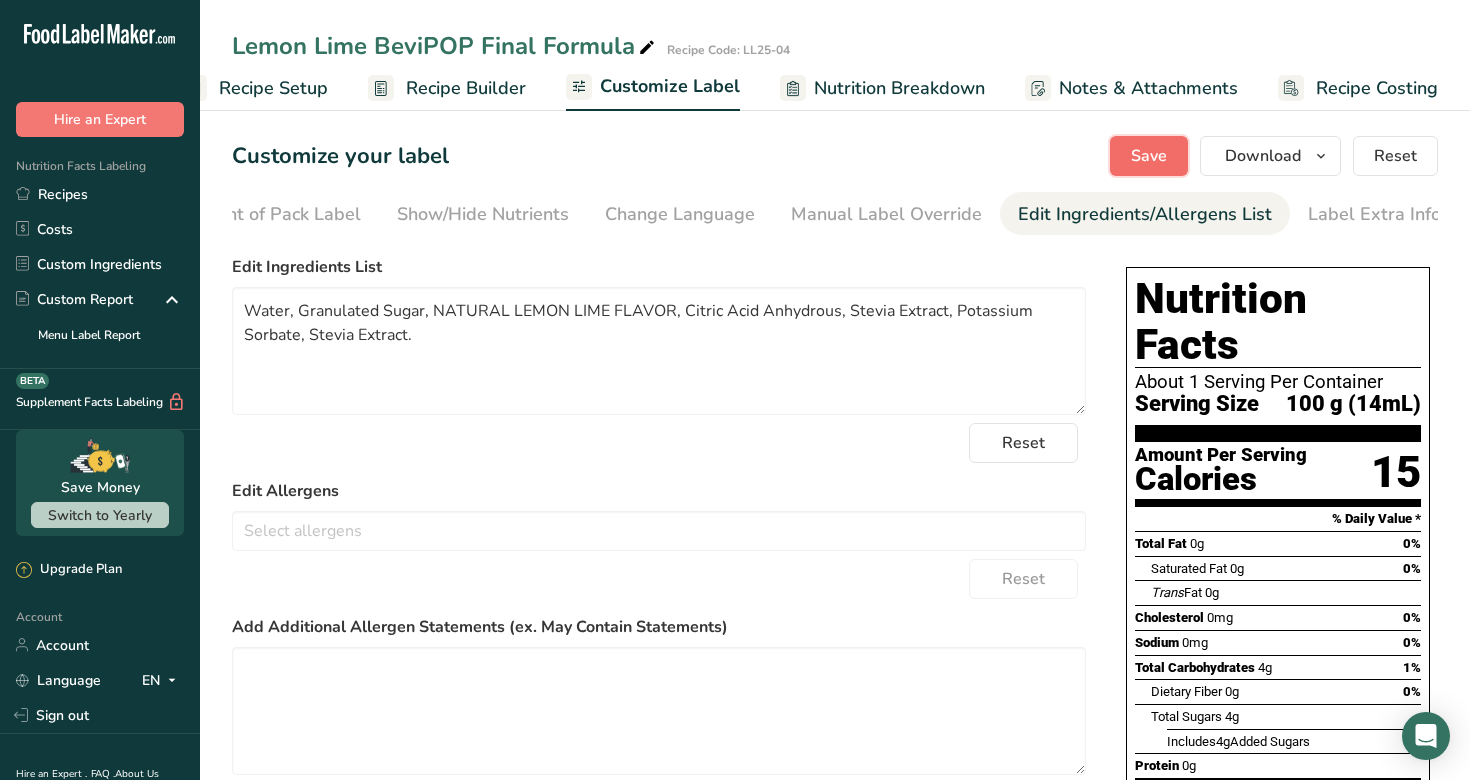 click on "Save" at bounding box center (1149, 156) 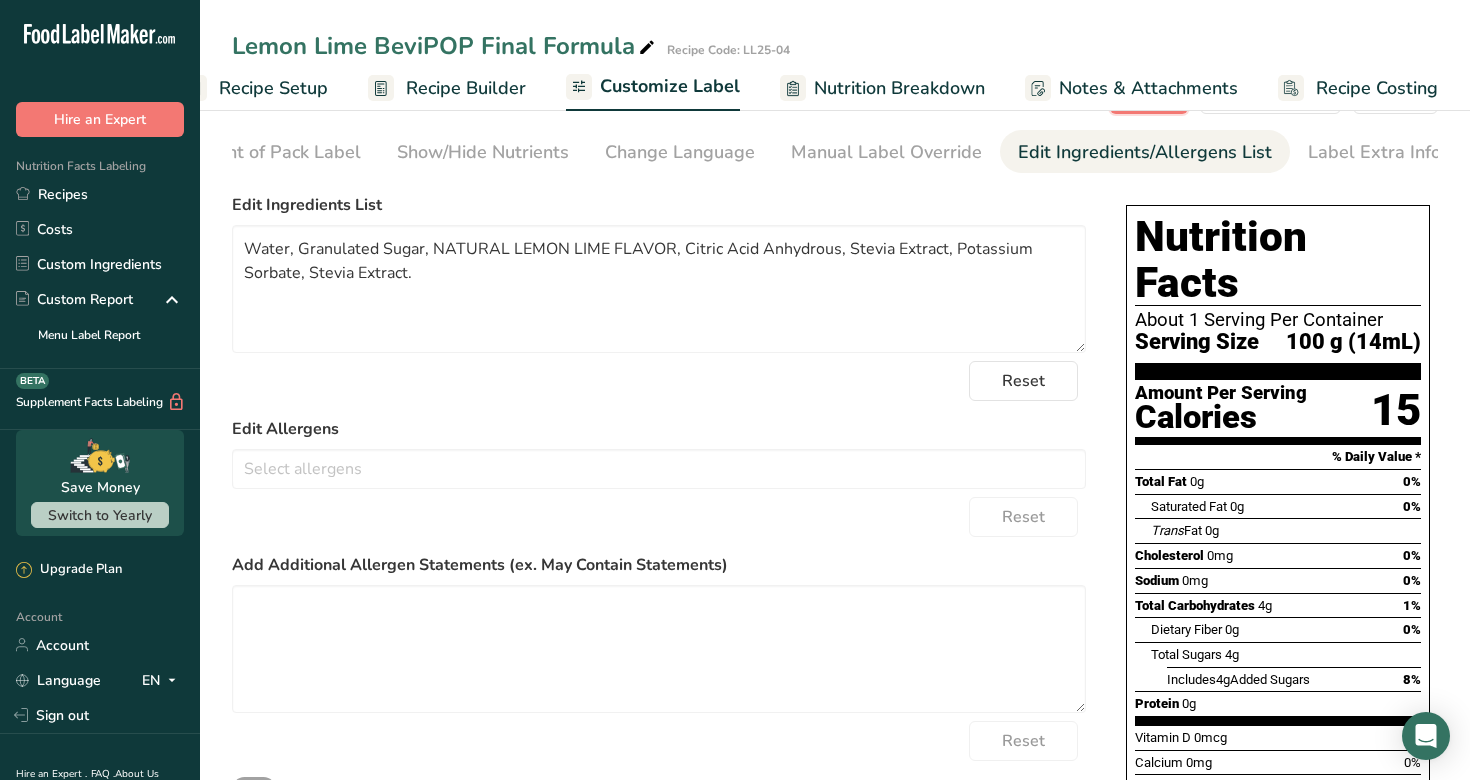 scroll, scrollTop: 0, scrollLeft: 0, axis: both 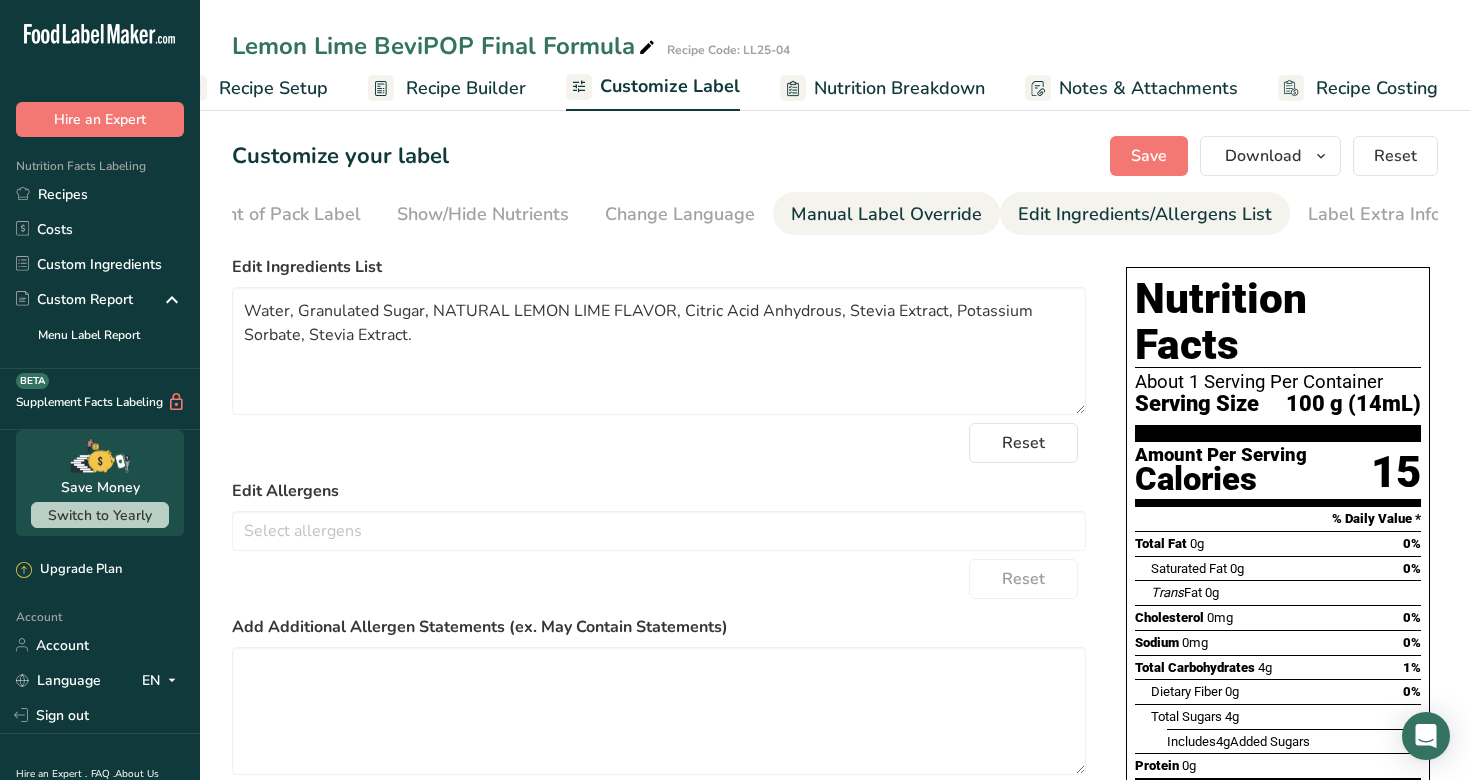 click on "Manual Label Override" at bounding box center (886, 214) 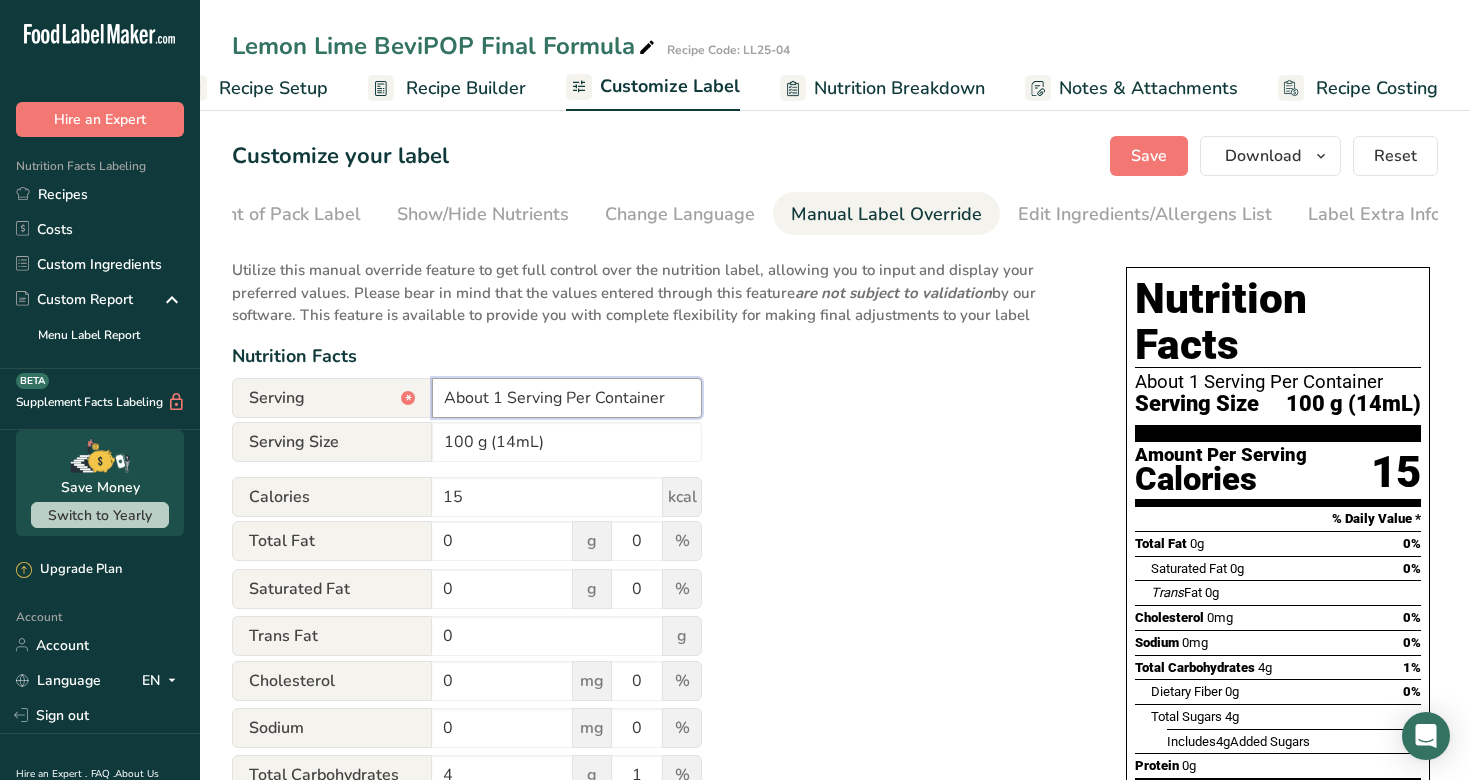 click on "About 1 Serving Per Container" at bounding box center [567, 398] 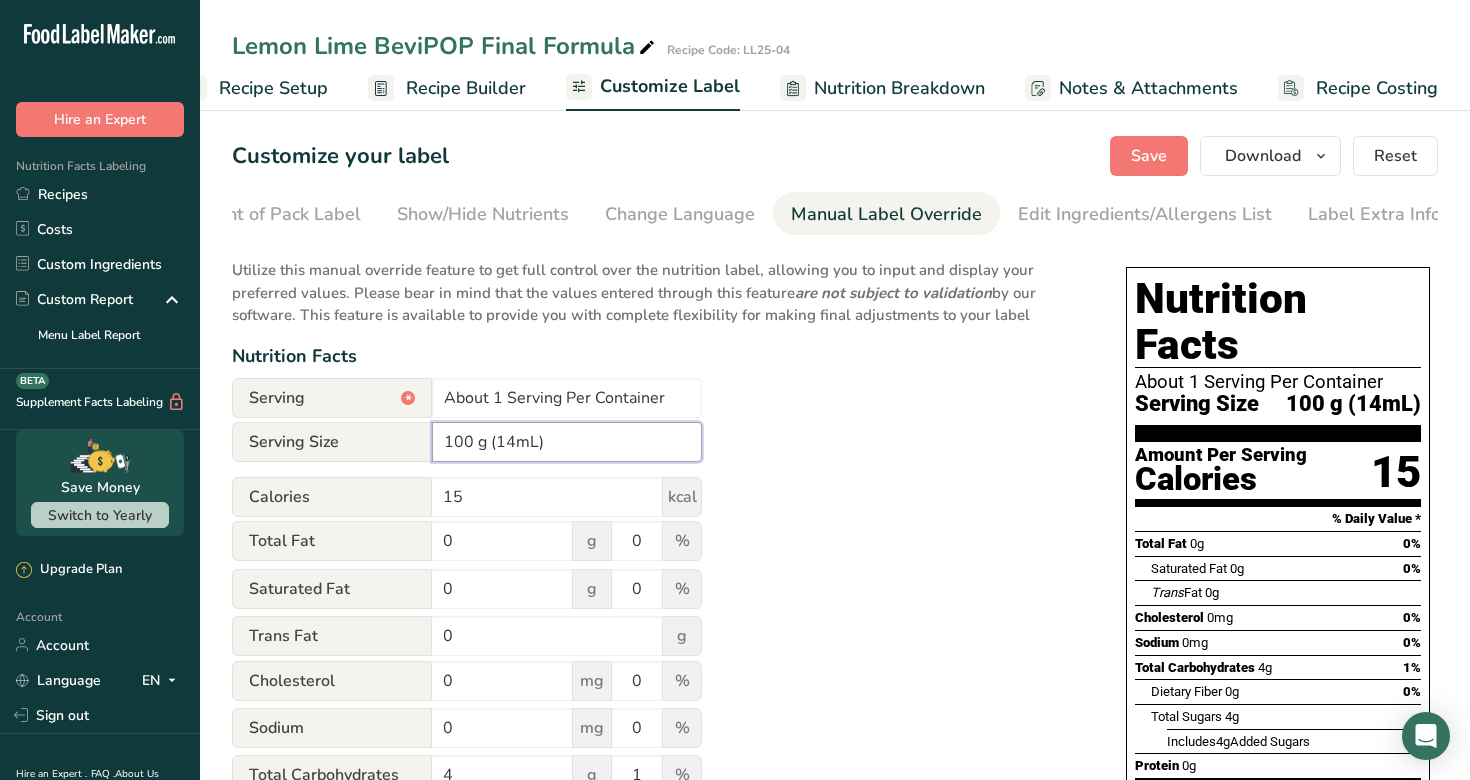 click on "100 g (14mL)" at bounding box center (567, 442) 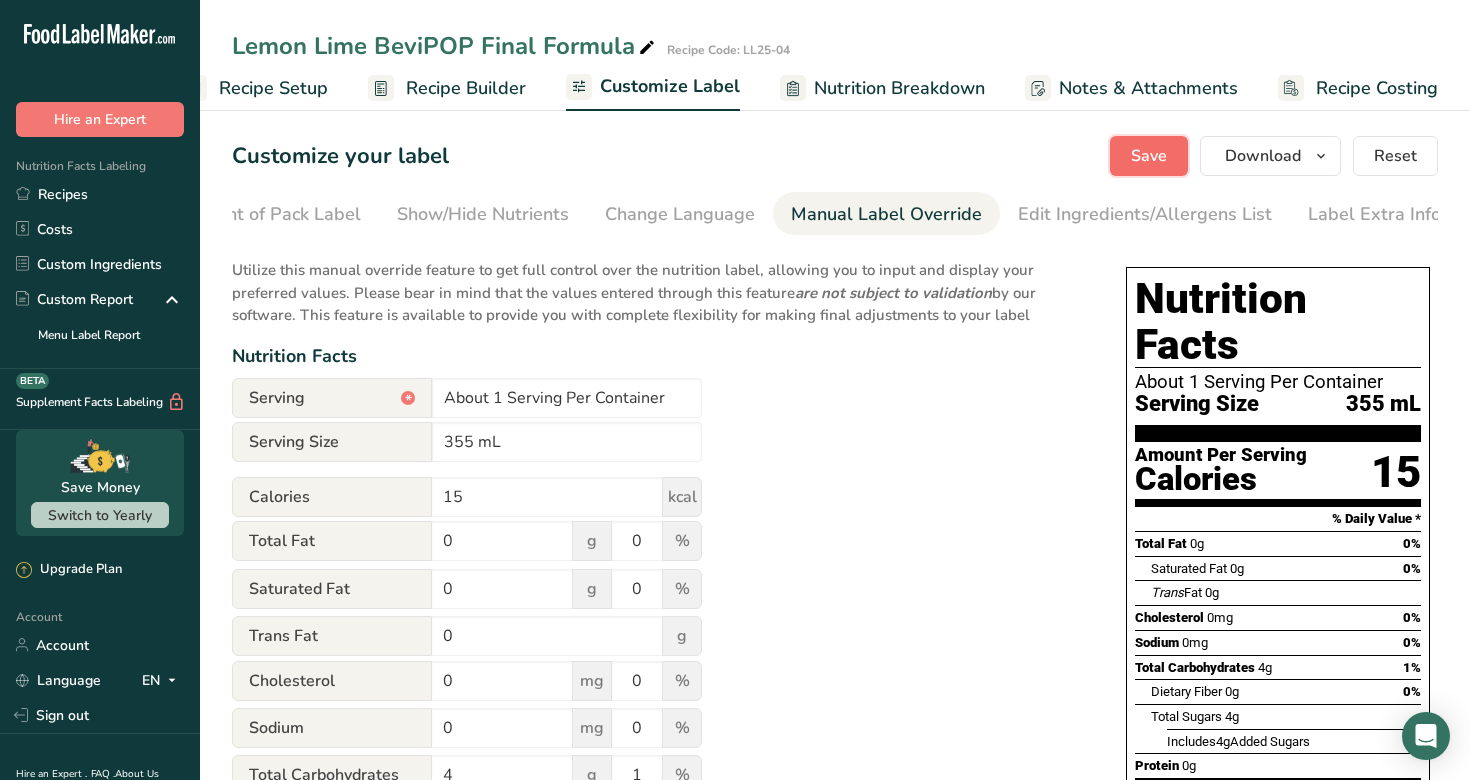 click on "Save" at bounding box center [1149, 156] 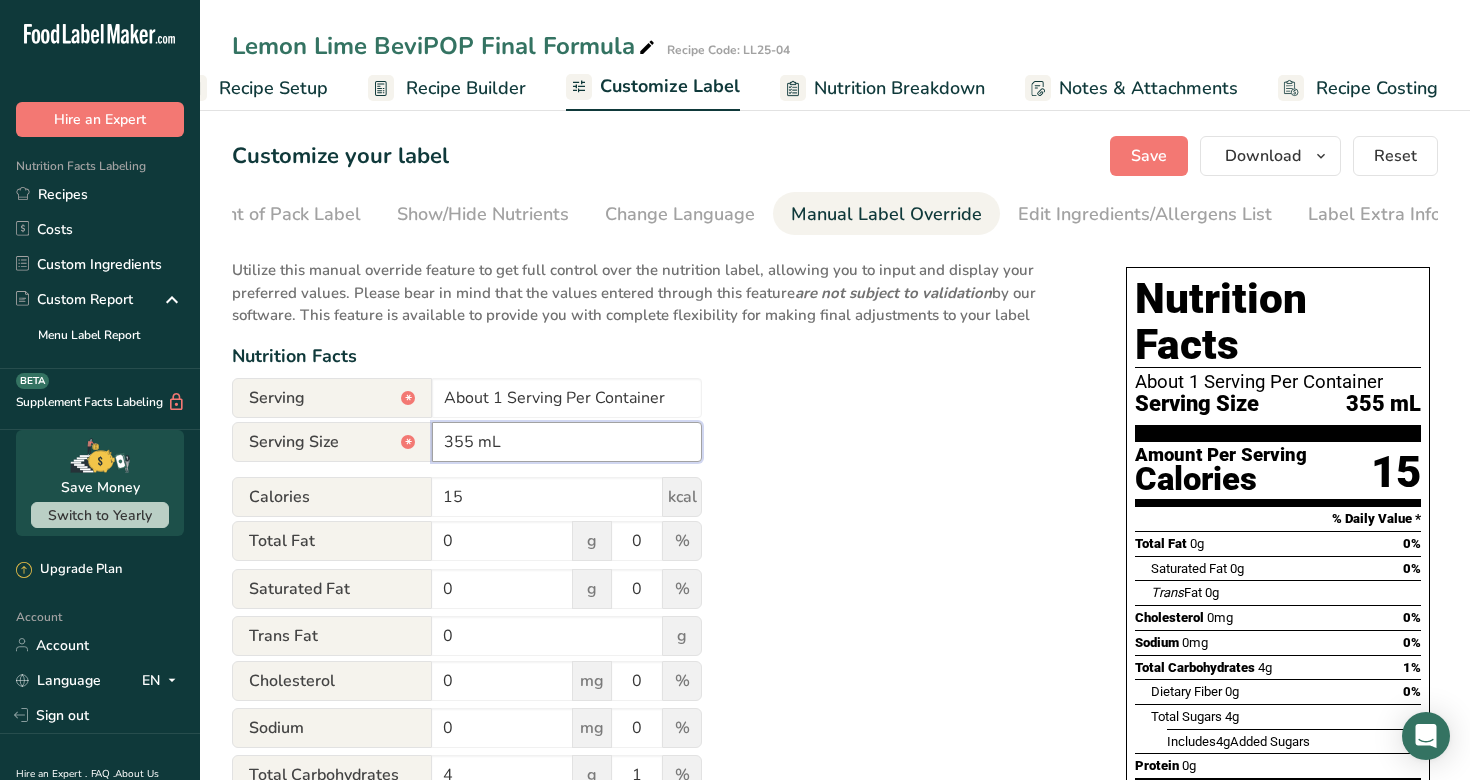 drag, startPoint x: 548, startPoint y: 439, endPoint x: 417, endPoint y: 392, distance: 139.17615 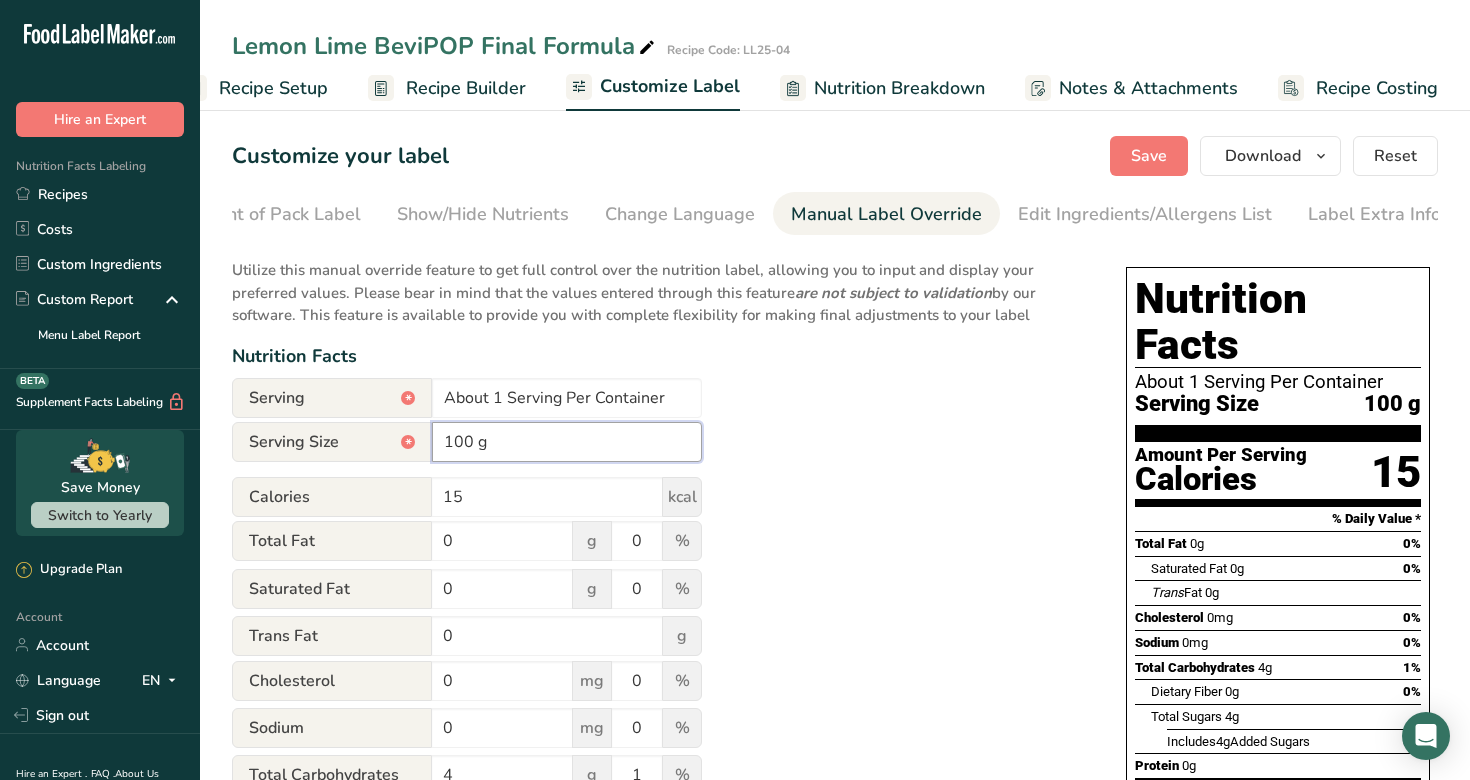 type on "100 g" 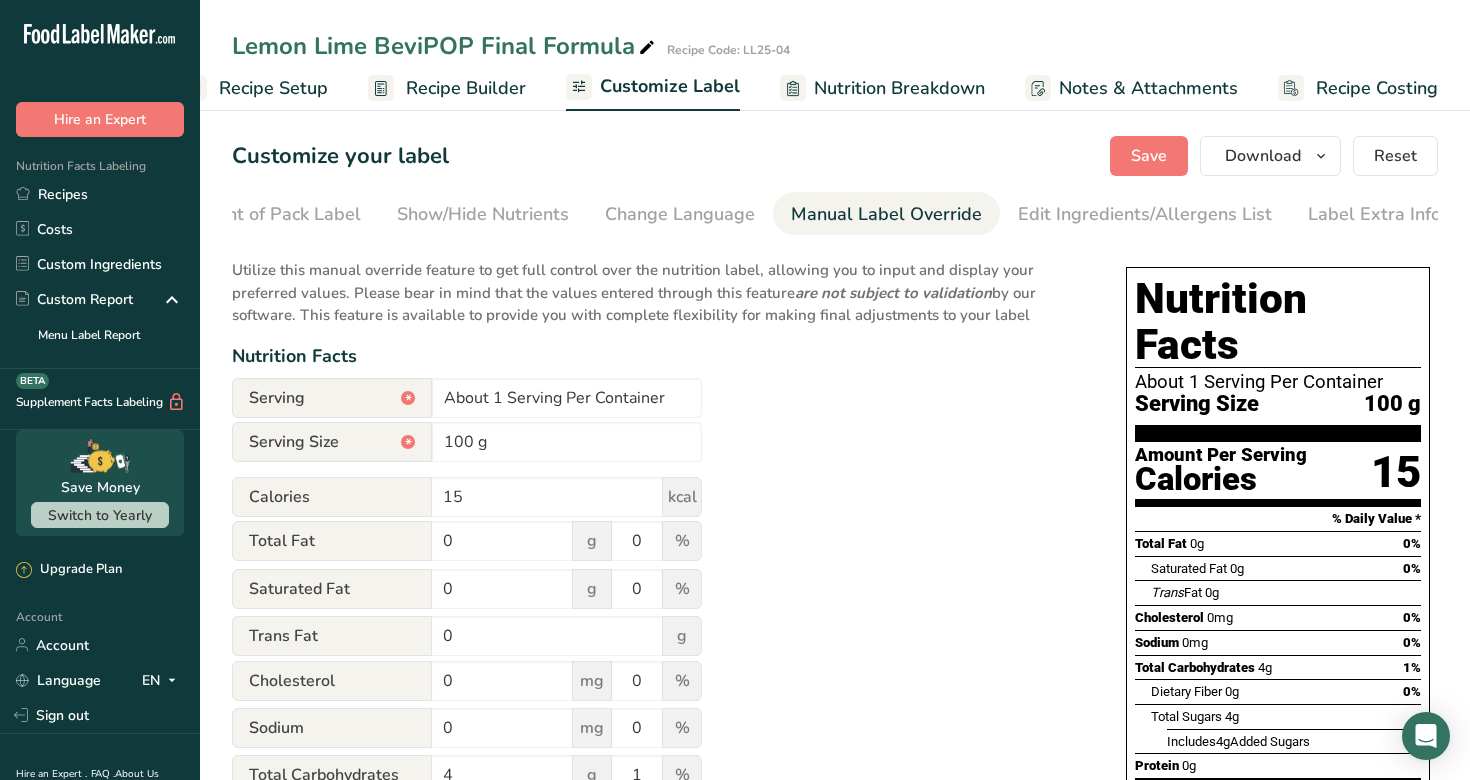 click on "Utilize this manual override feature to get full control over the nutrition label, allowing you to input and display your preferred values. Please bear in mind that the values entered through this feature
are not subject to validation
by our software. This feature is available to provide you with complete flexibility for making final adjustments to your label
Nutrition Facts
Serving
*
About 1 Serving Per Container
Serving Size
*
100 g
Calories
15
kcal
Total Fat
0
g
0
%
Saturated Fat
0
g
0
%
Trans Fat
0
g
Cholesterol
0
mg
0
%
Sodium
0" at bounding box center [659, 737] 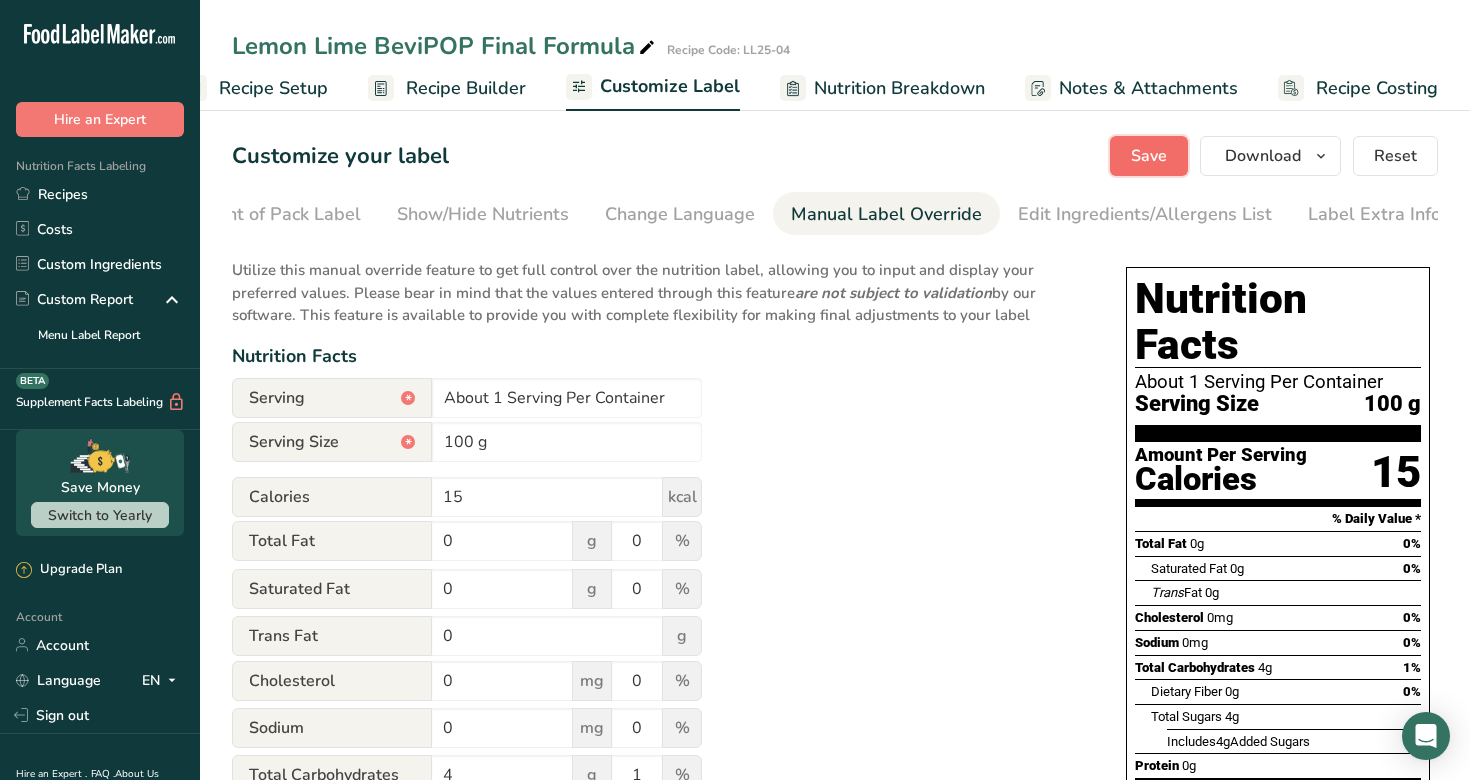 click on "Save" at bounding box center (1149, 156) 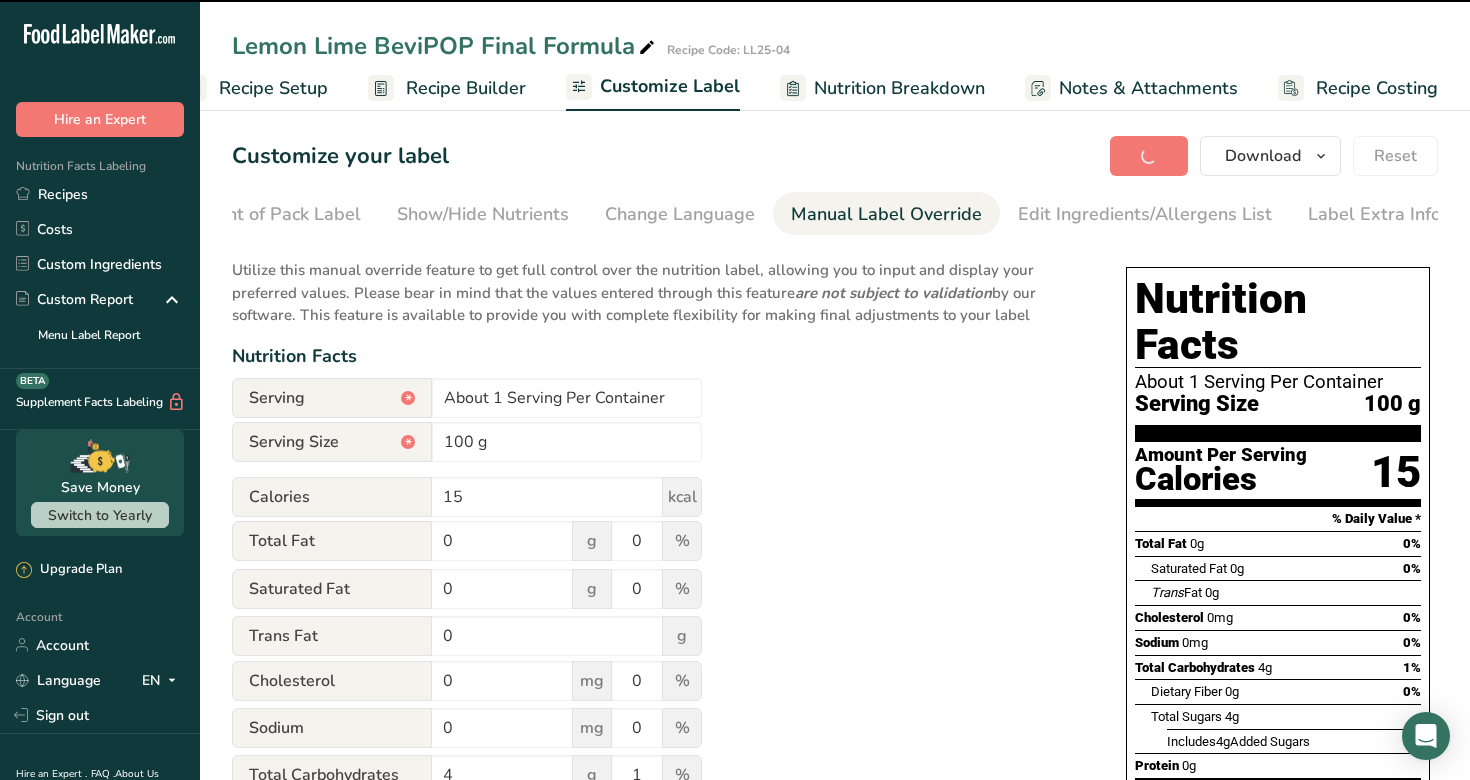 click on "Recipe Builder" at bounding box center (466, 88) 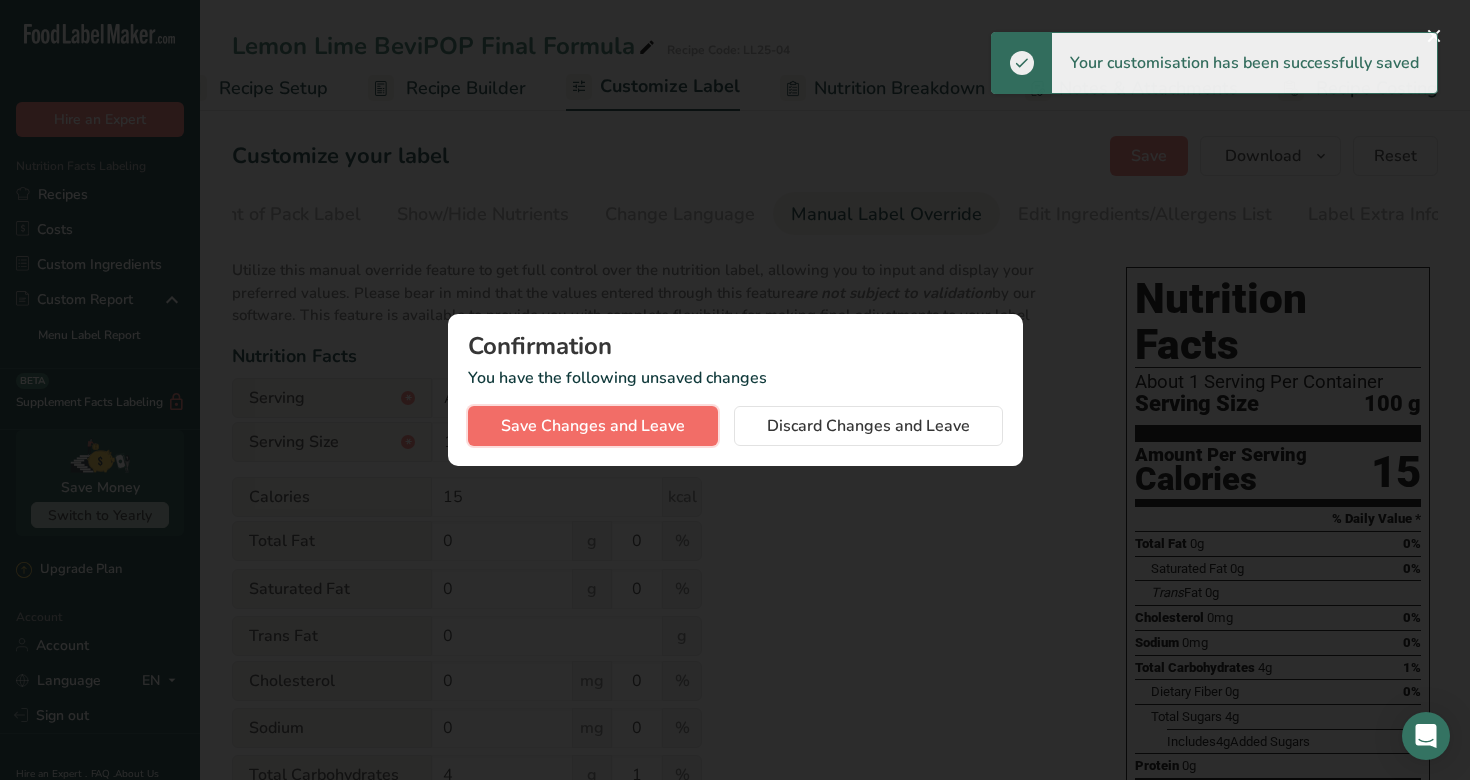 click on "Save Changes and Leave" at bounding box center [593, 426] 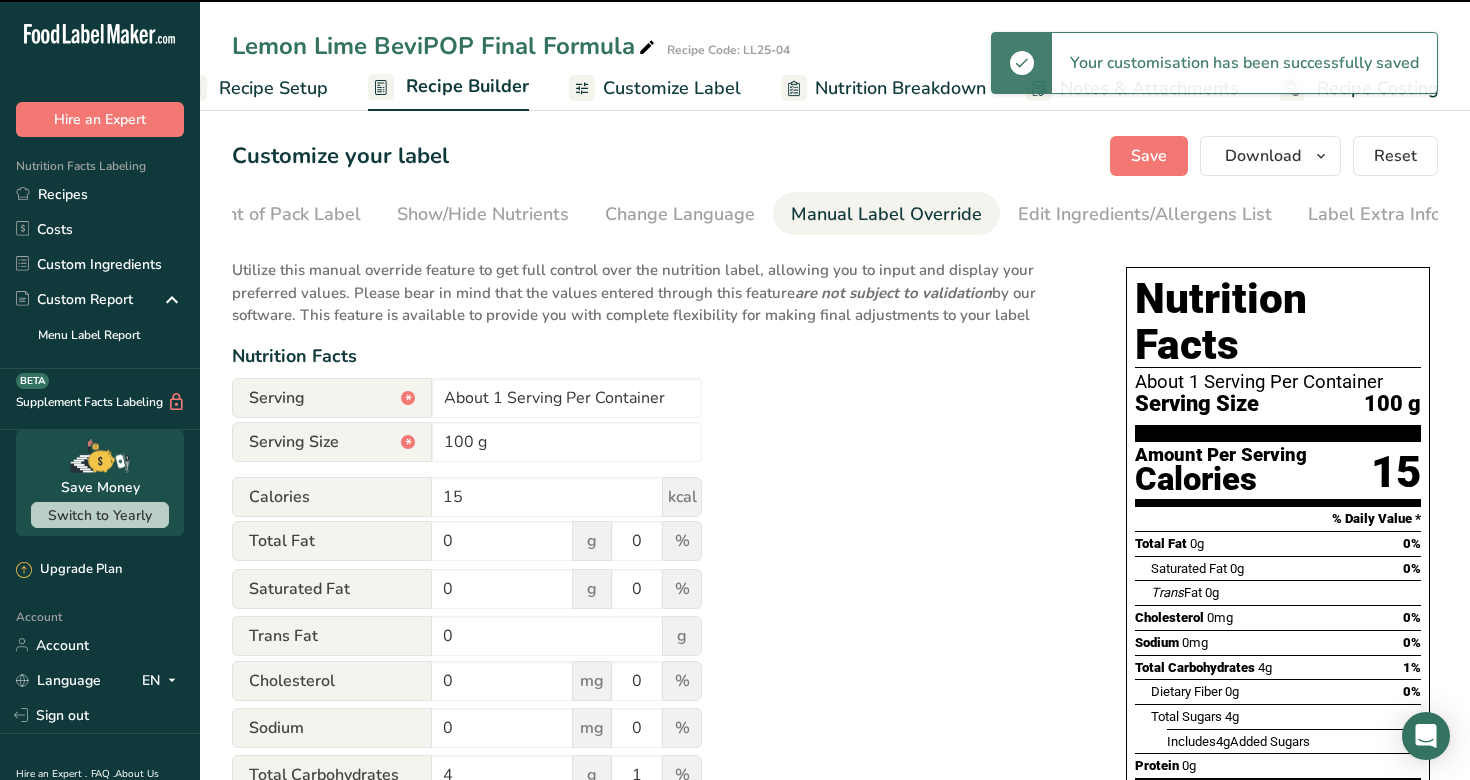 scroll, scrollTop: 0, scrollLeft: 51, axis: horizontal 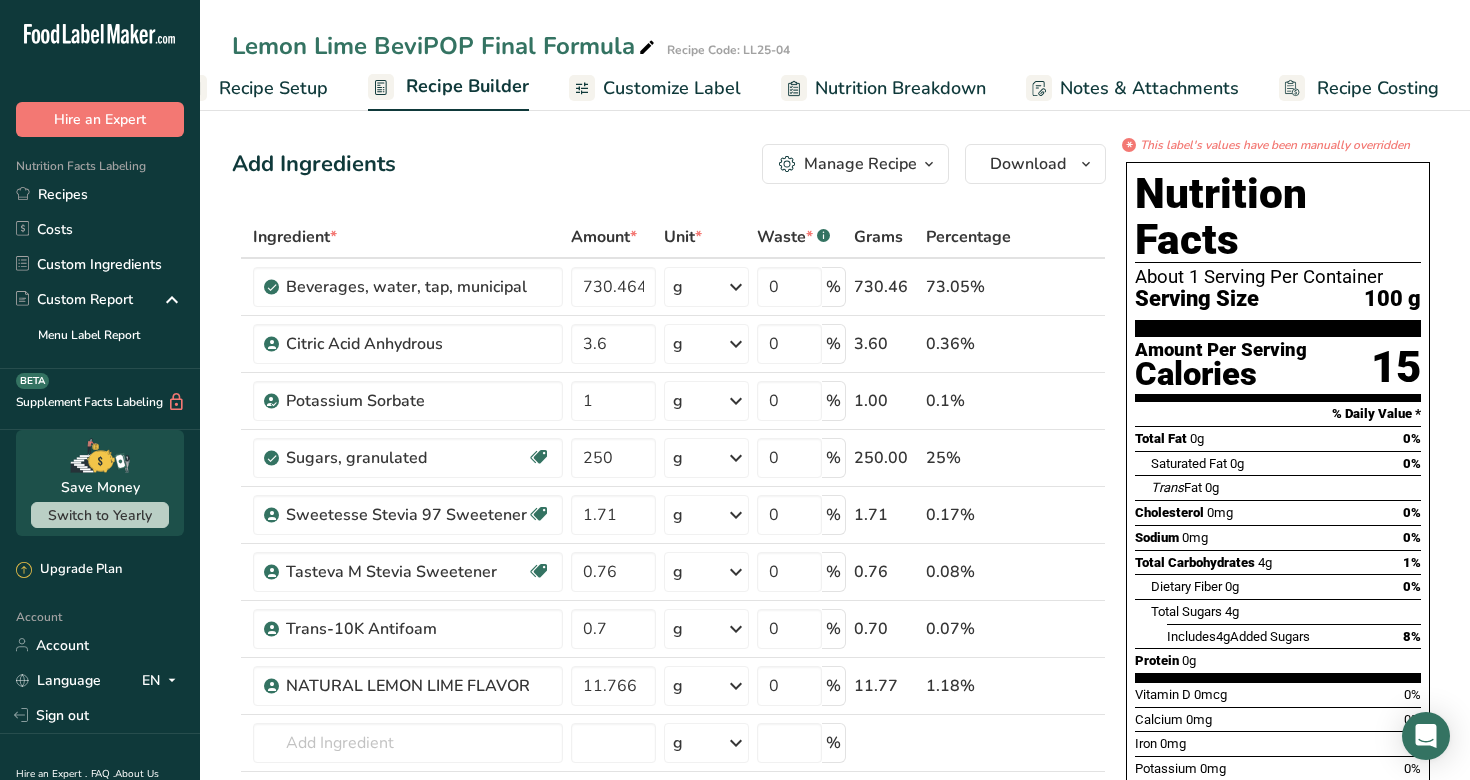 click on "Recipe Setup" at bounding box center [273, 88] 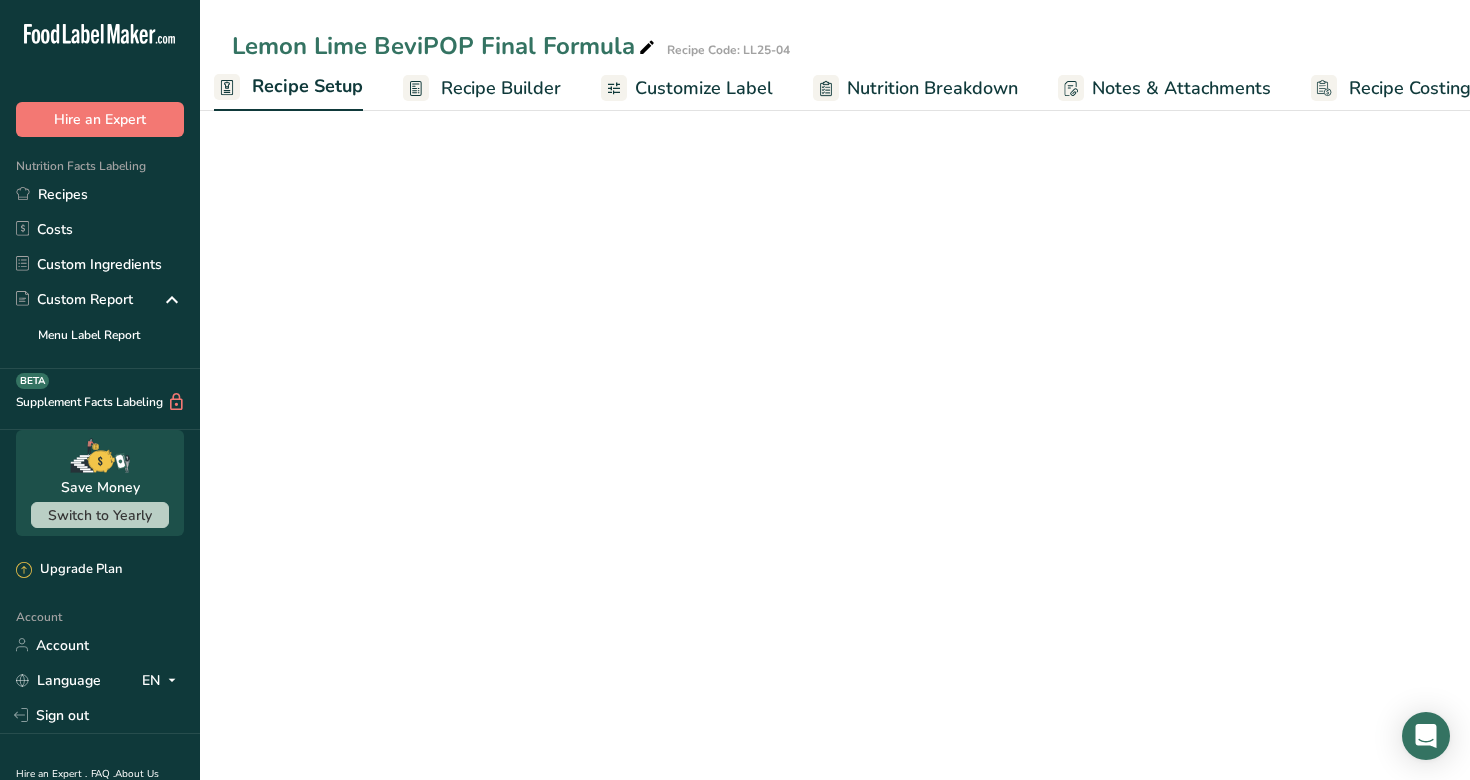 scroll, scrollTop: 0, scrollLeft: 7, axis: horizontal 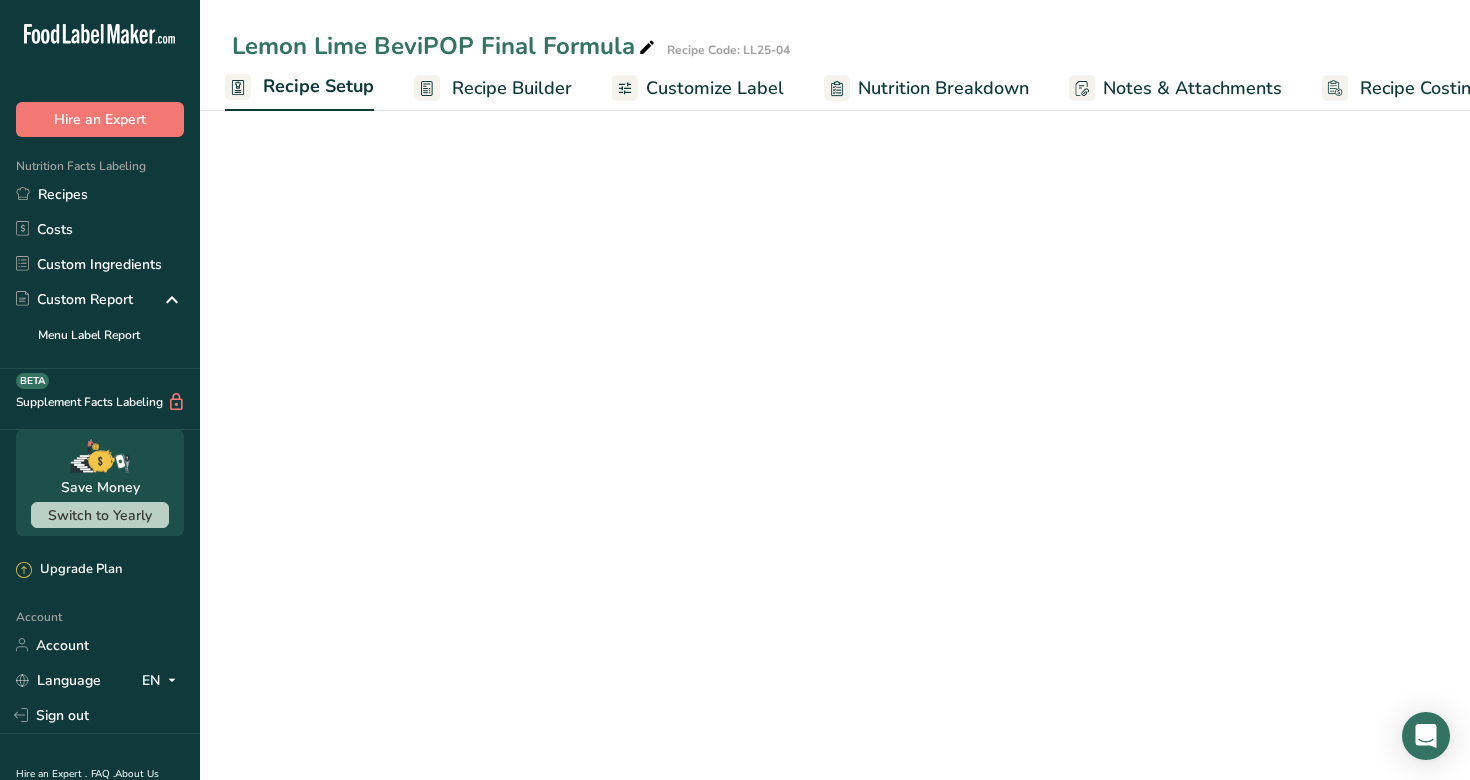 select on "22" 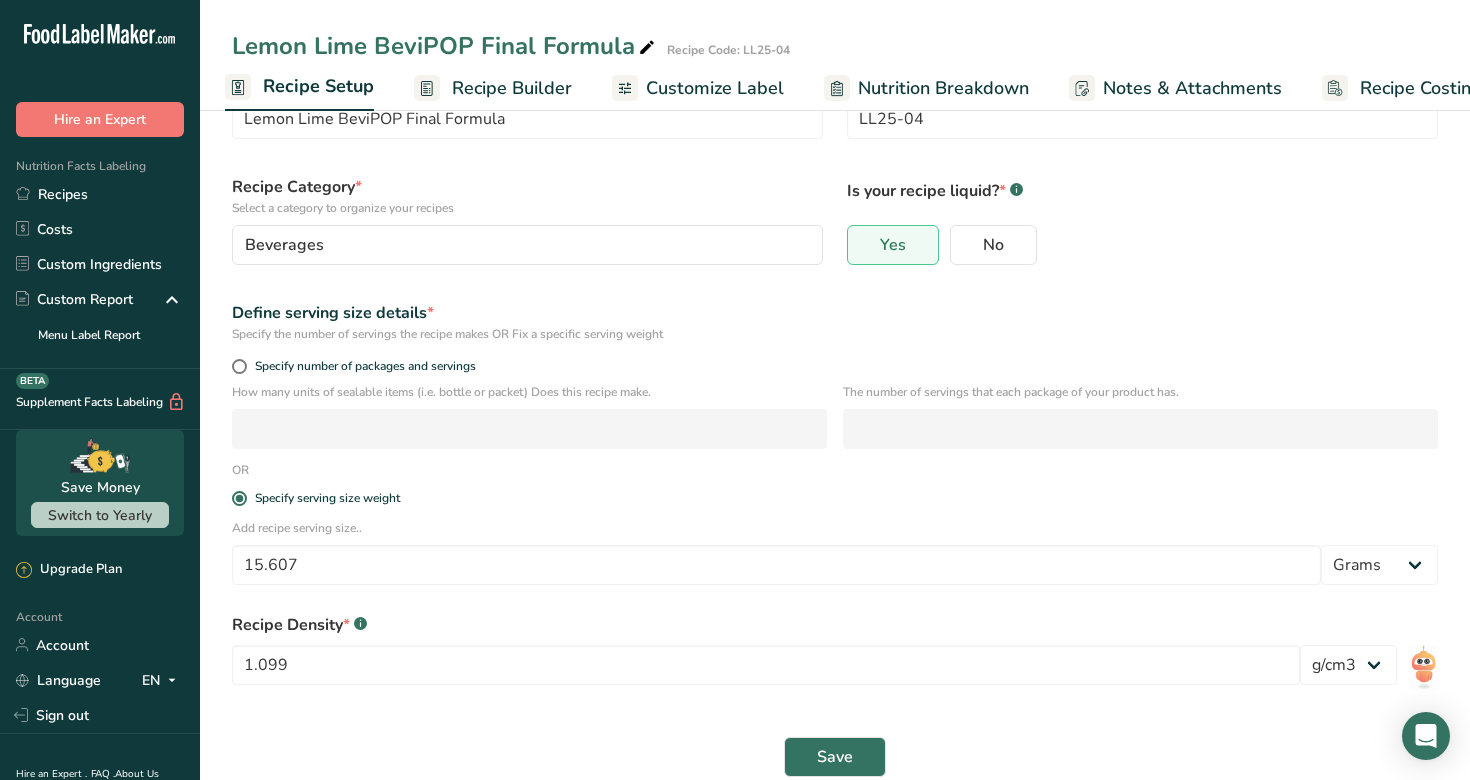 scroll, scrollTop: 118, scrollLeft: 0, axis: vertical 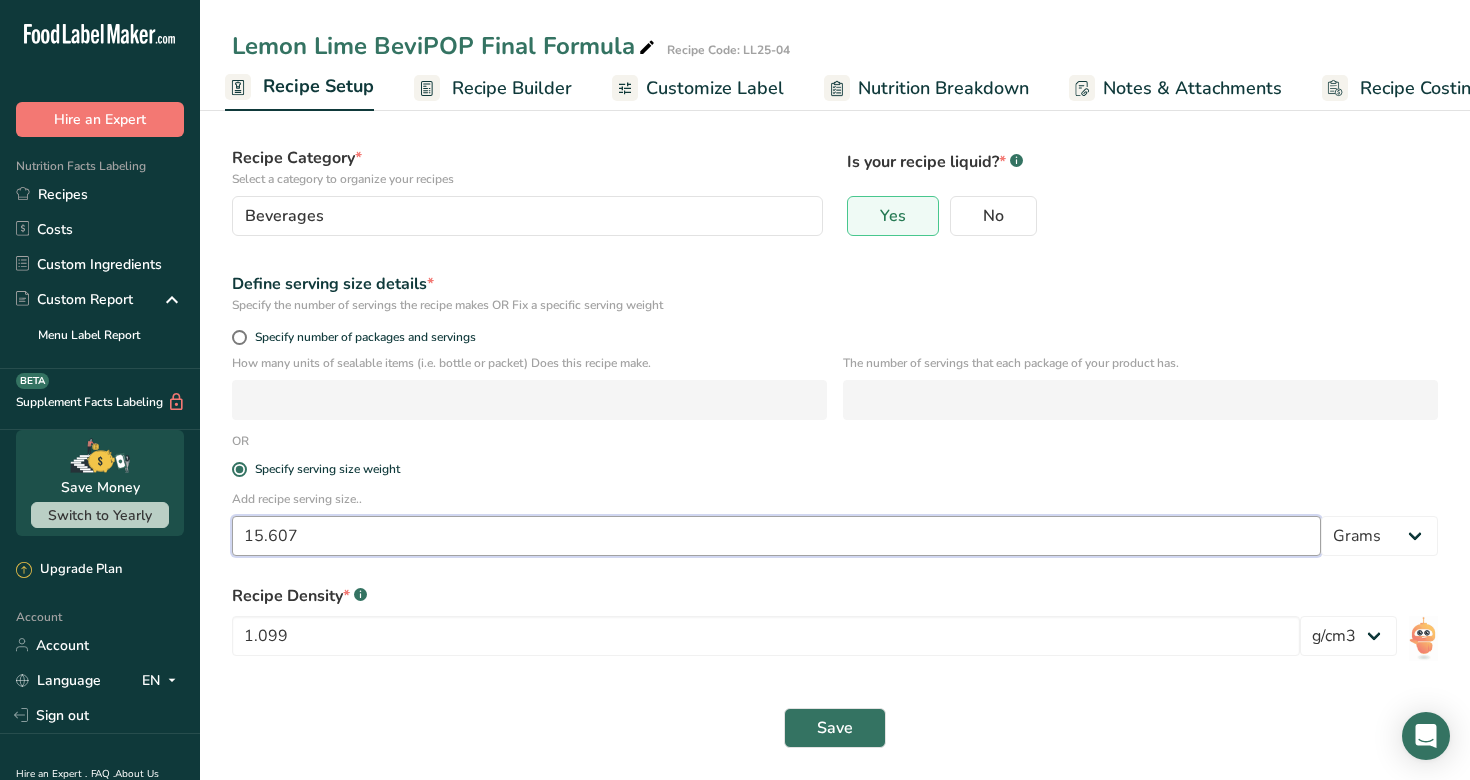 drag, startPoint x: 386, startPoint y: 534, endPoint x: 222, endPoint y: 465, distance: 177.92415 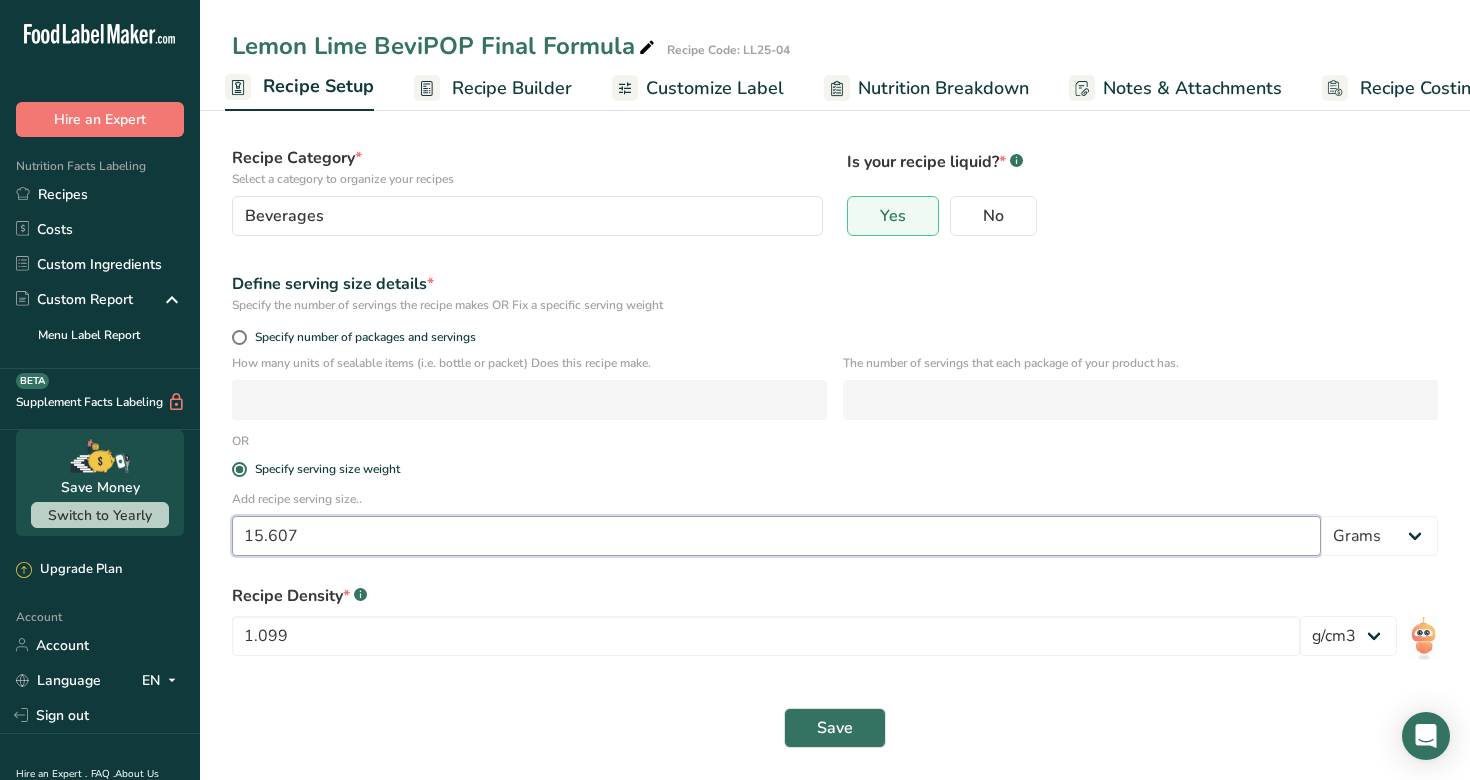 click on "Recipe name *   [PRODUCT] Final Formula
Recipe code
.a-a{fill:#347362;}.b-a{fill:#fff;}           LL25-04
Recipe Category *
Select a category to organize your recipes
Beverages
Standard Categories
Custom Categories
.a-a{fill:#347362;}.b-a{fill:#fff;}
Baked Goods
Beverages
Confectionery
Cooked Meals, Salads, & Sauces
Dairy
Snacks
Add New Category
Is your recipe liquid? *   .a-a{fill:#347362;}.b-a{fill:#fff;}           Yes   No
Define serving size details *
Specify the number of servings the recipe makes OR Fix a specific serving weight
Specify number of packages and servings
15.607" at bounding box center (835, 393) 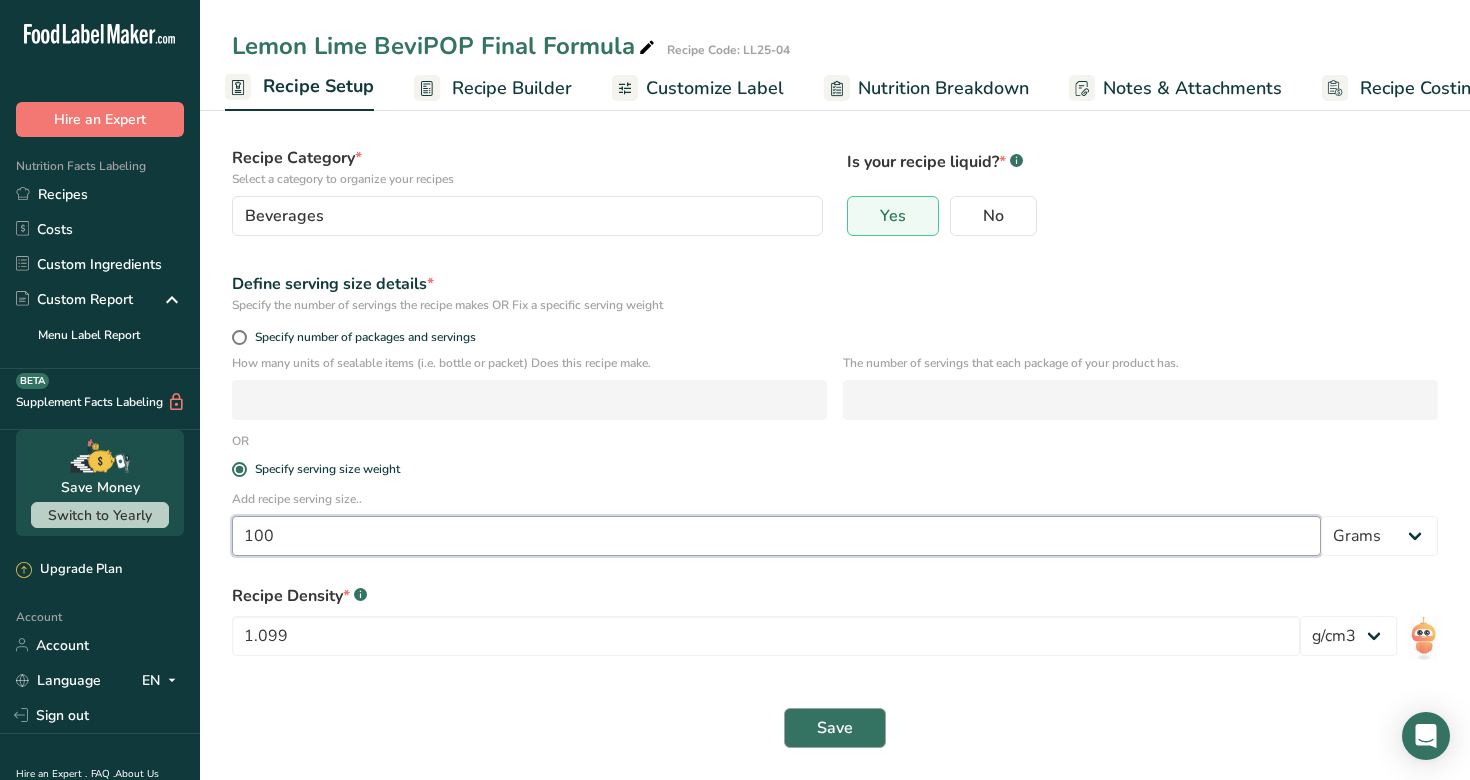 type on "100" 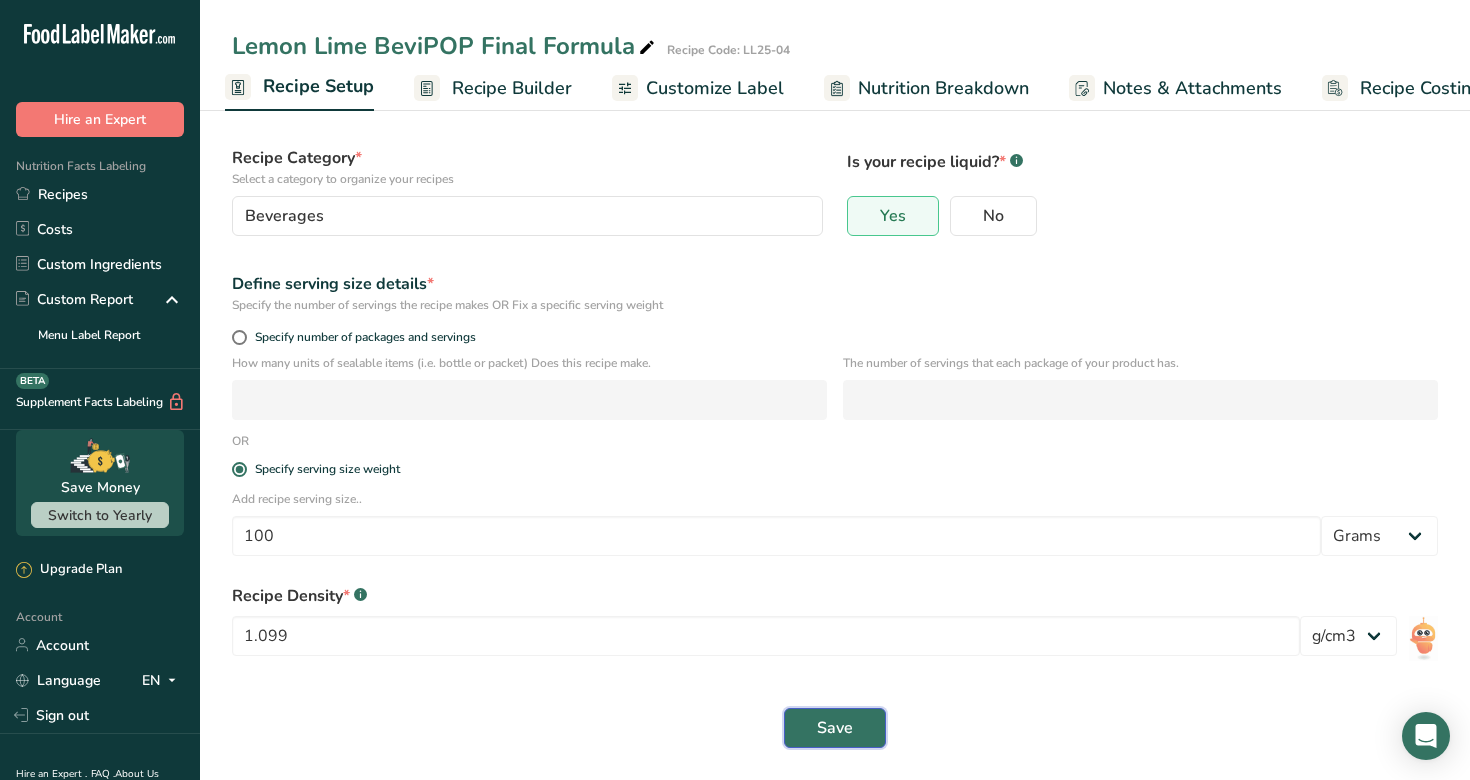click on "Save" at bounding box center (835, 728) 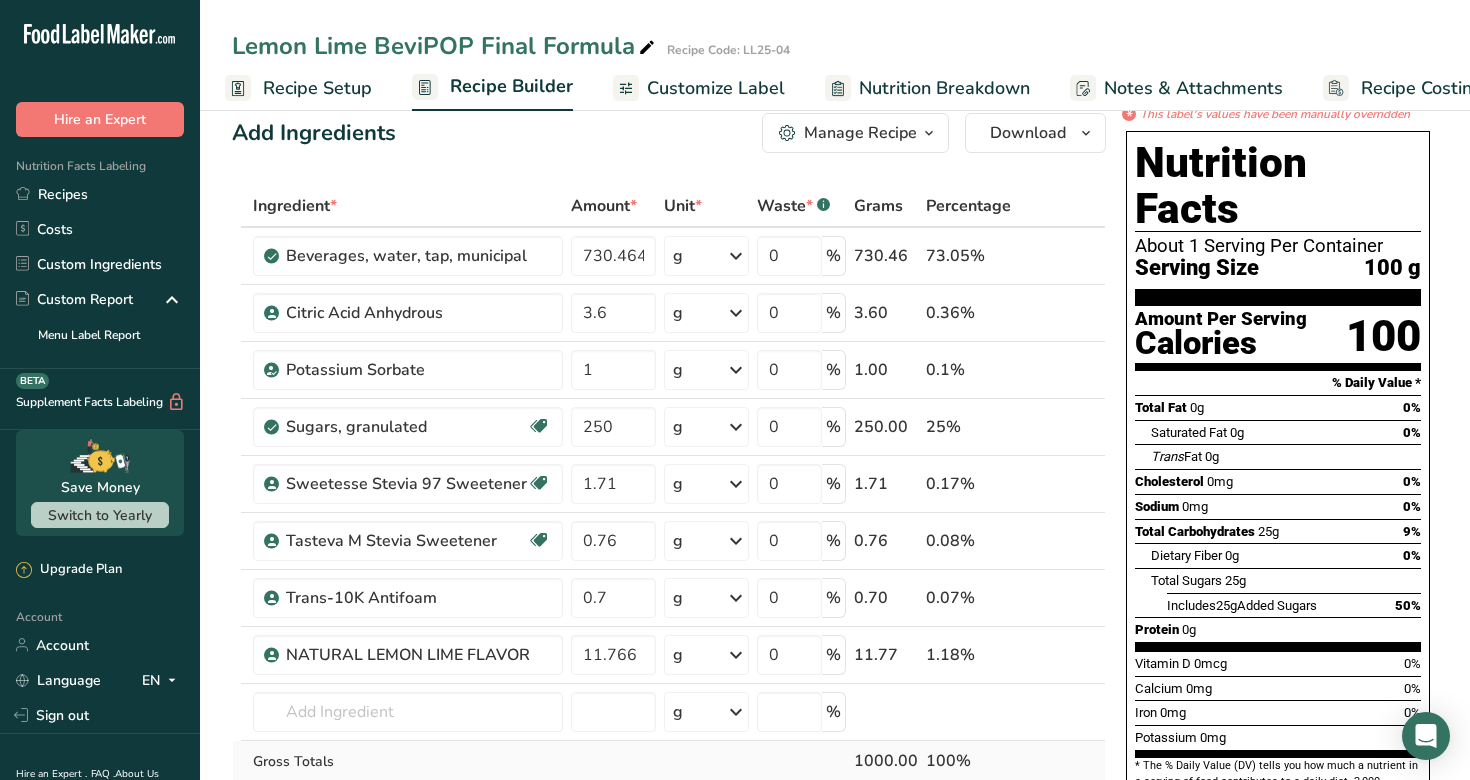 scroll, scrollTop: 0, scrollLeft: 0, axis: both 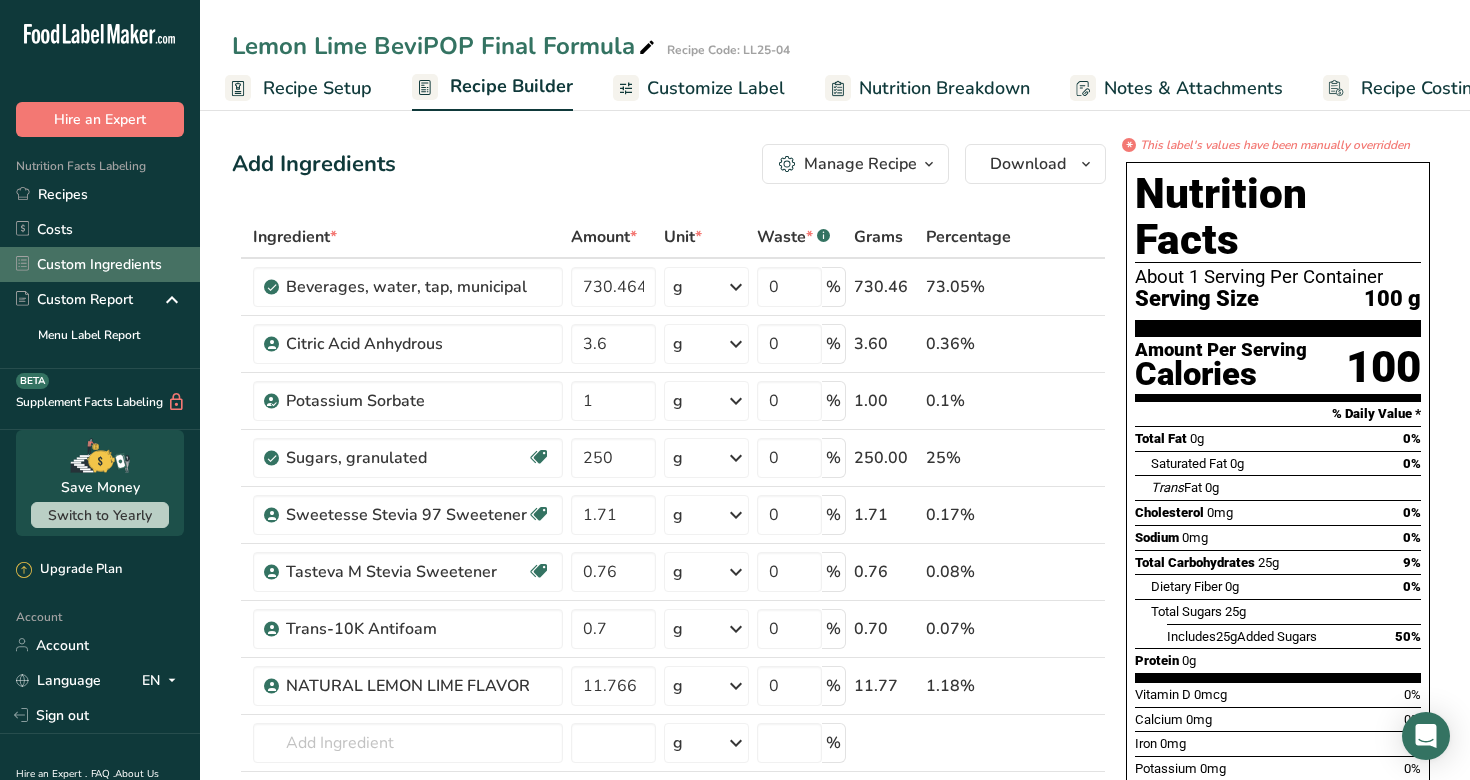 click on "Custom Ingredients" at bounding box center [100, 264] 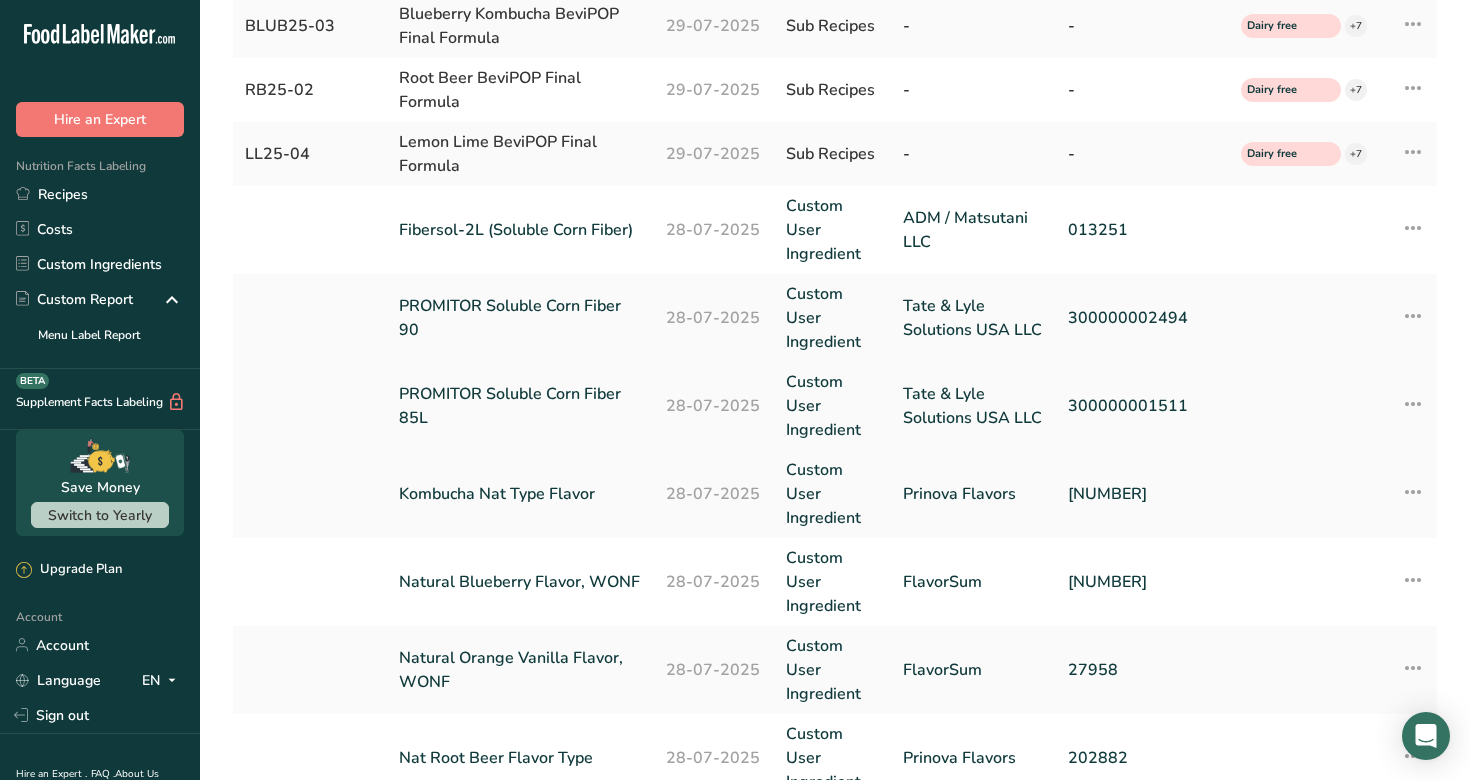 scroll, scrollTop: 245, scrollLeft: 0, axis: vertical 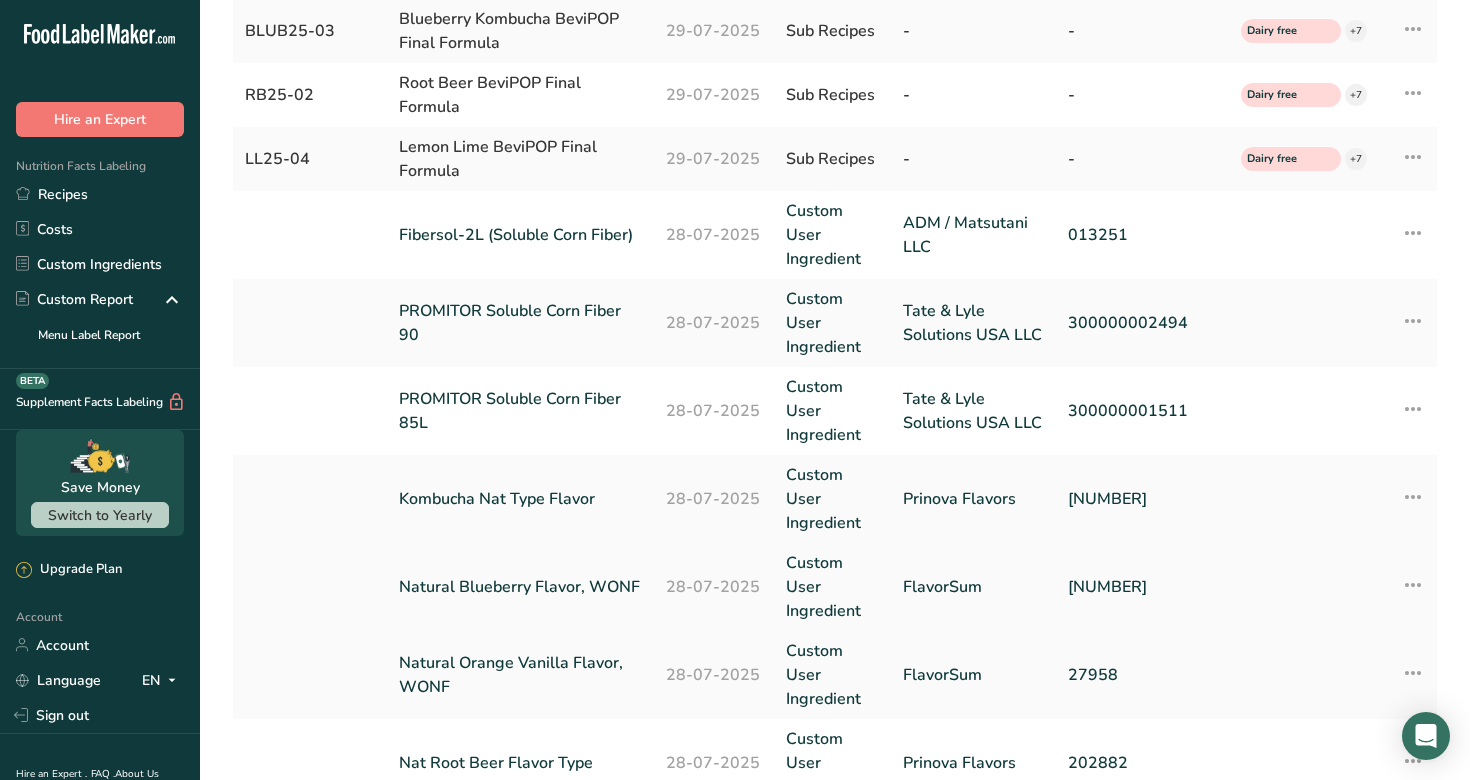 click on "Natural Blueberry Flavor, WONF" at bounding box center (520, 587) 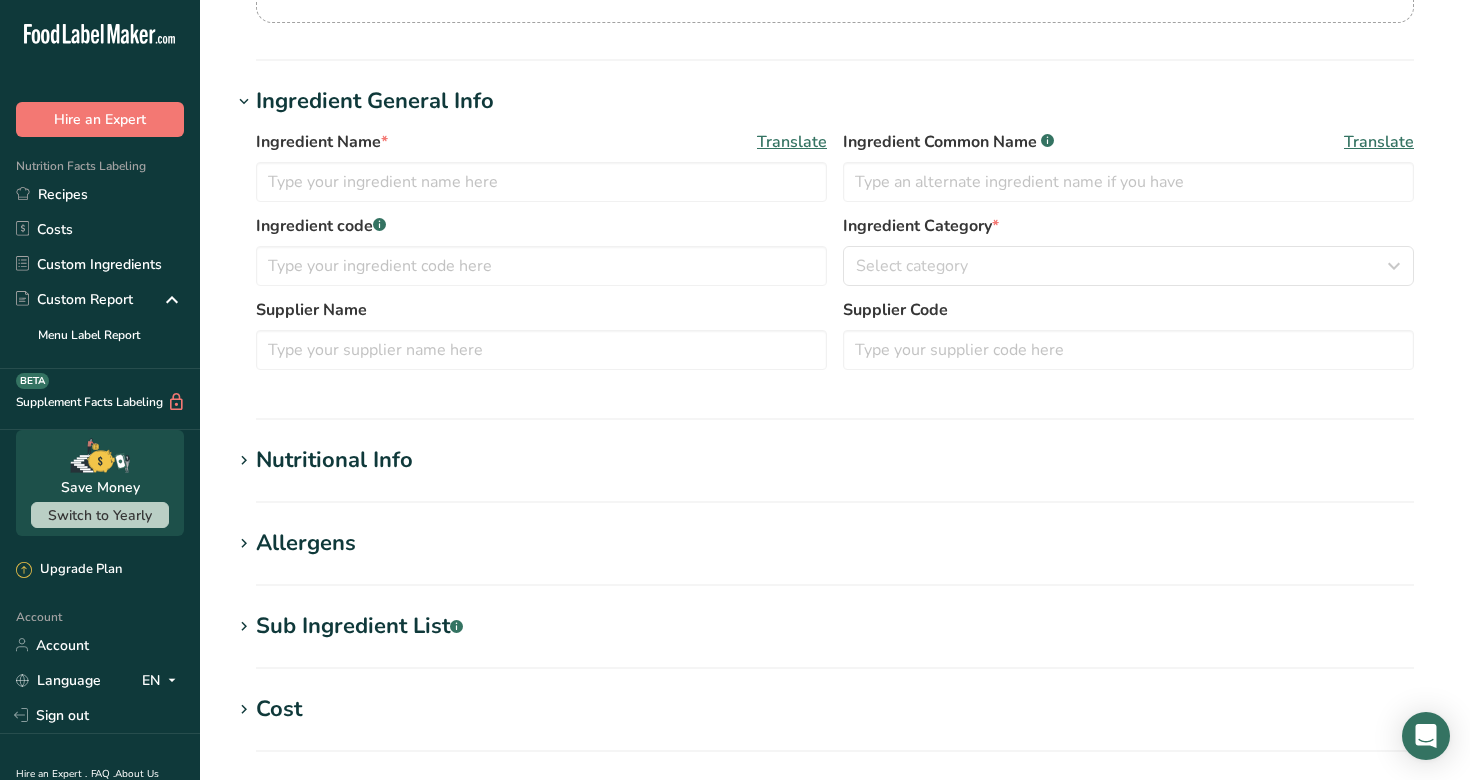 scroll, scrollTop: 0, scrollLeft: 0, axis: both 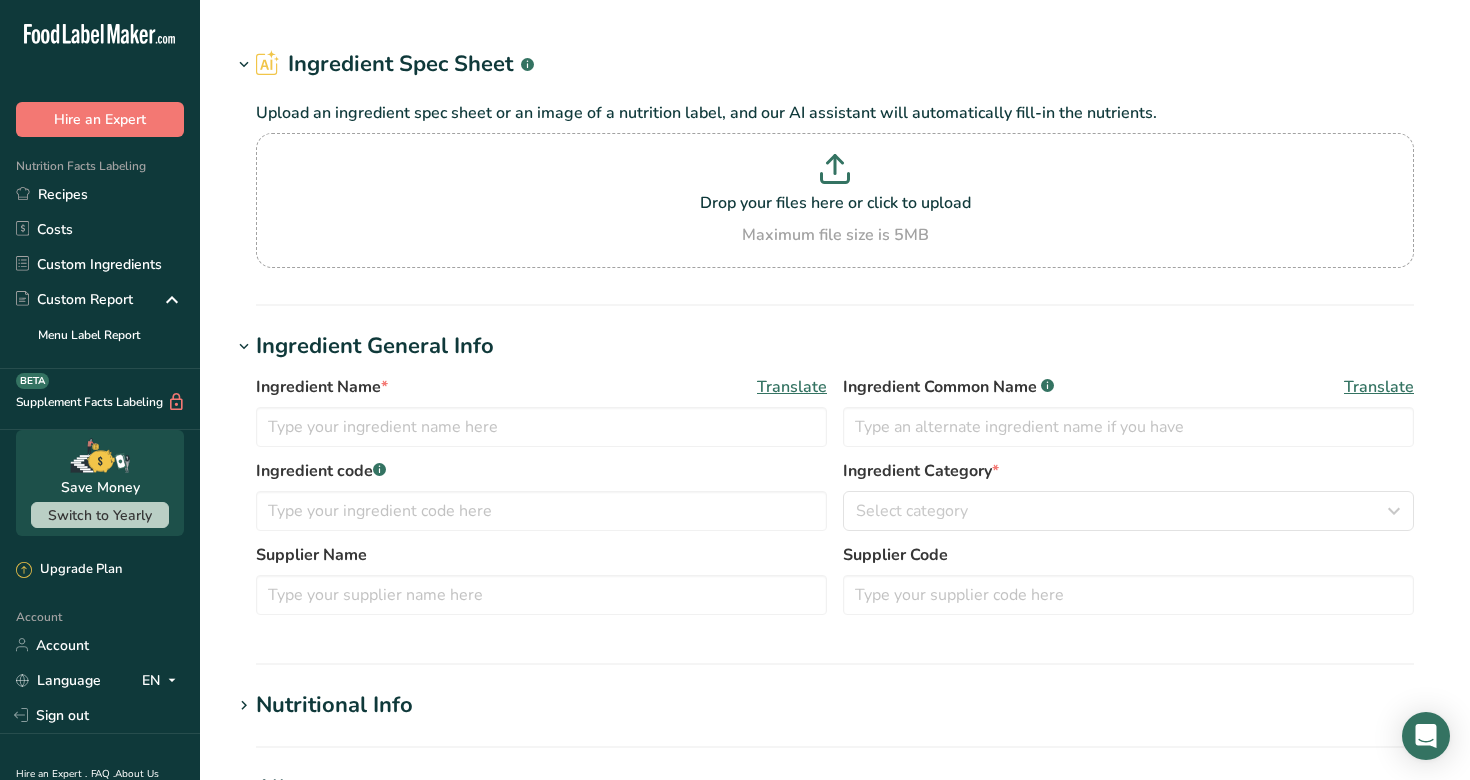 type on "Natural Blueberry Flavor, WONF" 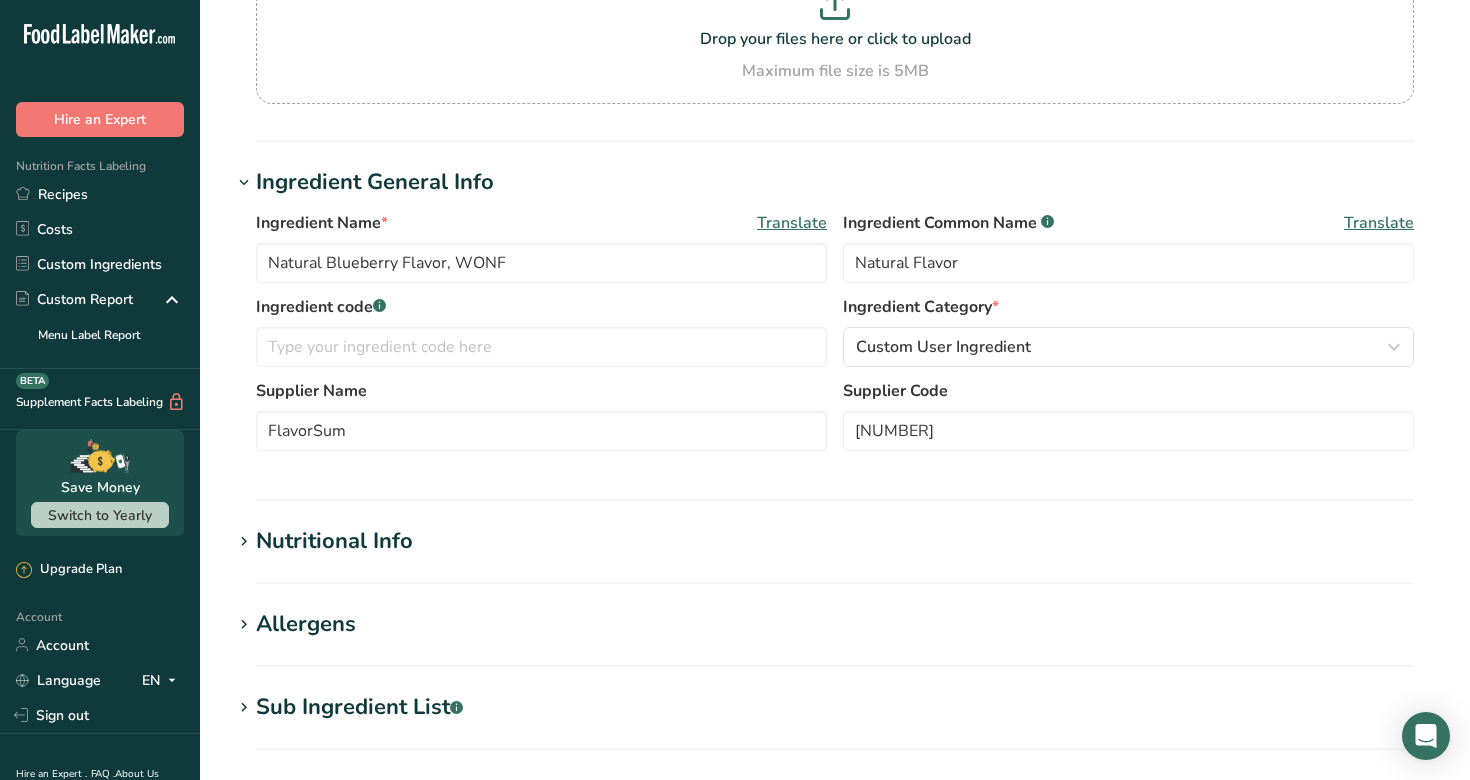 scroll, scrollTop: 210, scrollLeft: 0, axis: vertical 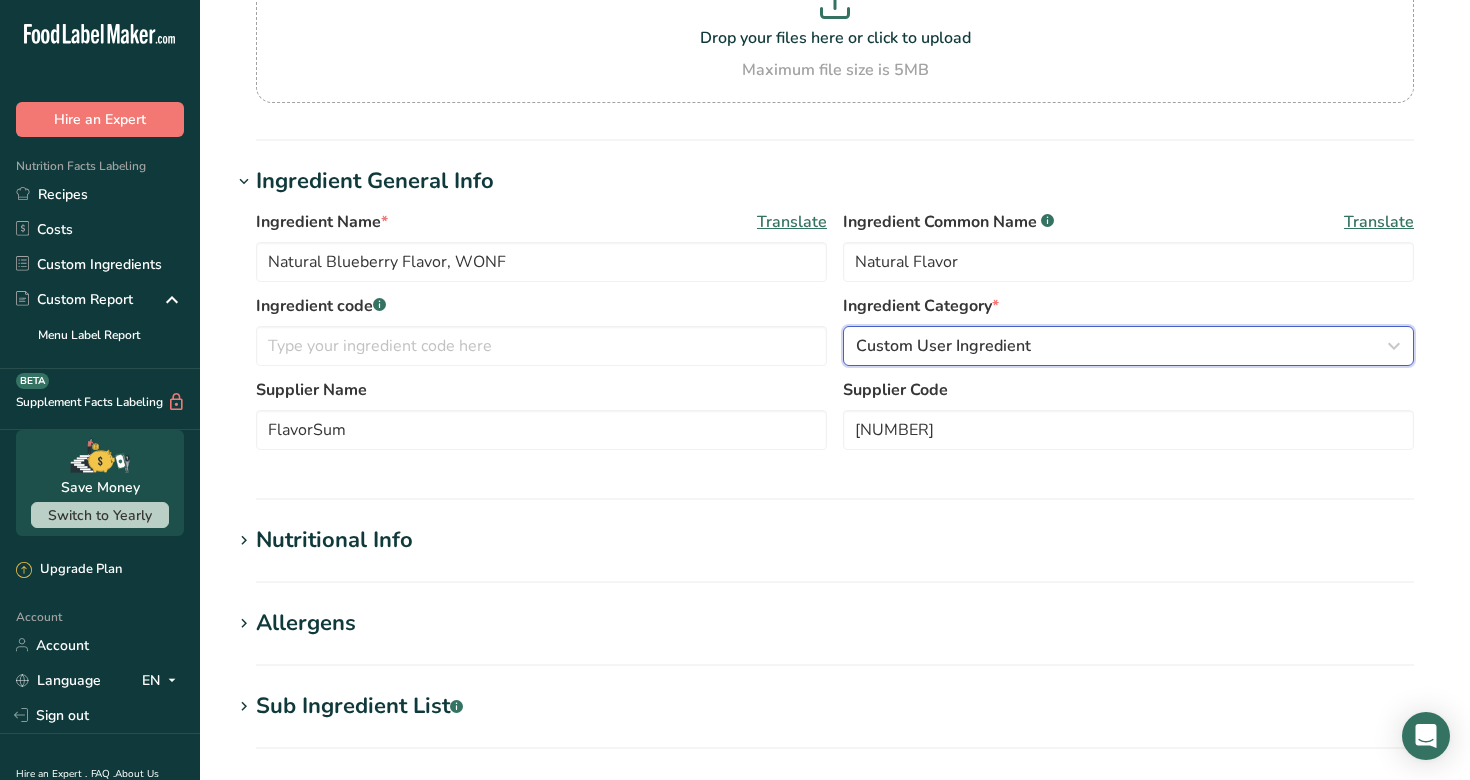 click on "Custom User Ingredient" at bounding box center [943, 346] 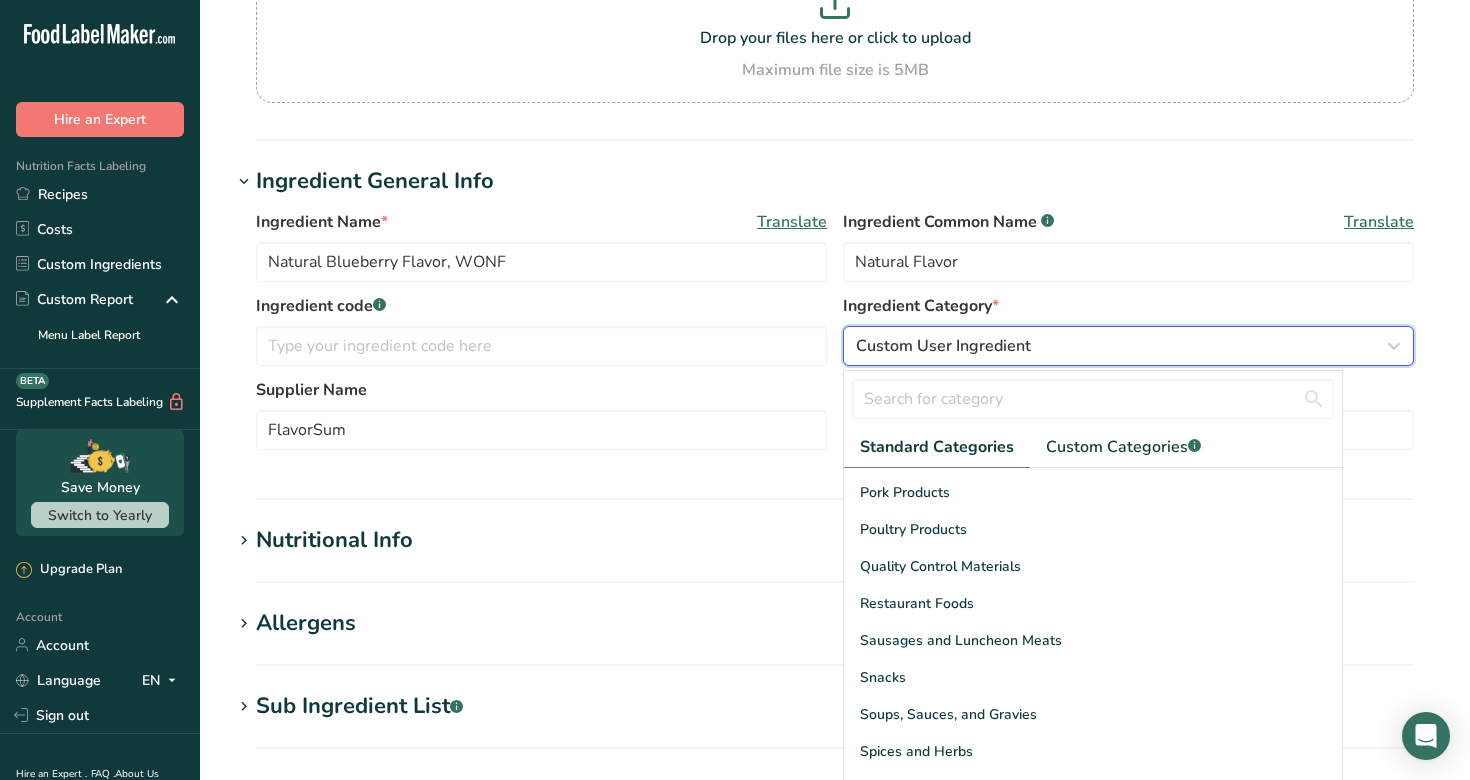scroll, scrollTop: 773, scrollLeft: 0, axis: vertical 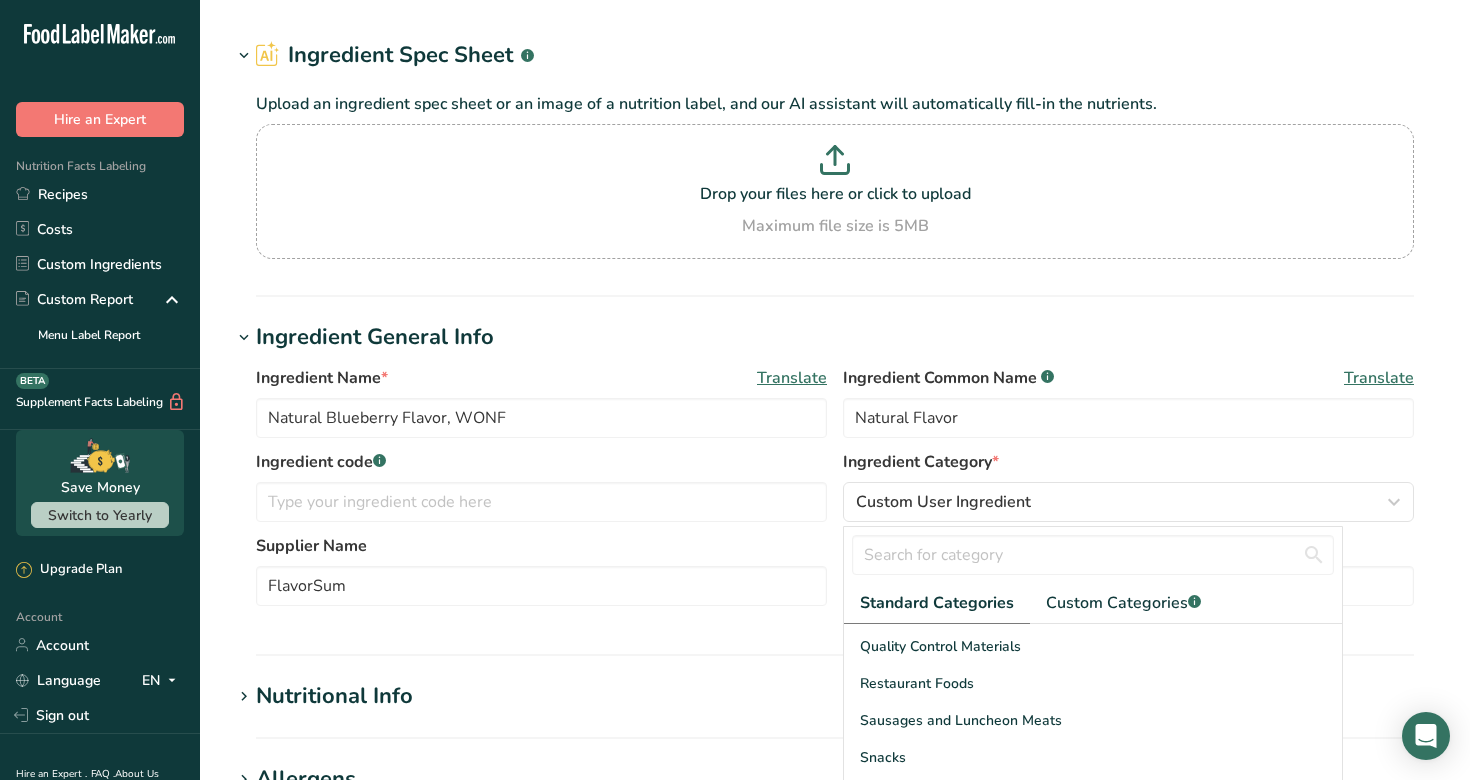 click on "Edit Natural Blueberry Flavor, WONF
Ingredient Spec Sheet
.a-a{fill:#347362;}.b-a{fill:#fff;}
Upload an ingredient spec sheet or an image of a nutrition label, and our AI assistant will automatically fill-in the nutrients.
Drop your files here or click to upload
Maximum file size is 5MB
Ingredient General Info
Ingredient Name *
Translate
Natural Blueberry Flavor, WONF
Ingredient Common Name
.a-a{fill:#347362;}.b-a{fill:#fff;}
Translate
Natural Flavor
Ingredient code
.a-a{fill:#347362;}.b-a{fill:#fff;}
Ingredient Category *
Custom User Ingredient
Standard Categories" at bounding box center [835, 680] 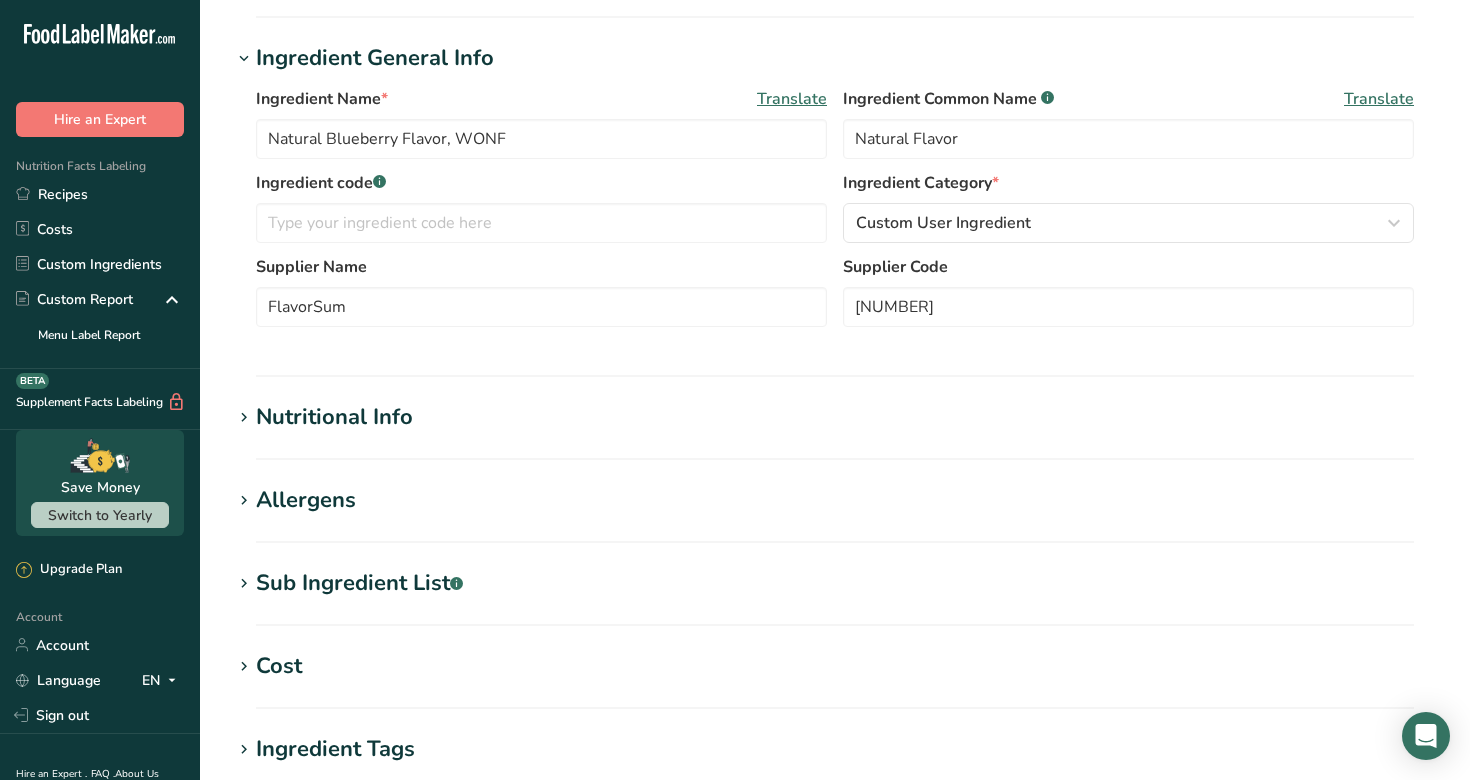 scroll, scrollTop: 344, scrollLeft: 0, axis: vertical 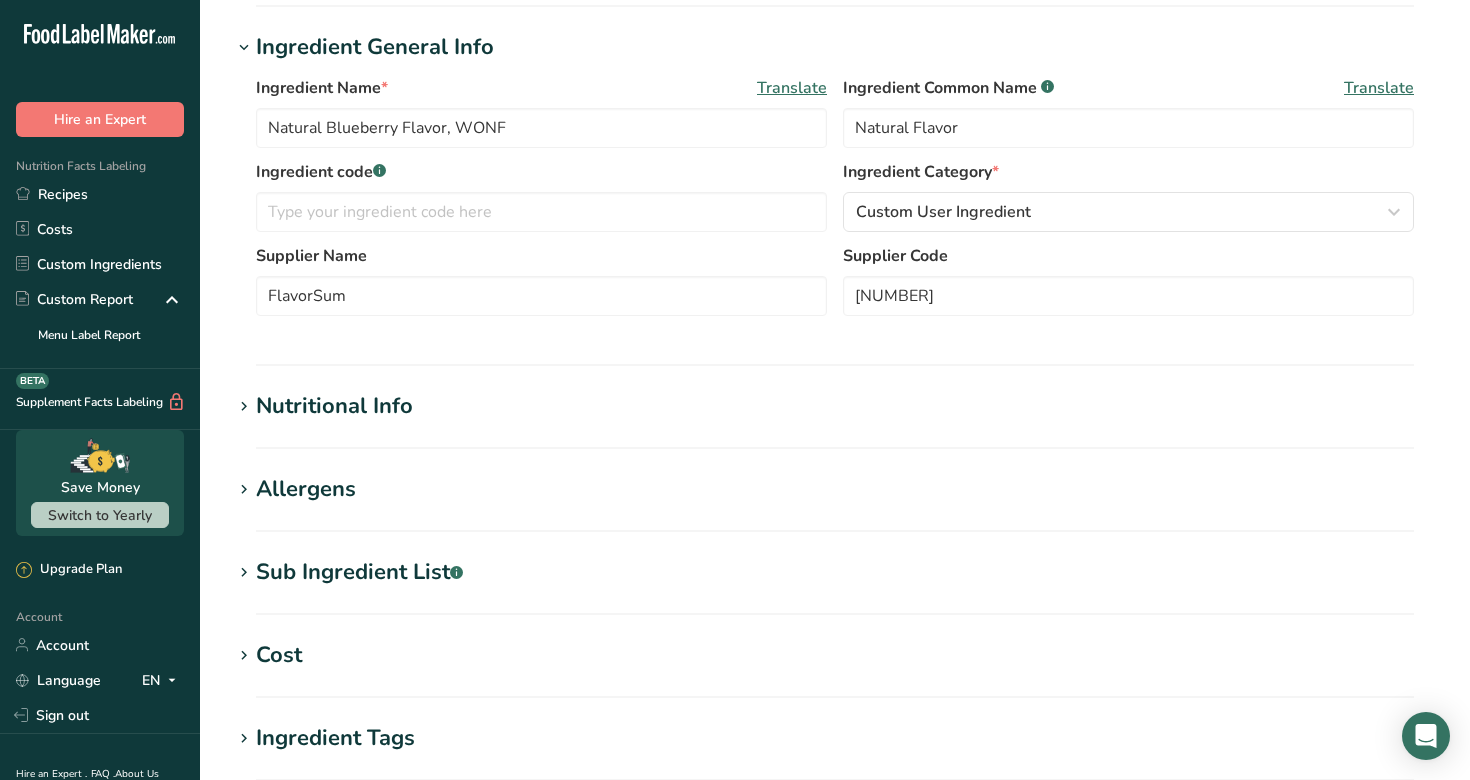 click on "Nutritional Info" at bounding box center [835, 406] 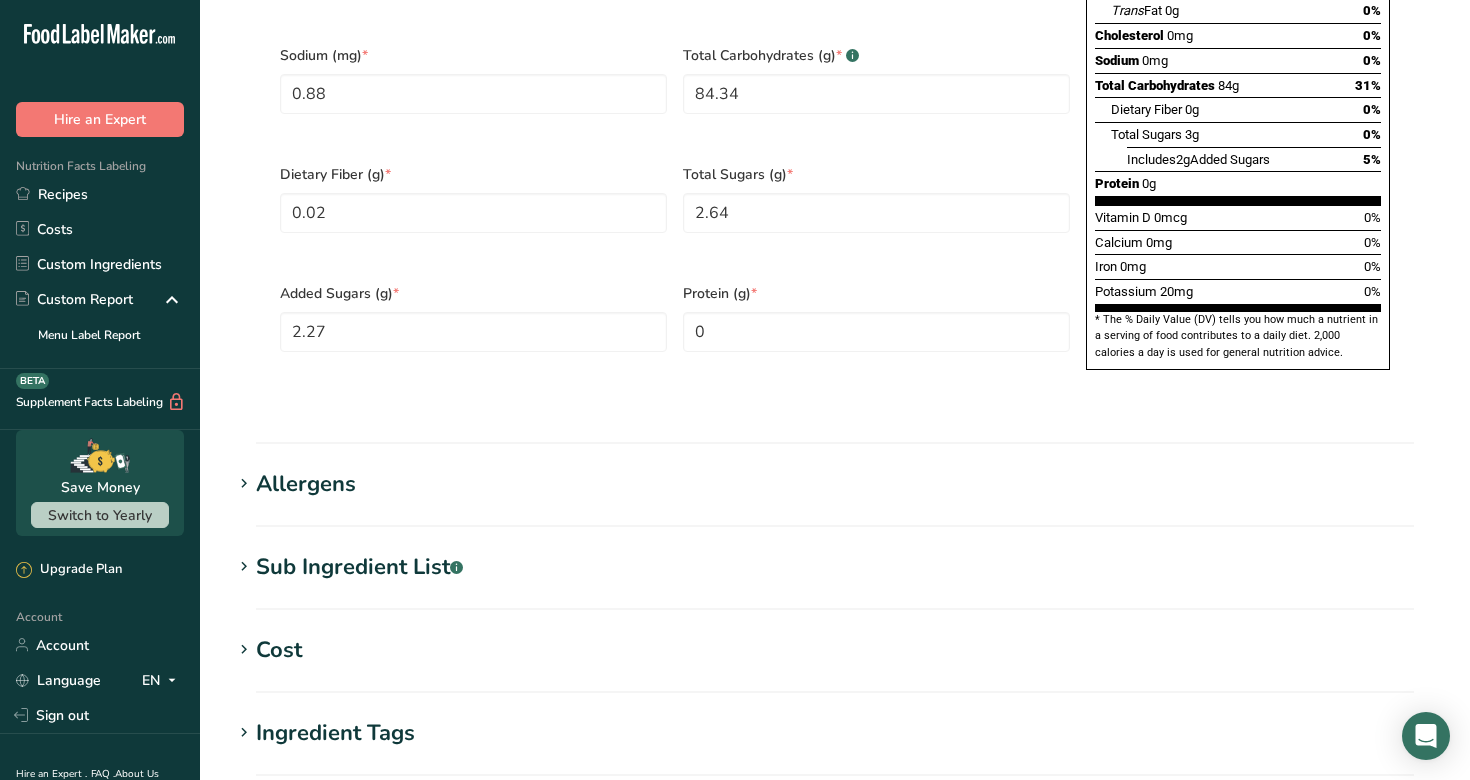 scroll, scrollTop: 1337, scrollLeft: 0, axis: vertical 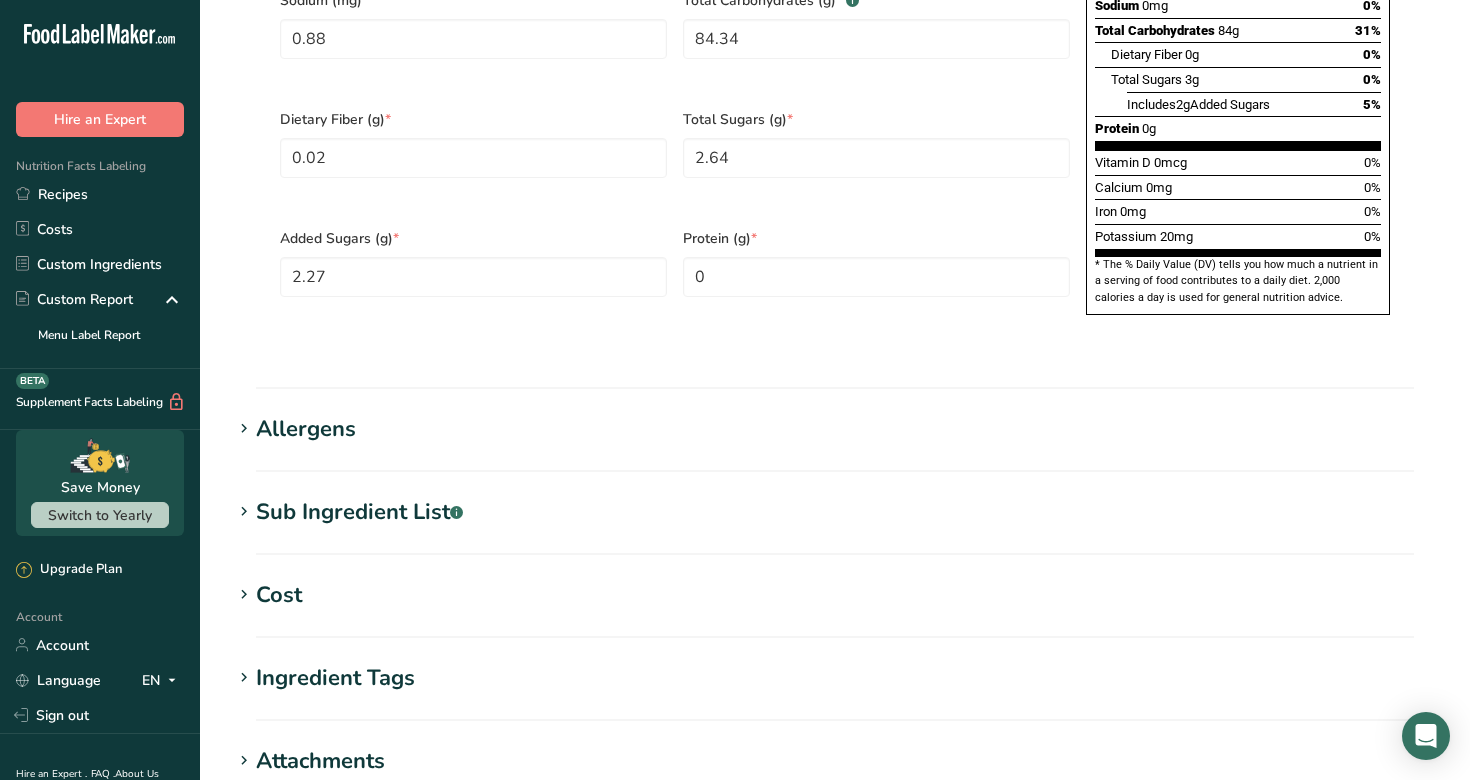 click on "Allergens" at bounding box center [835, 429] 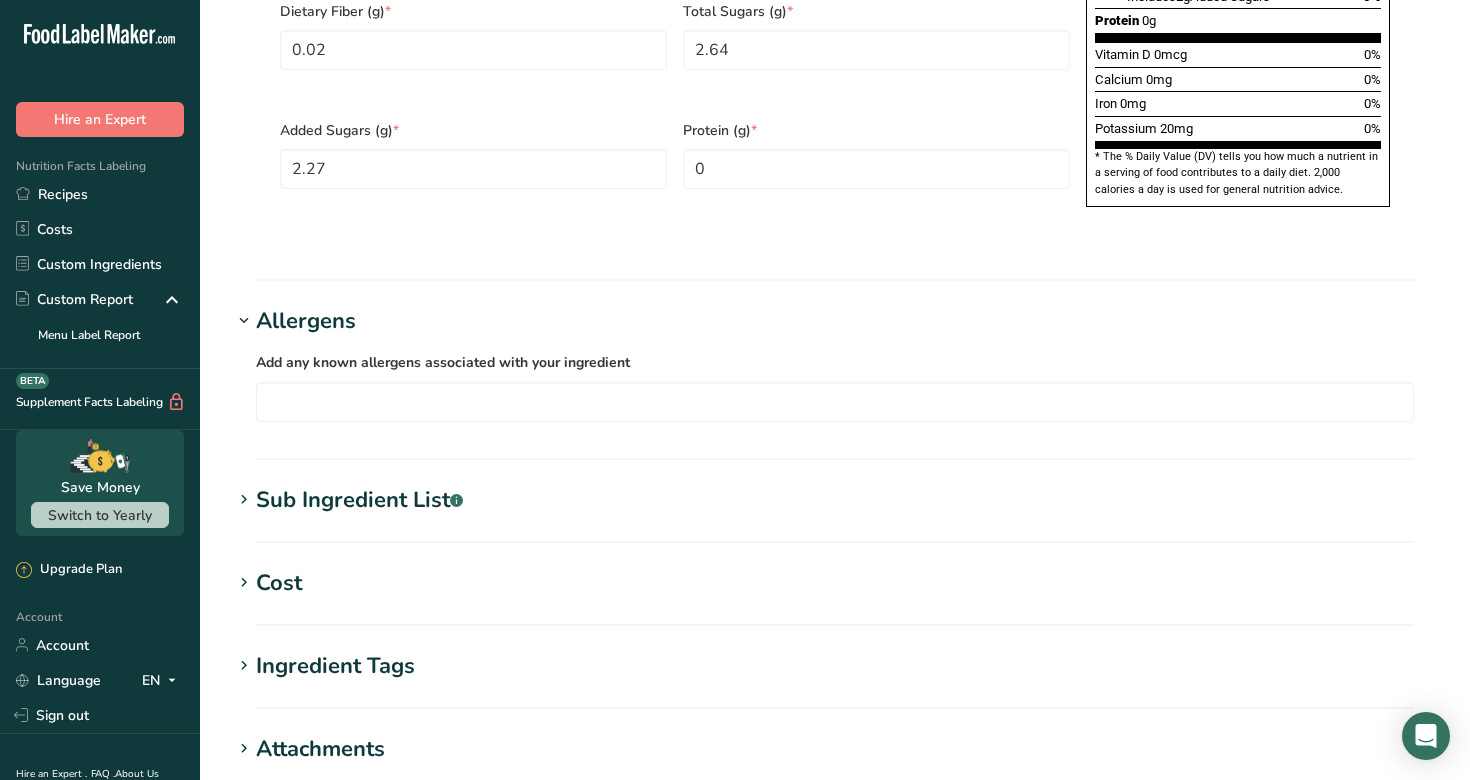 scroll, scrollTop: 1469, scrollLeft: 0, axis: vertical 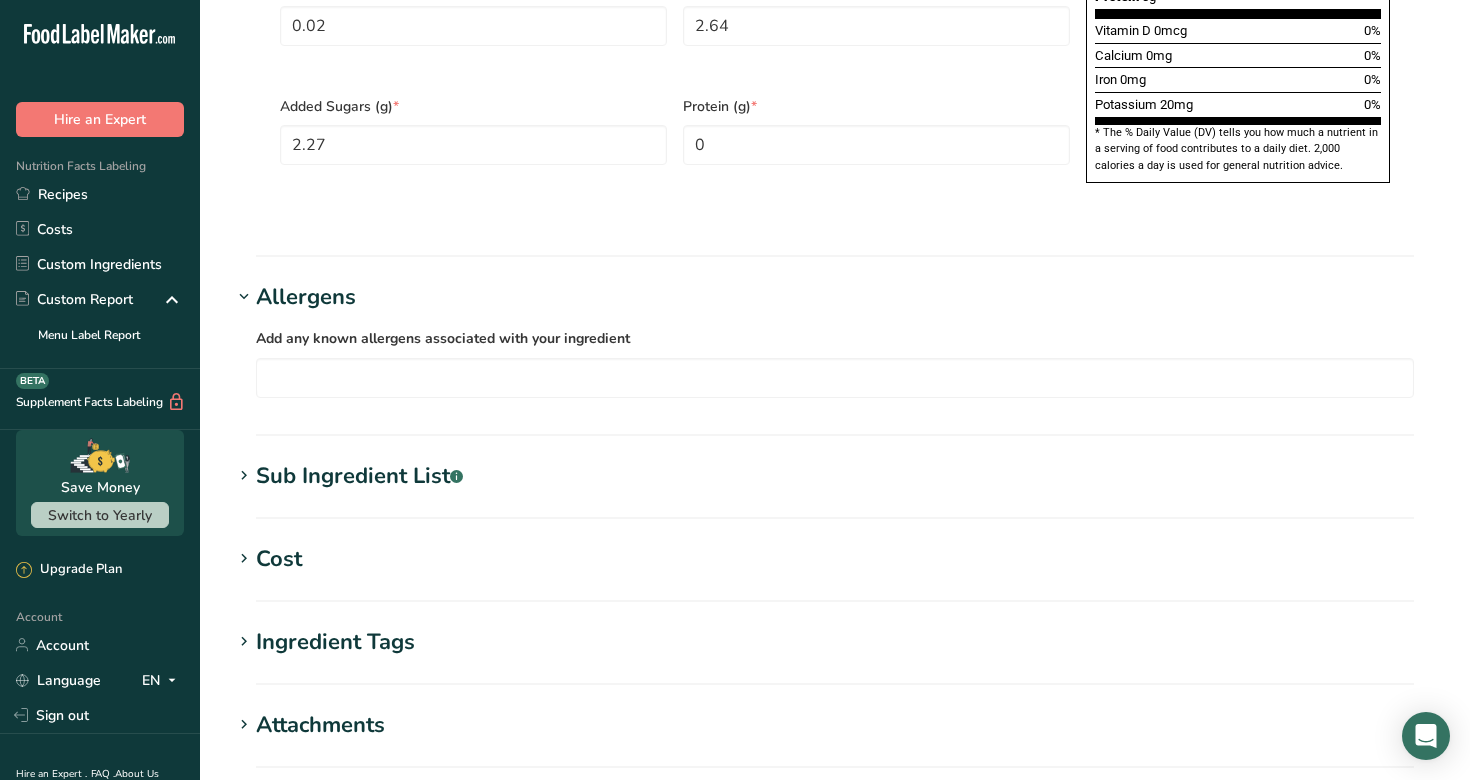 click on "Sub Ingredient List
.a-a{fill:#347362;}.b-a{fill:#fff;}" at bounding box center (835, 476) 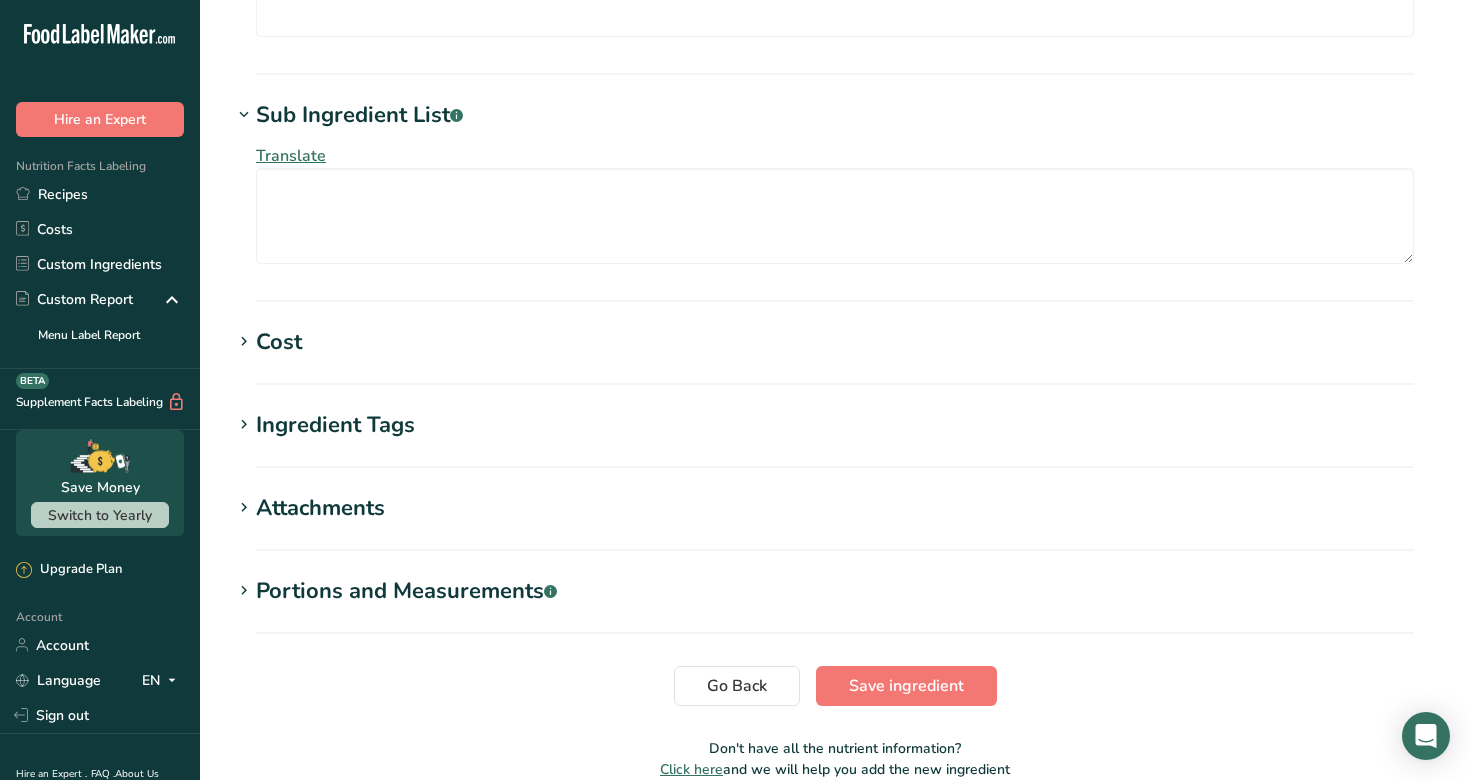 scroll, scrollTop: 1837, scrollLeft: 0, axis: vertical 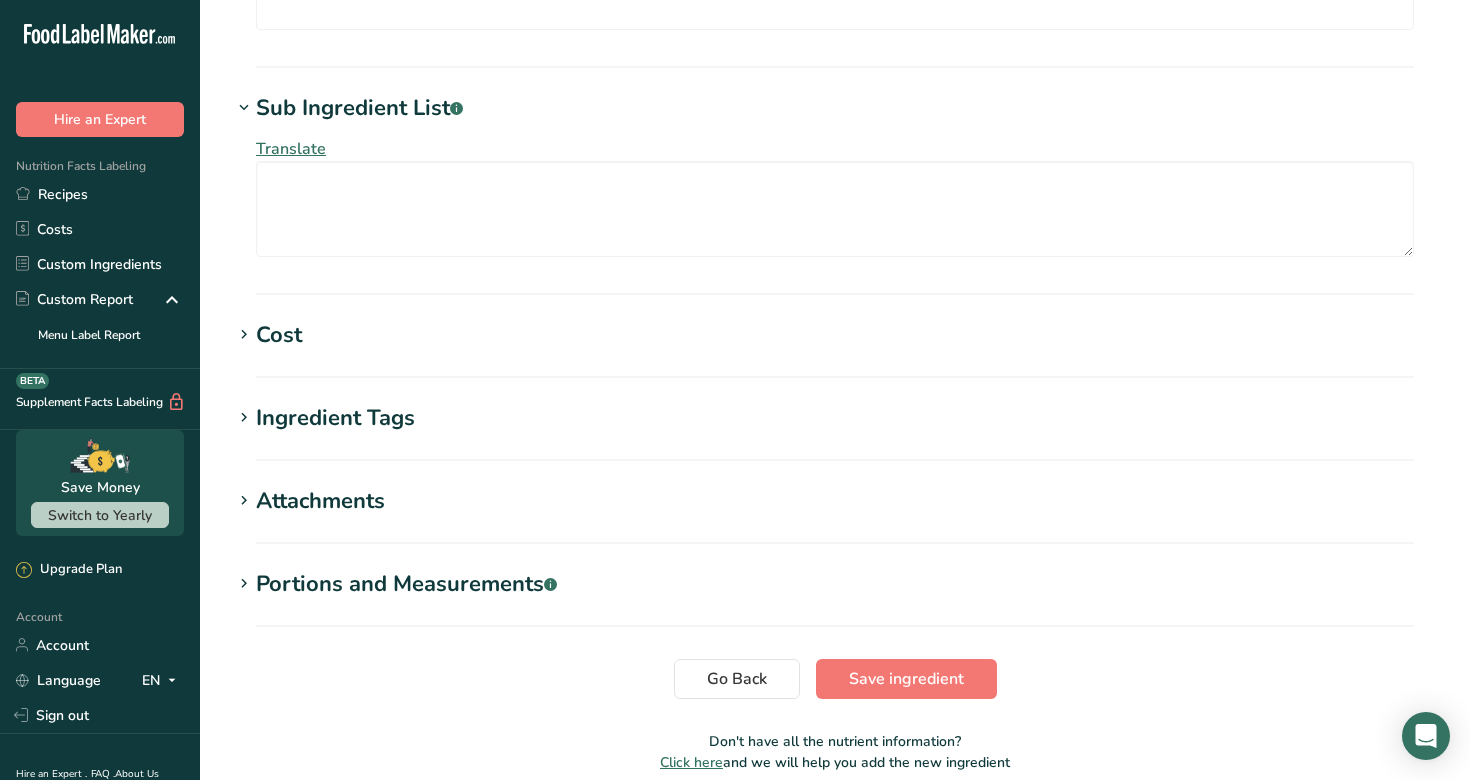 click on "Cost
Price($)
.a-a{fill:#347362;}.b-a{fill:#fff;}           5.47   Amount 1   Unit
Grams
kg
mg
mcg
lb
oz" at bounding box center [835, 348] 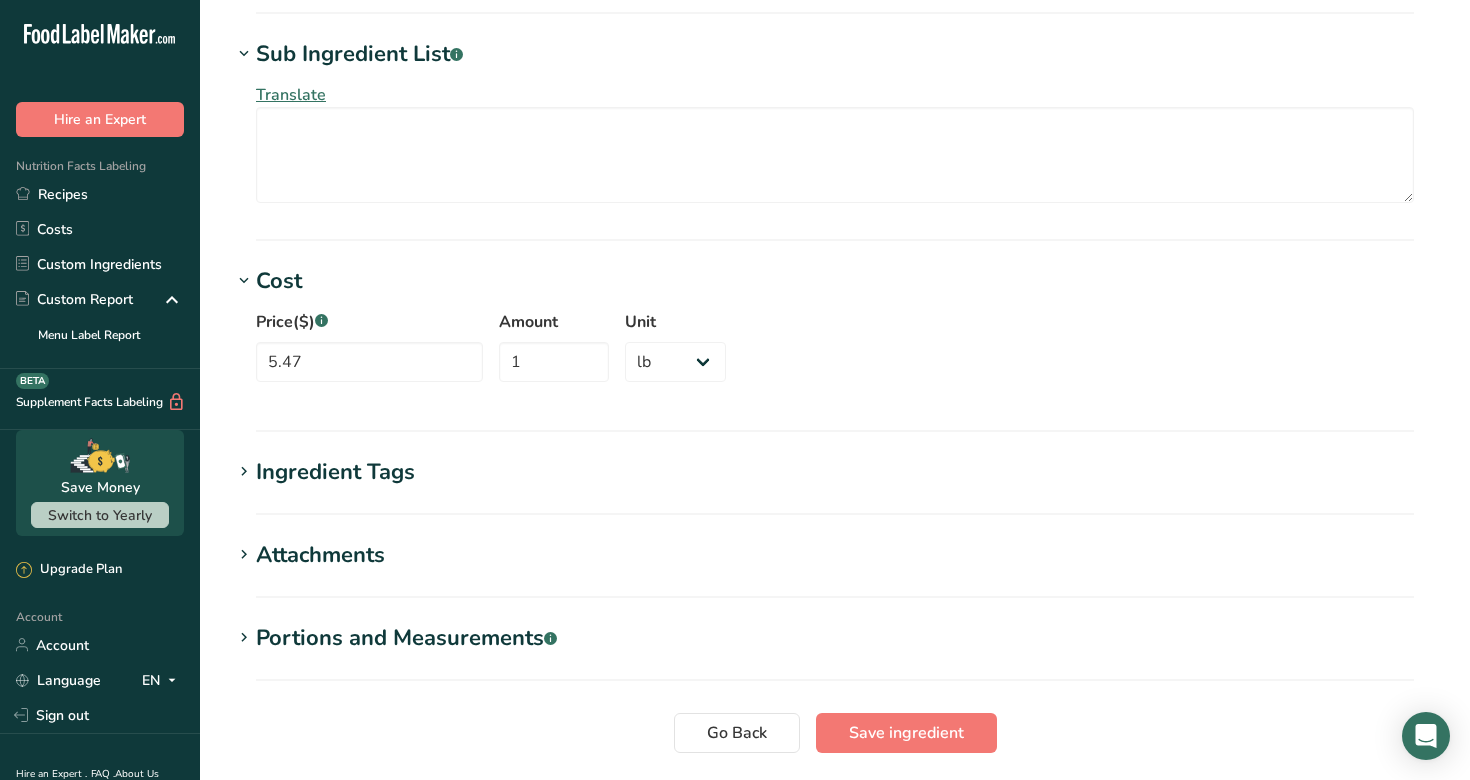 scroll, scrollTop: 1892, scrollLeft: 0, axis: vertical 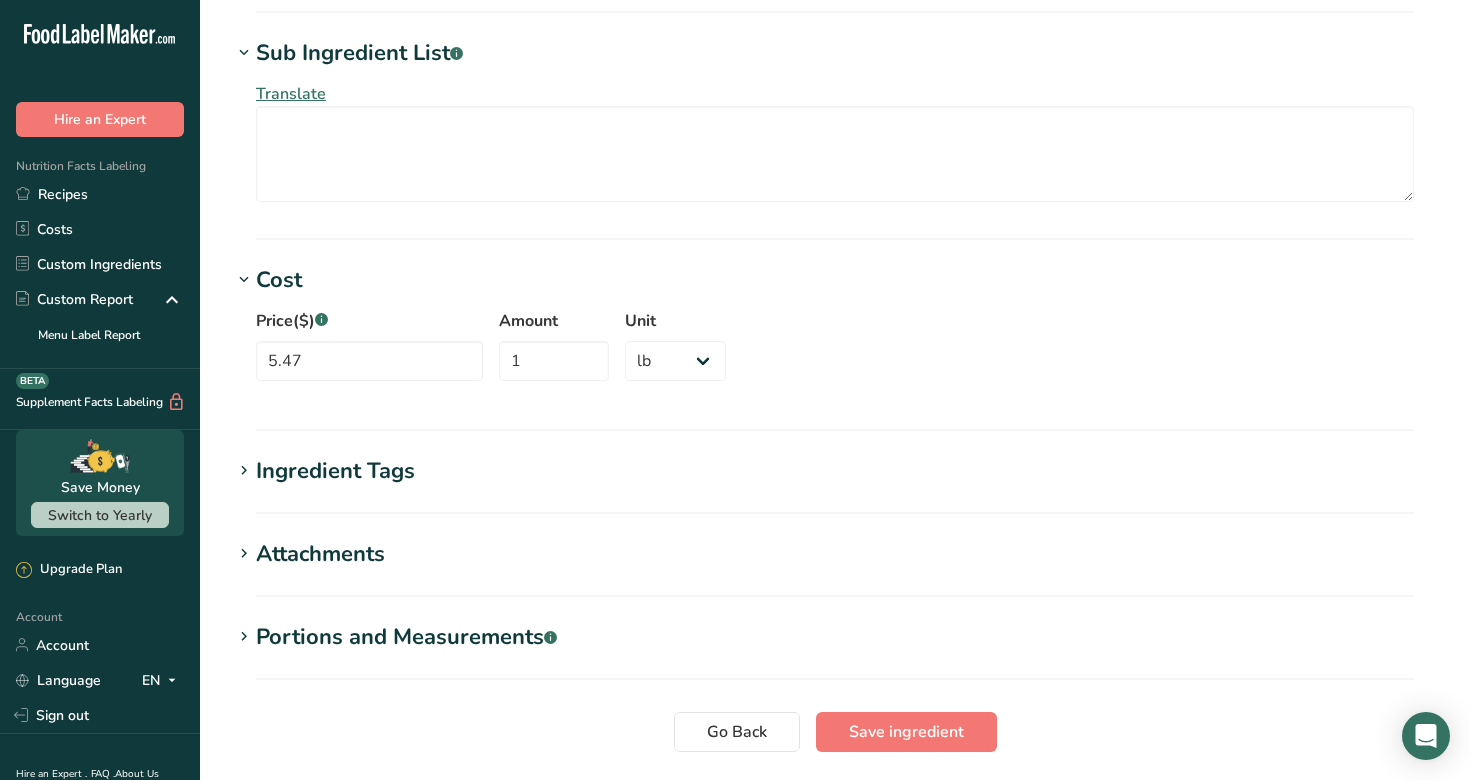 click on "Ingredient Tags" at bounding box center [835, 471] 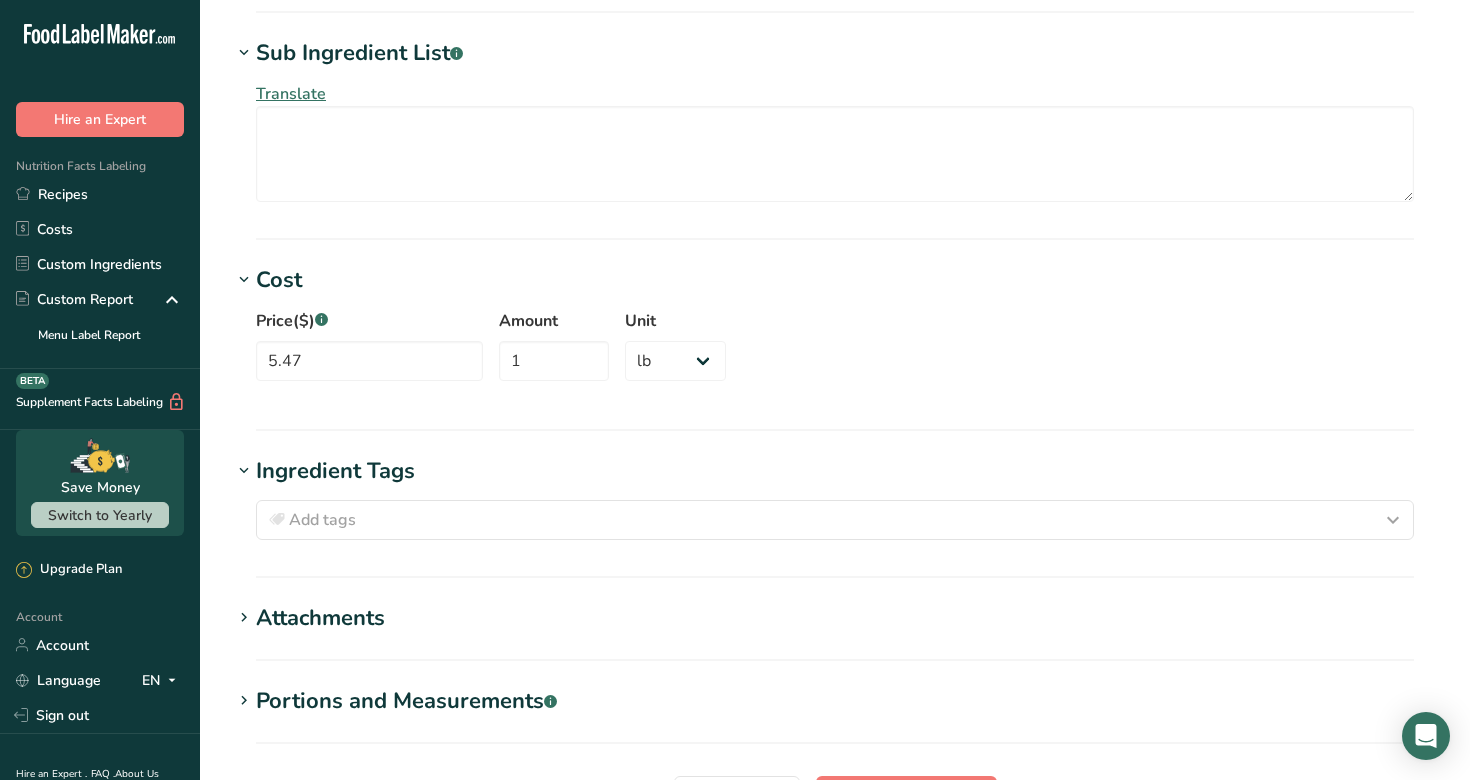 click on "Attachments" at bounding box center (835, 618) 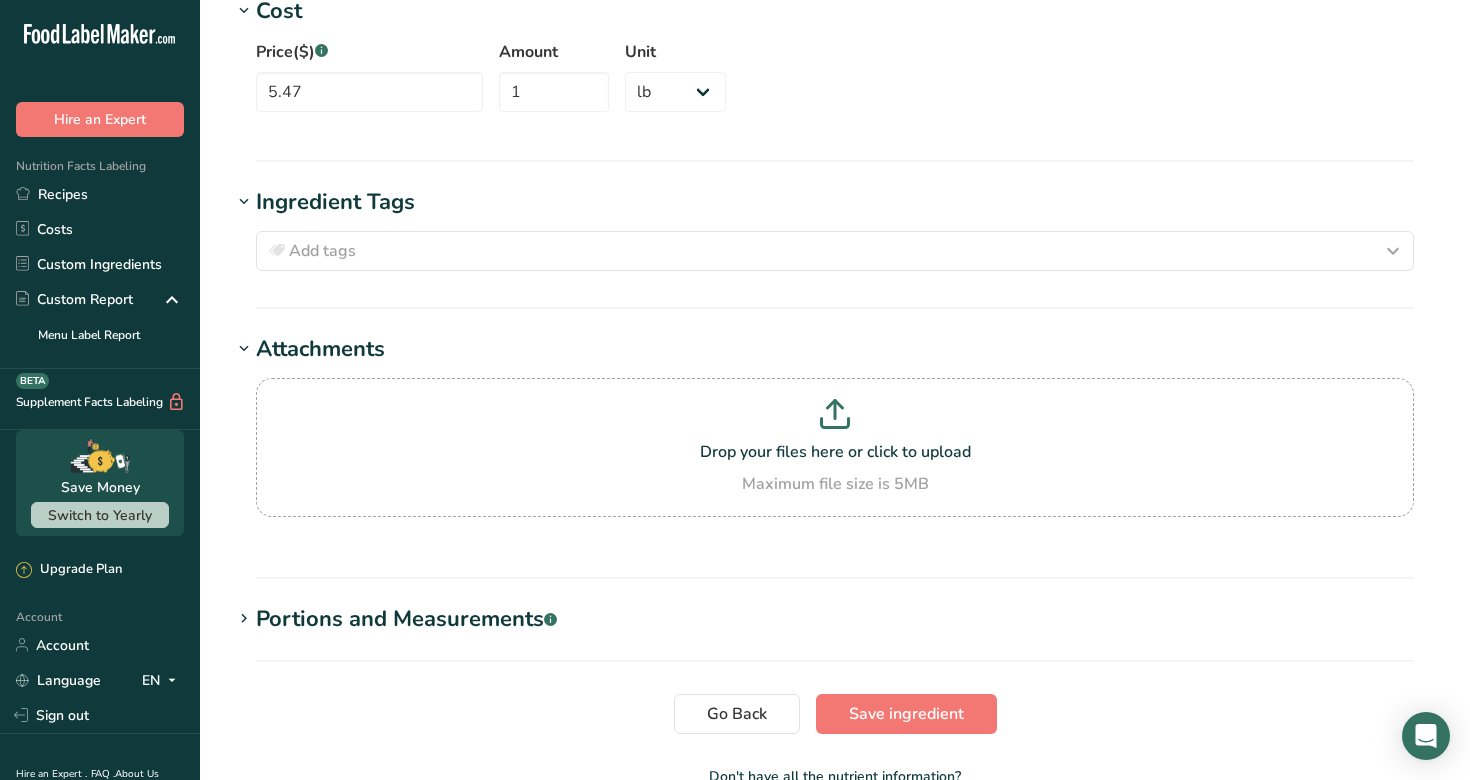 scroll, scrollTop: 2165, scrollLeft: 0, axis: vertical 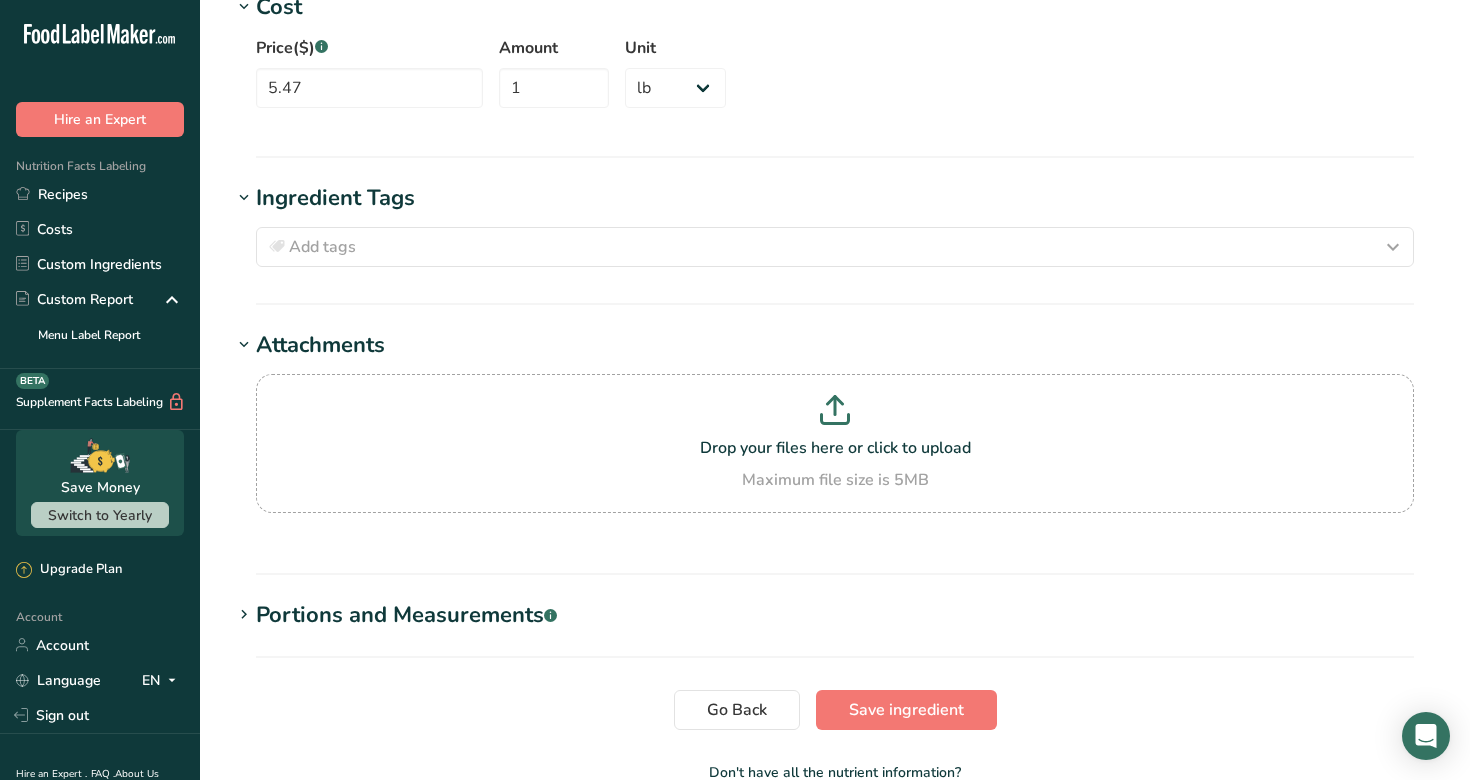 click on "Portions and Measurements
.a-a{fill:#347362;}.b-a{fill:#fff;}" at bounding box center (406, 615) 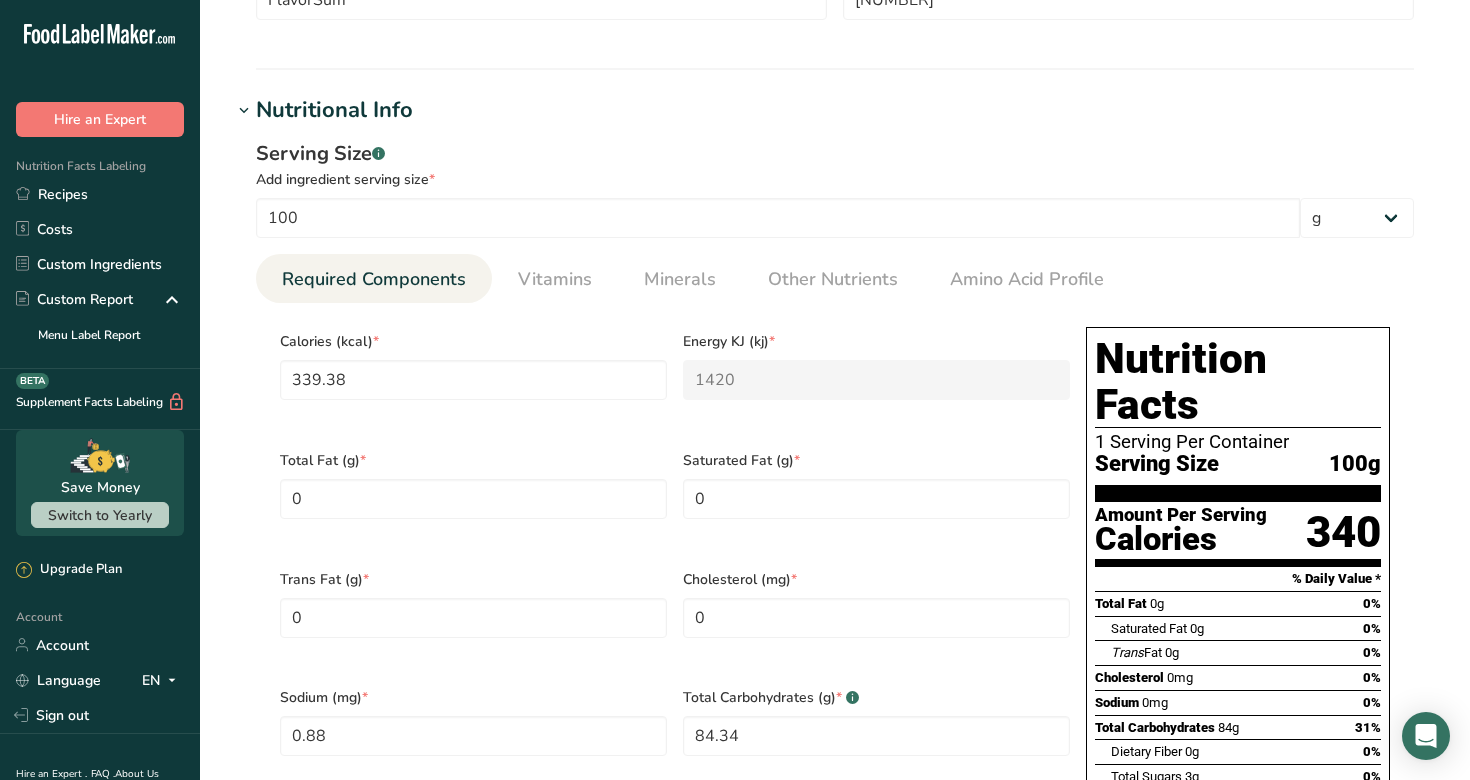 scroll, scrollTop: 0, scrollLeft: 0, axis: both 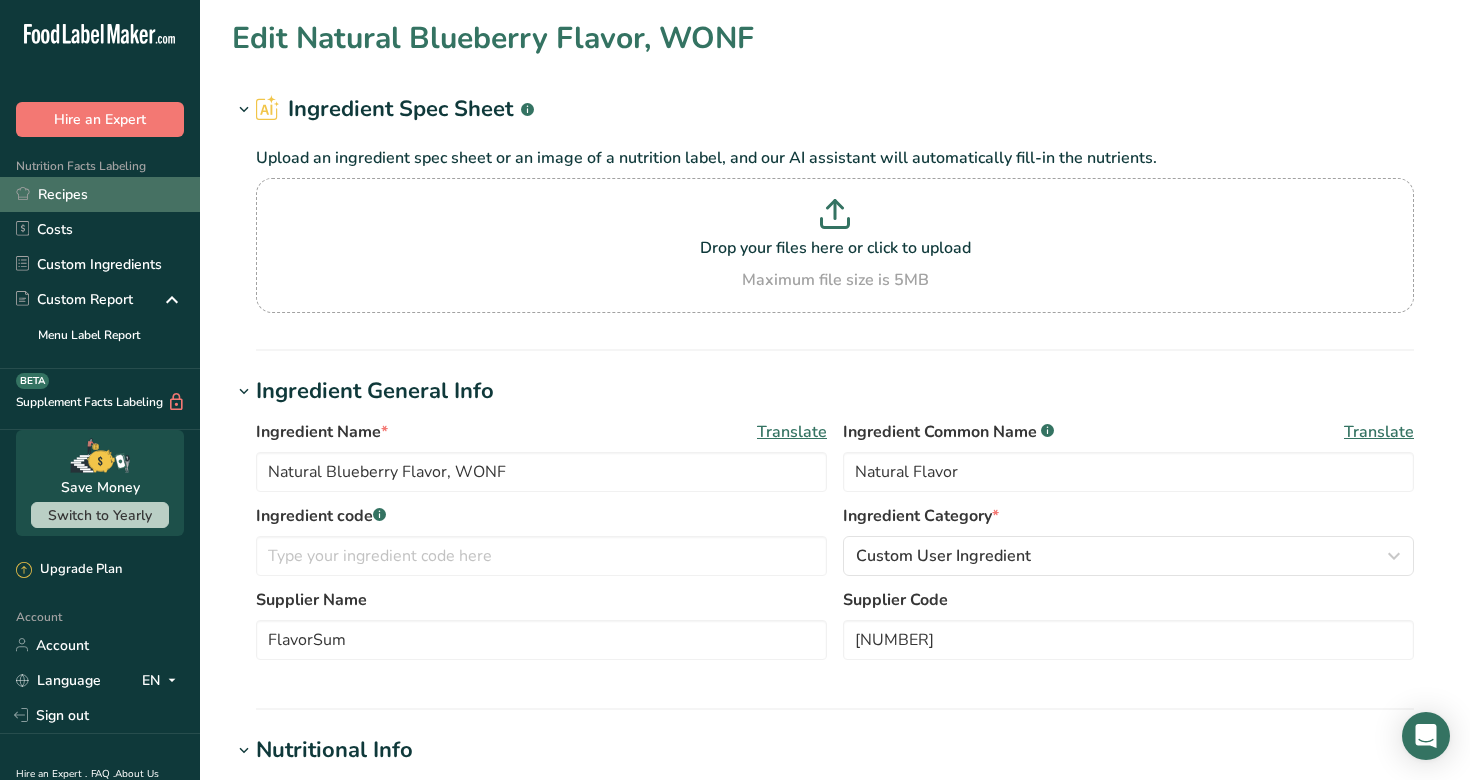 click on "Recipes" at bounding box center (100, 194) 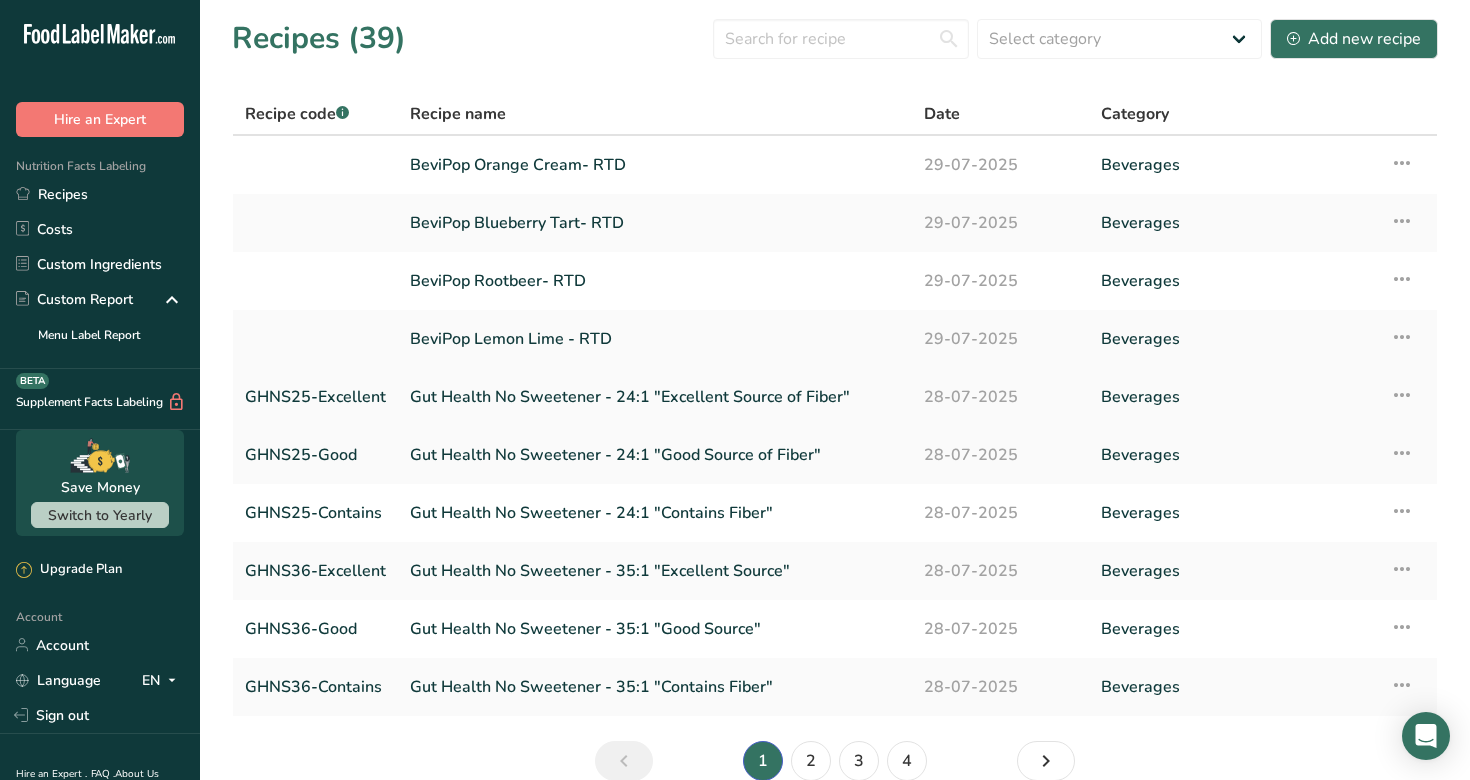 scroll, scrollTop: 97, scrollLeft: 0, axis: vertical 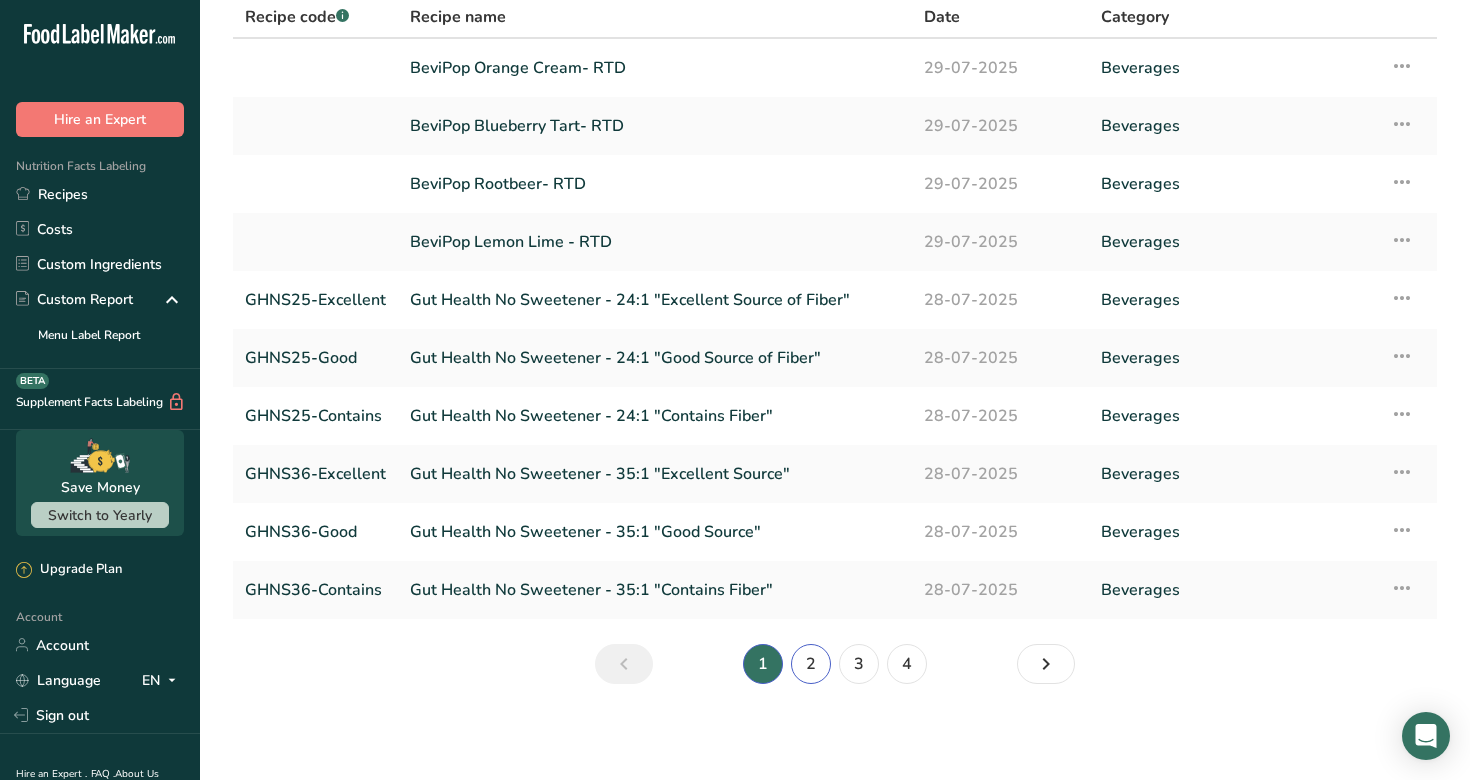 click on "2" at bounding box center [811, 664] 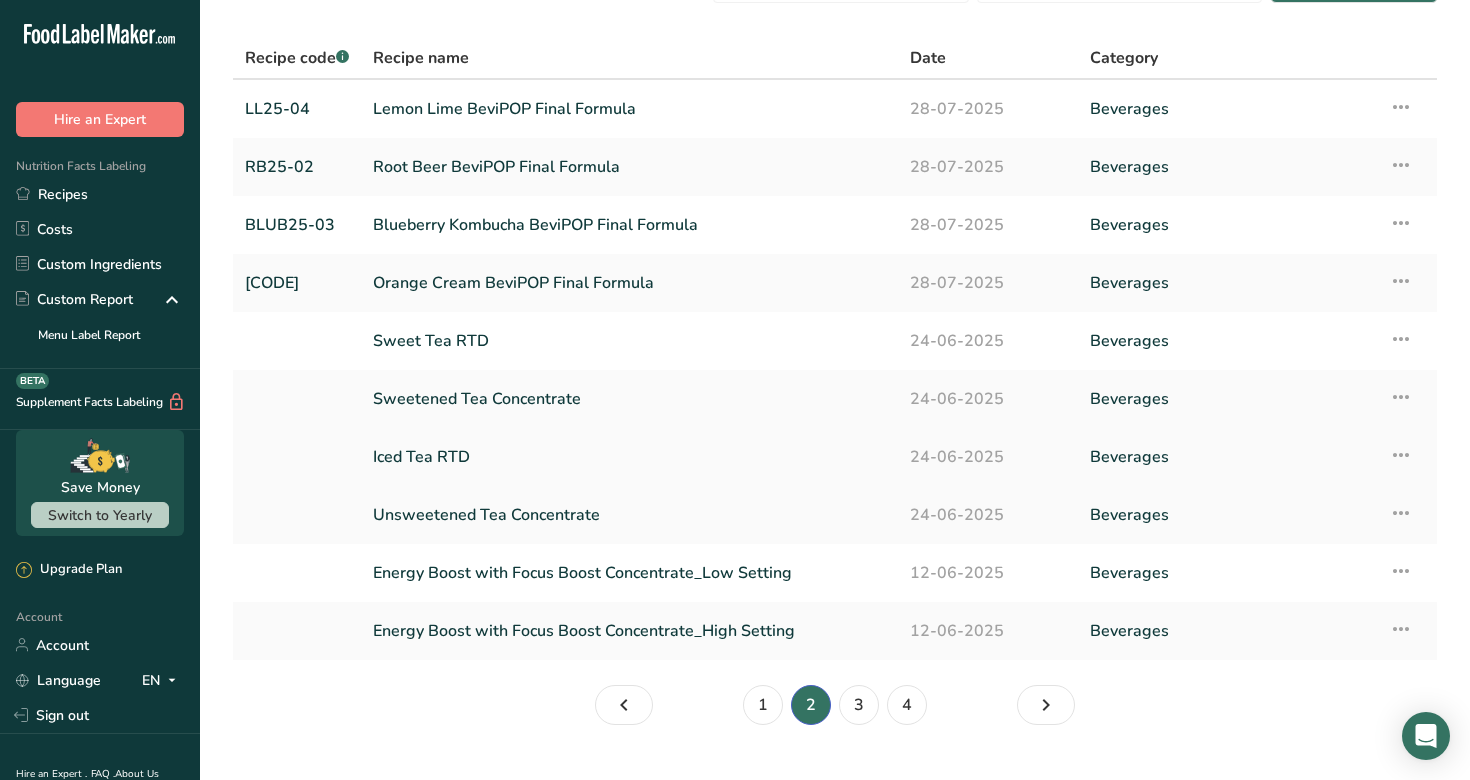 scroll, scrollTop: 44, scrollLeft: 0, axis: vertical 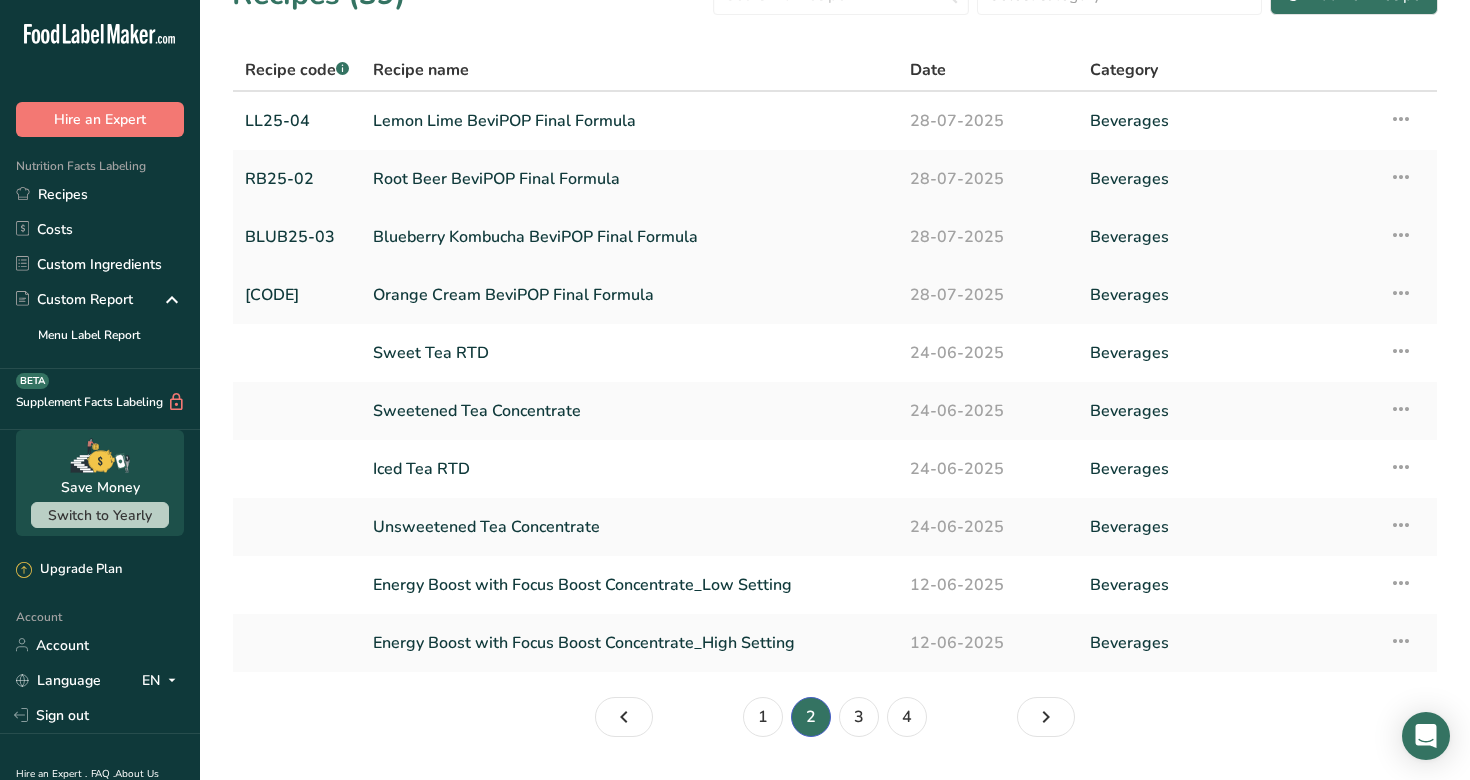 click on "Blueberry Kombucha BeviPOP Final Formula" at bounding box center (629, 237) 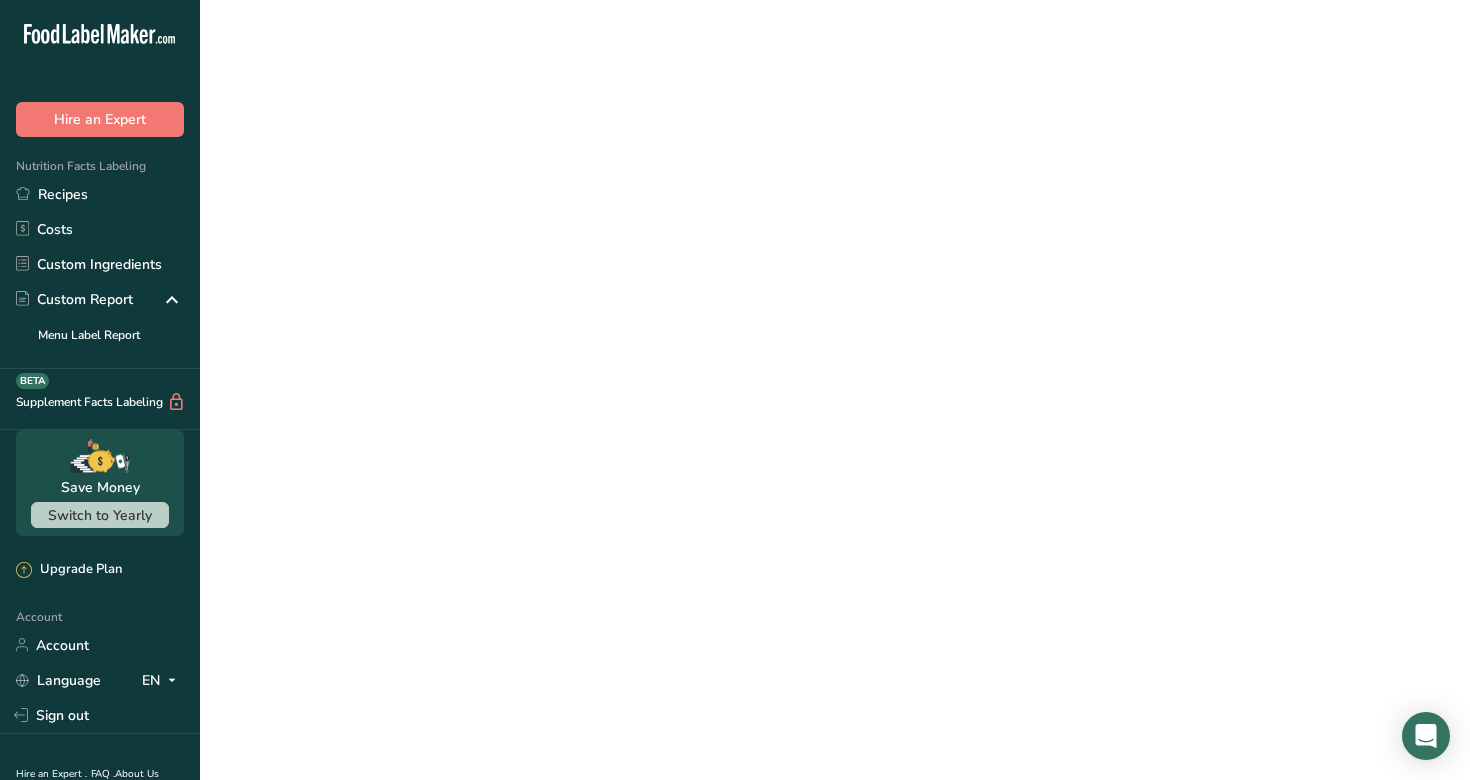 scroll, scrollTop: 0, scrollLeft: 0, axis: both 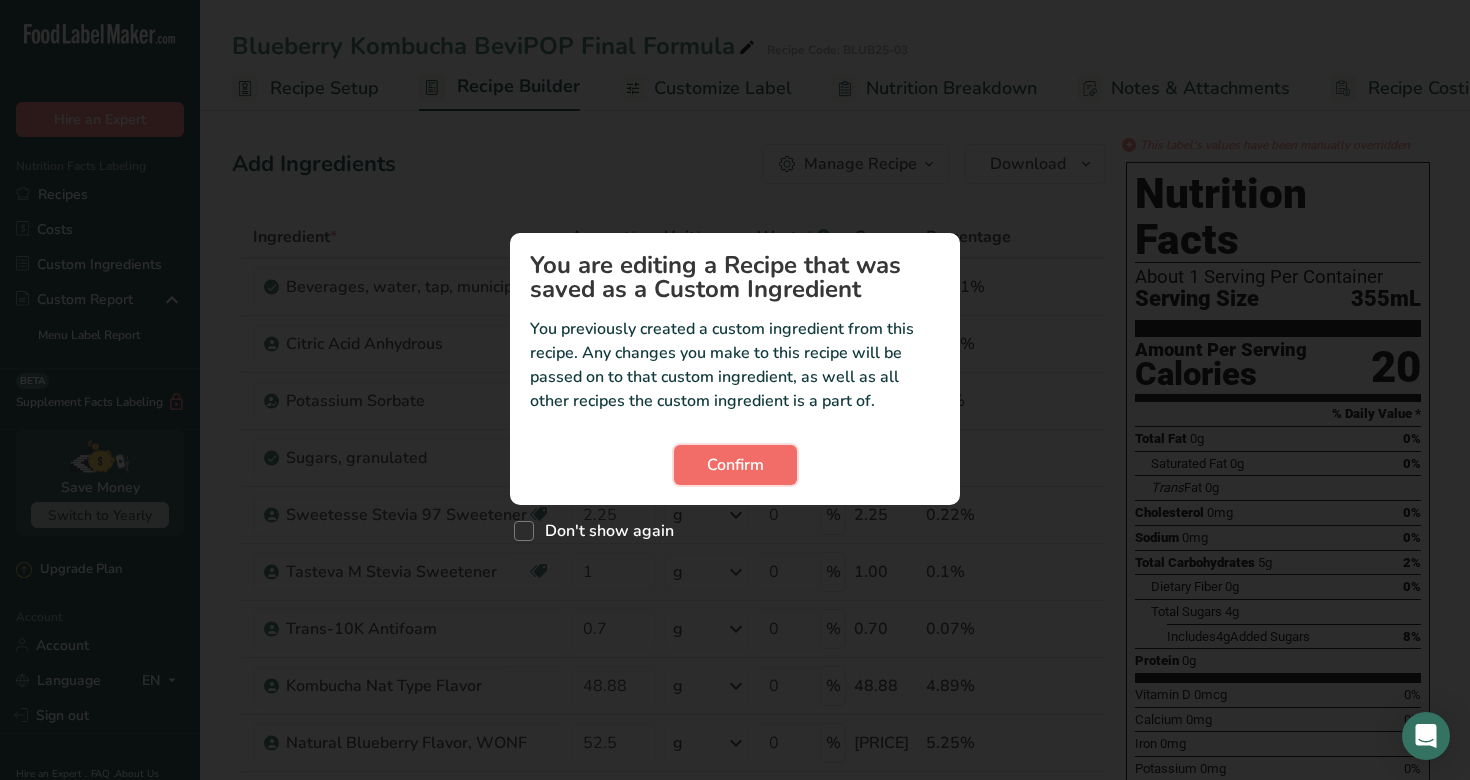 click on "Confirm" at bounding box center (735, 465) 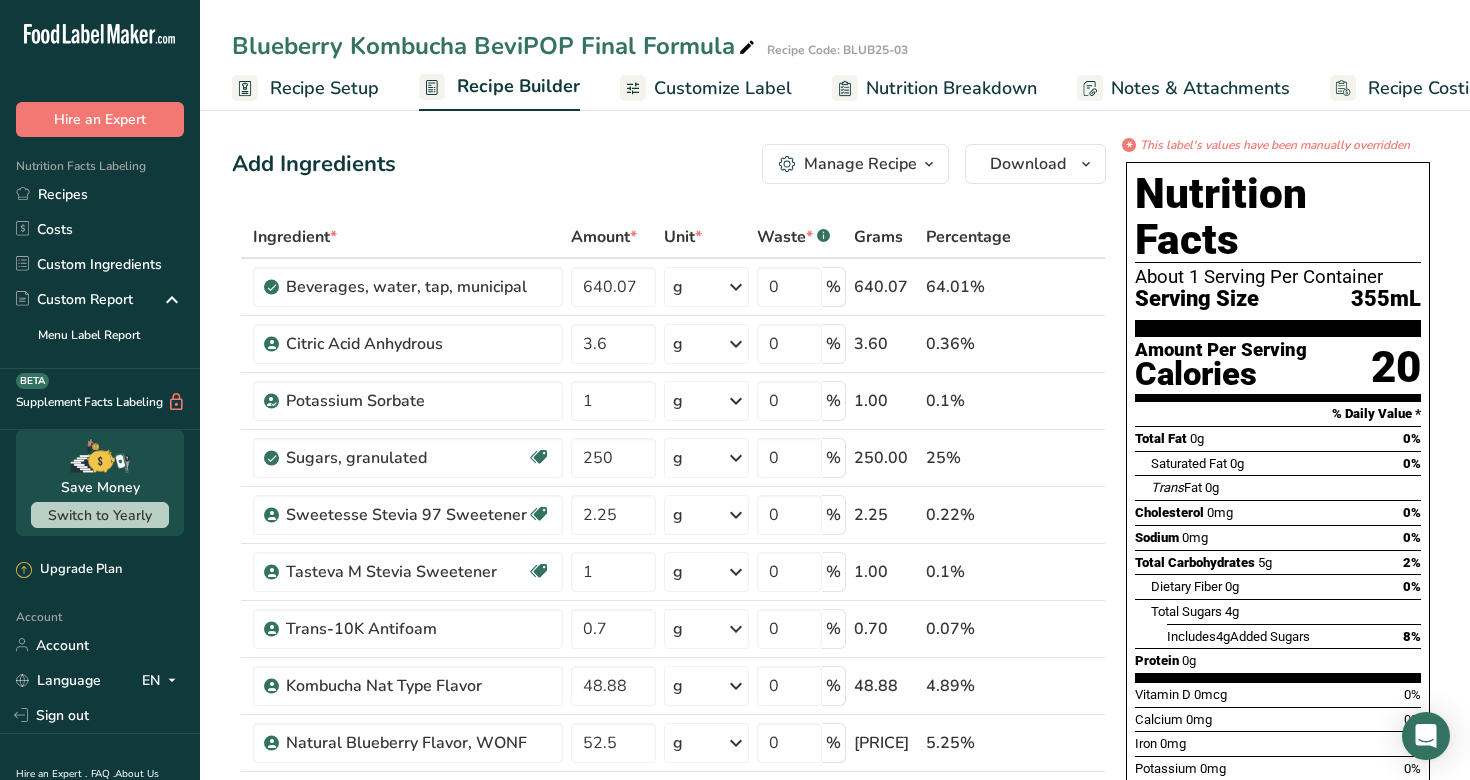 click on "Recipe Costing" at bounding box center (1429, 88) 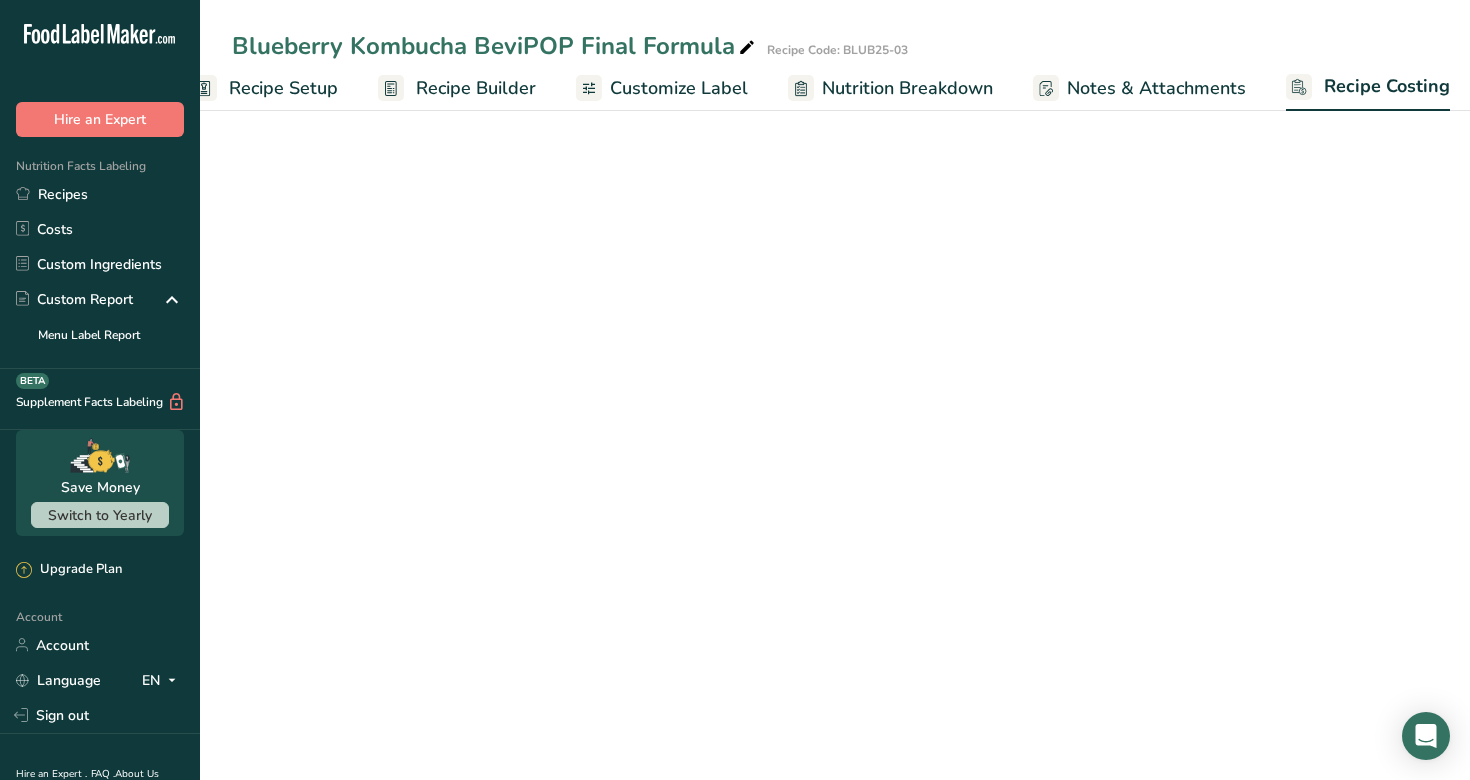 select on "12" 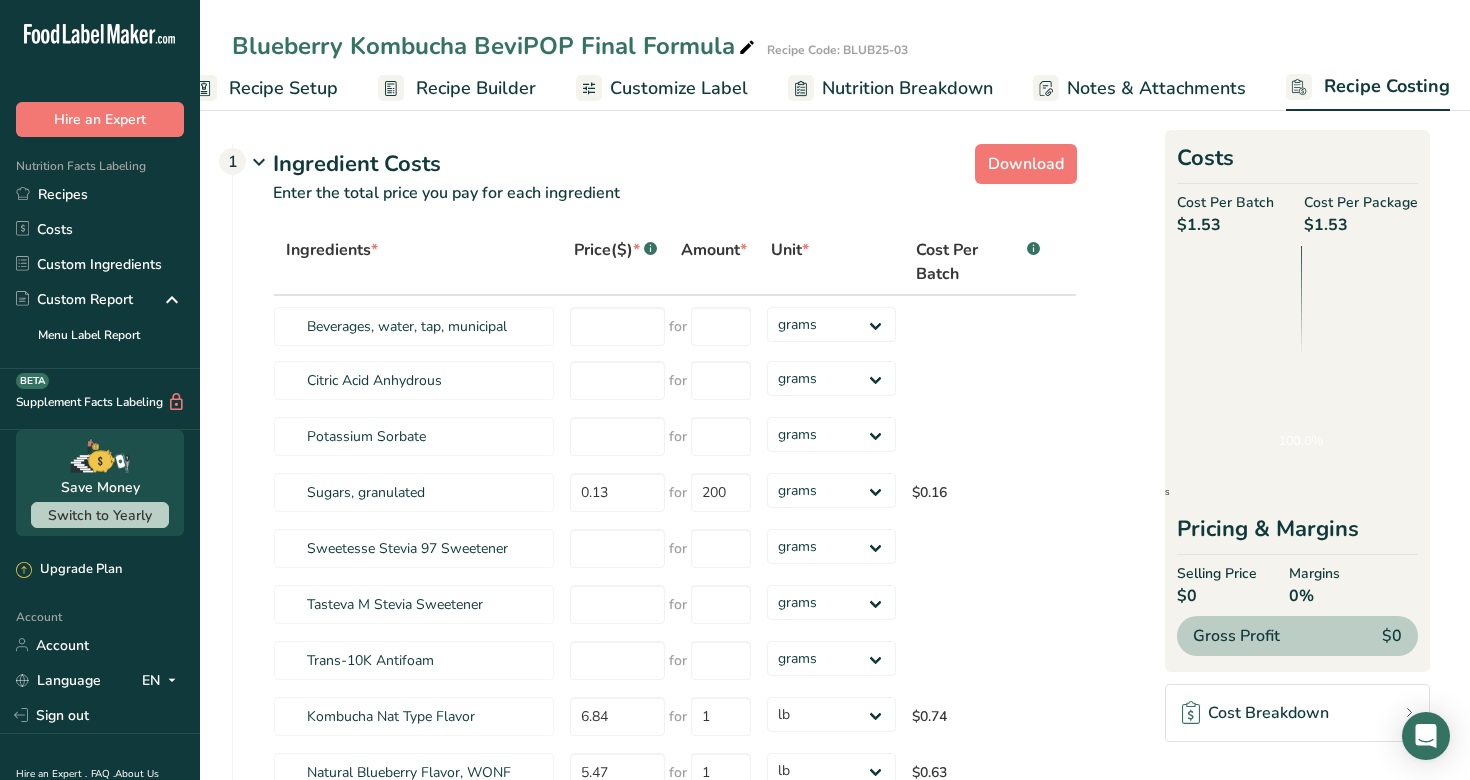 scroll, scrollTop: 0, scrollLeft: 51, axis: horizontal 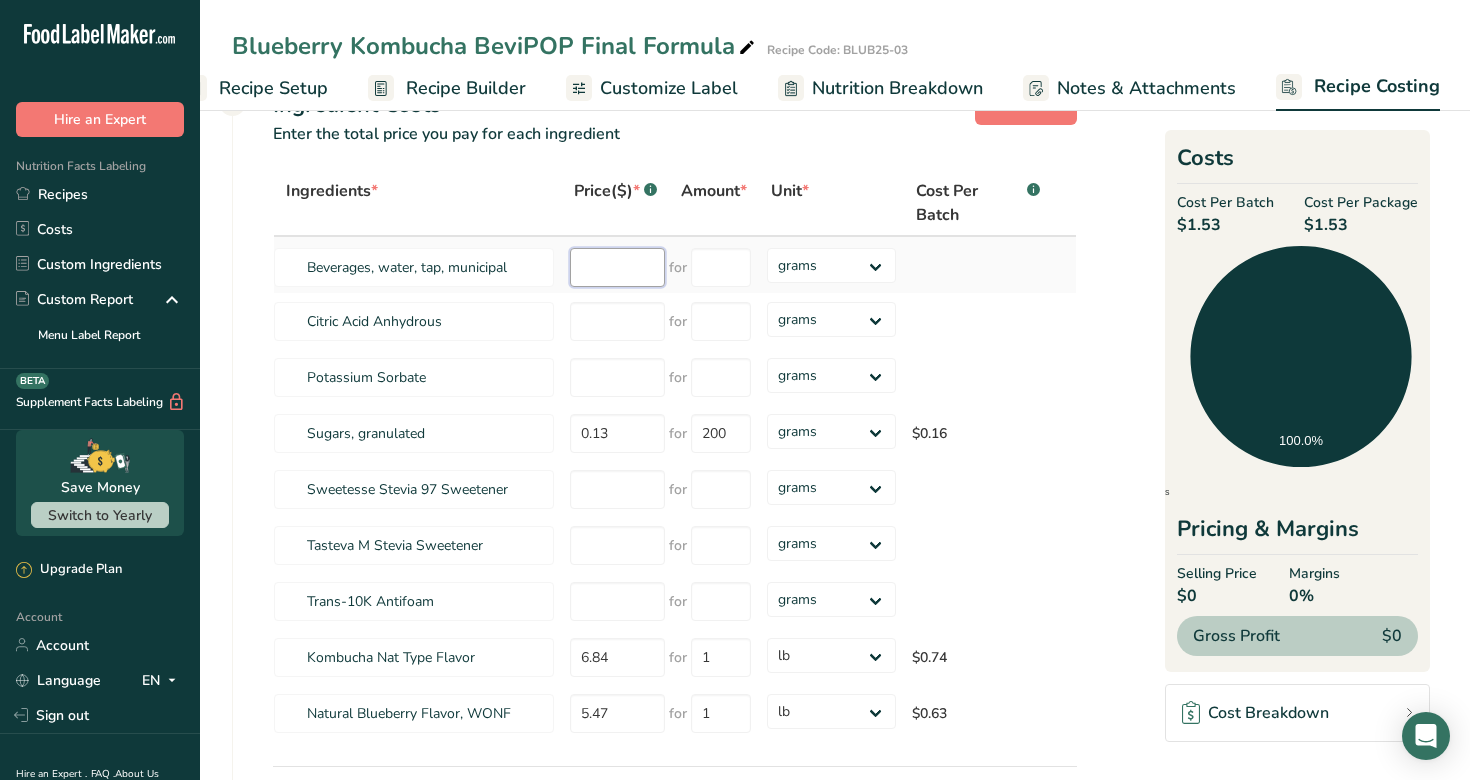 click at bounding box center [617, 267] 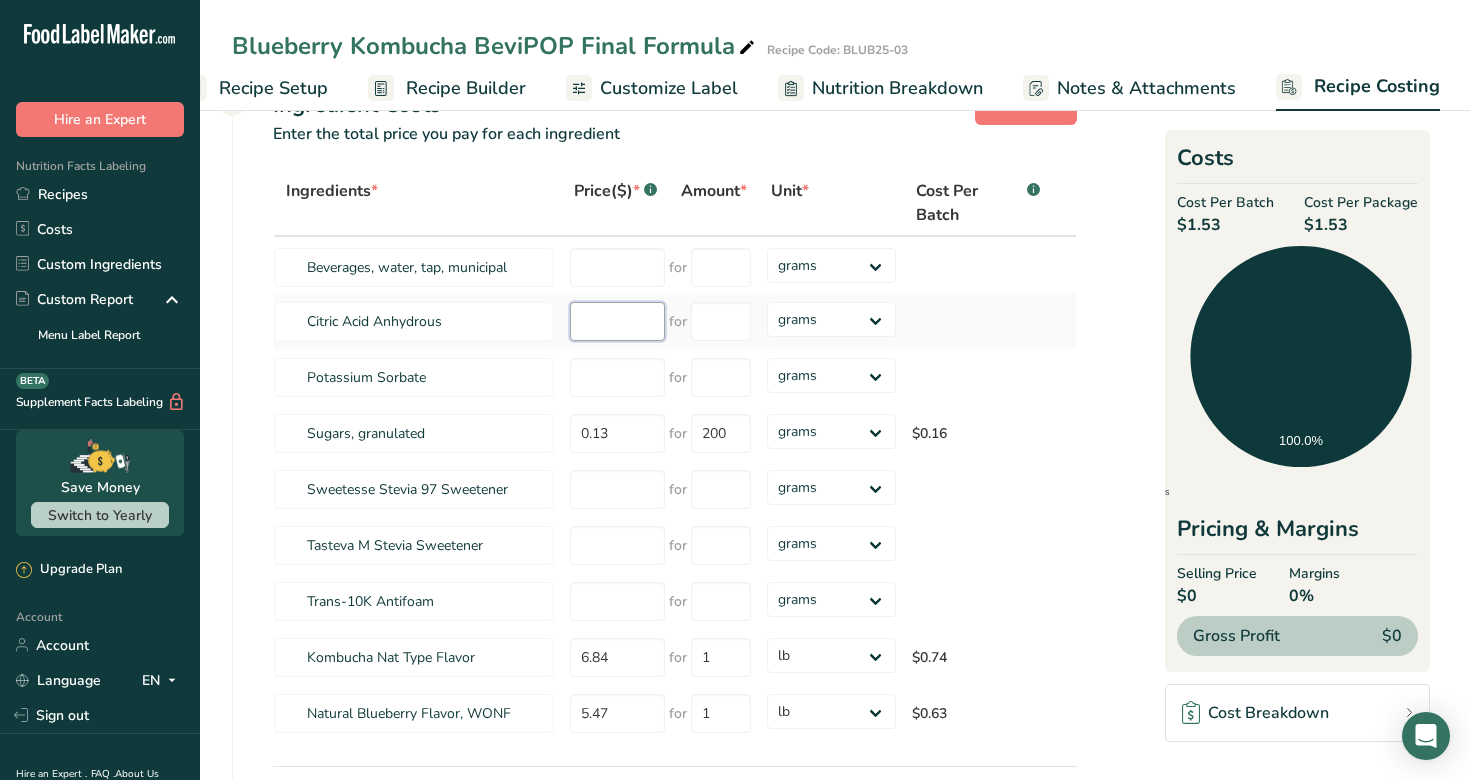 click at bounding box center [617, 321] 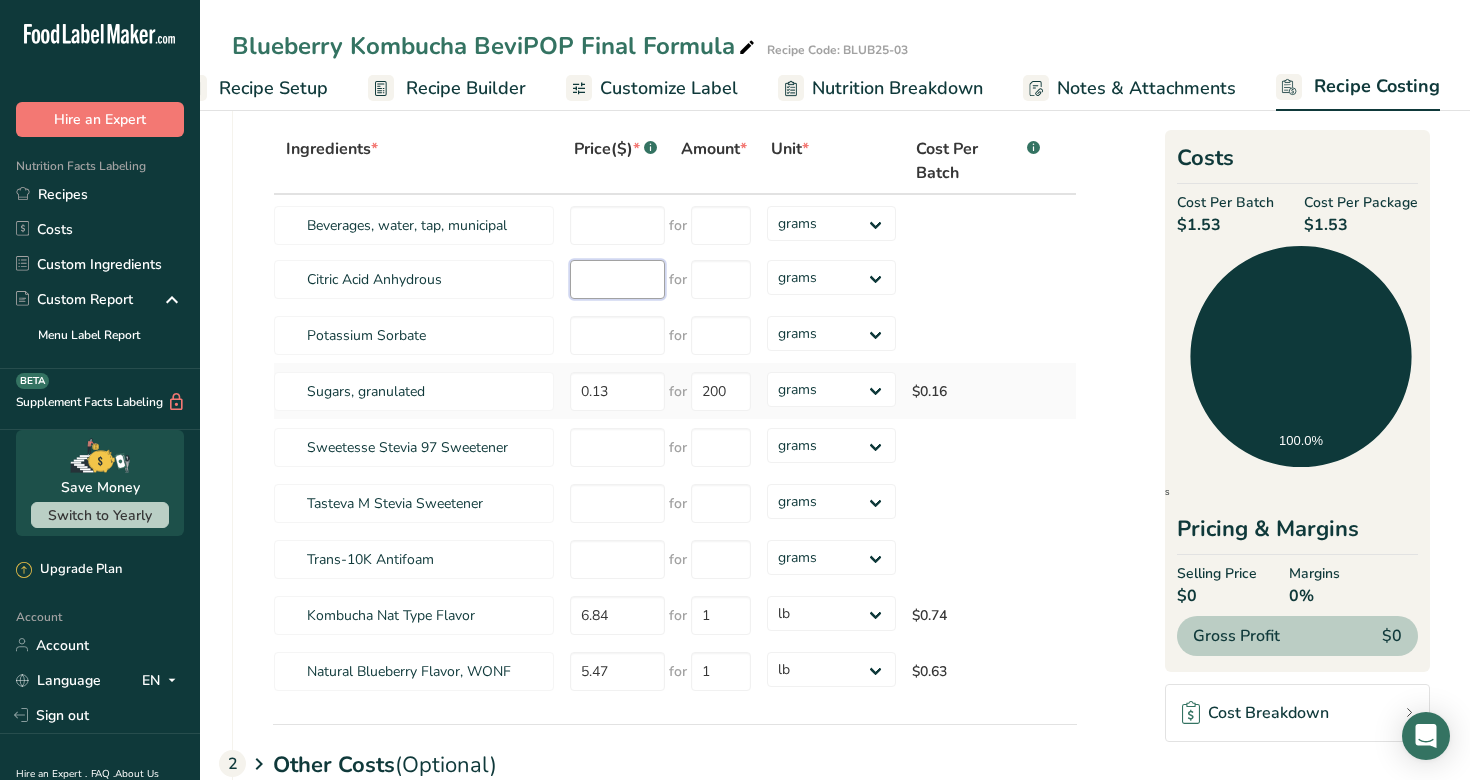 scroll, scrollTop: 103, scrollLeft: 0, axis: vertical 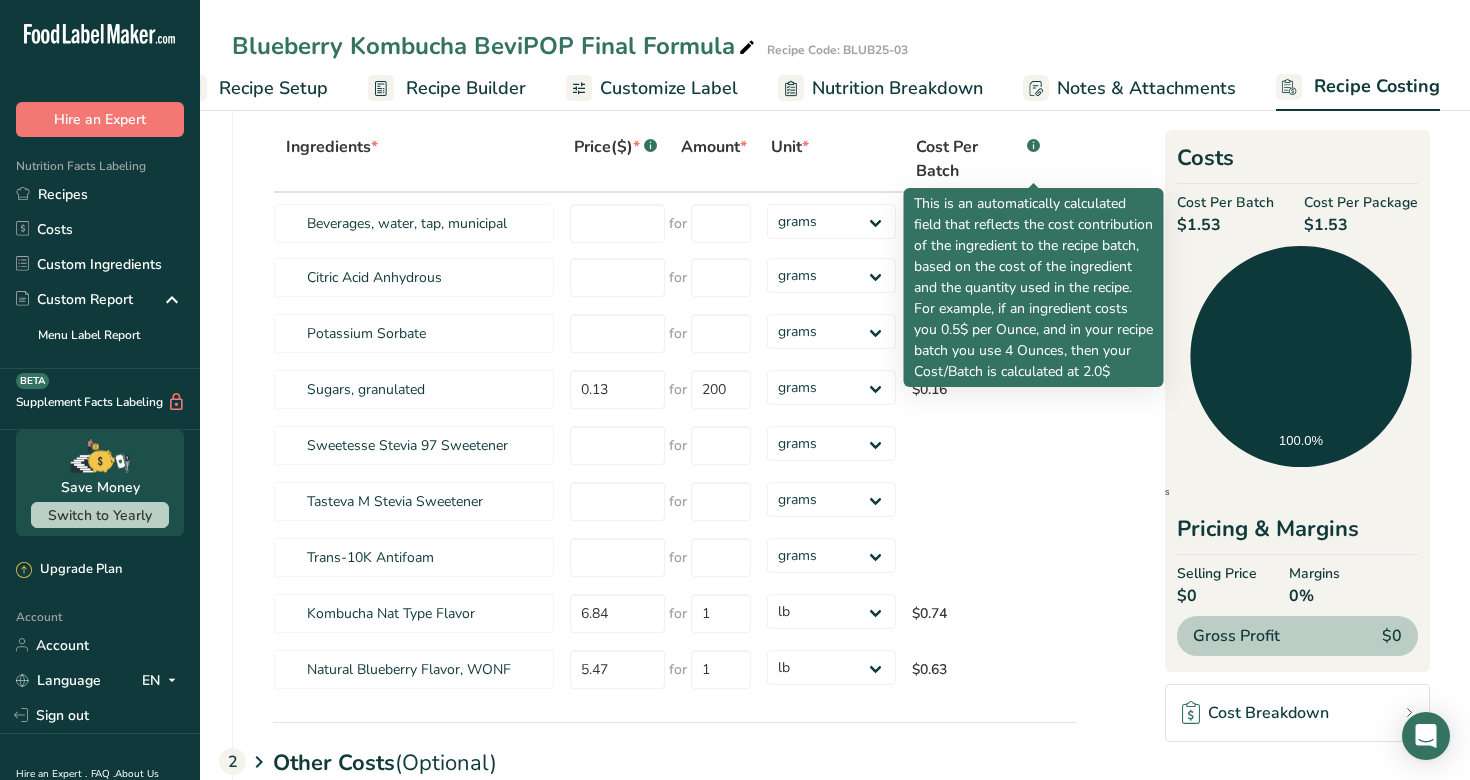 click 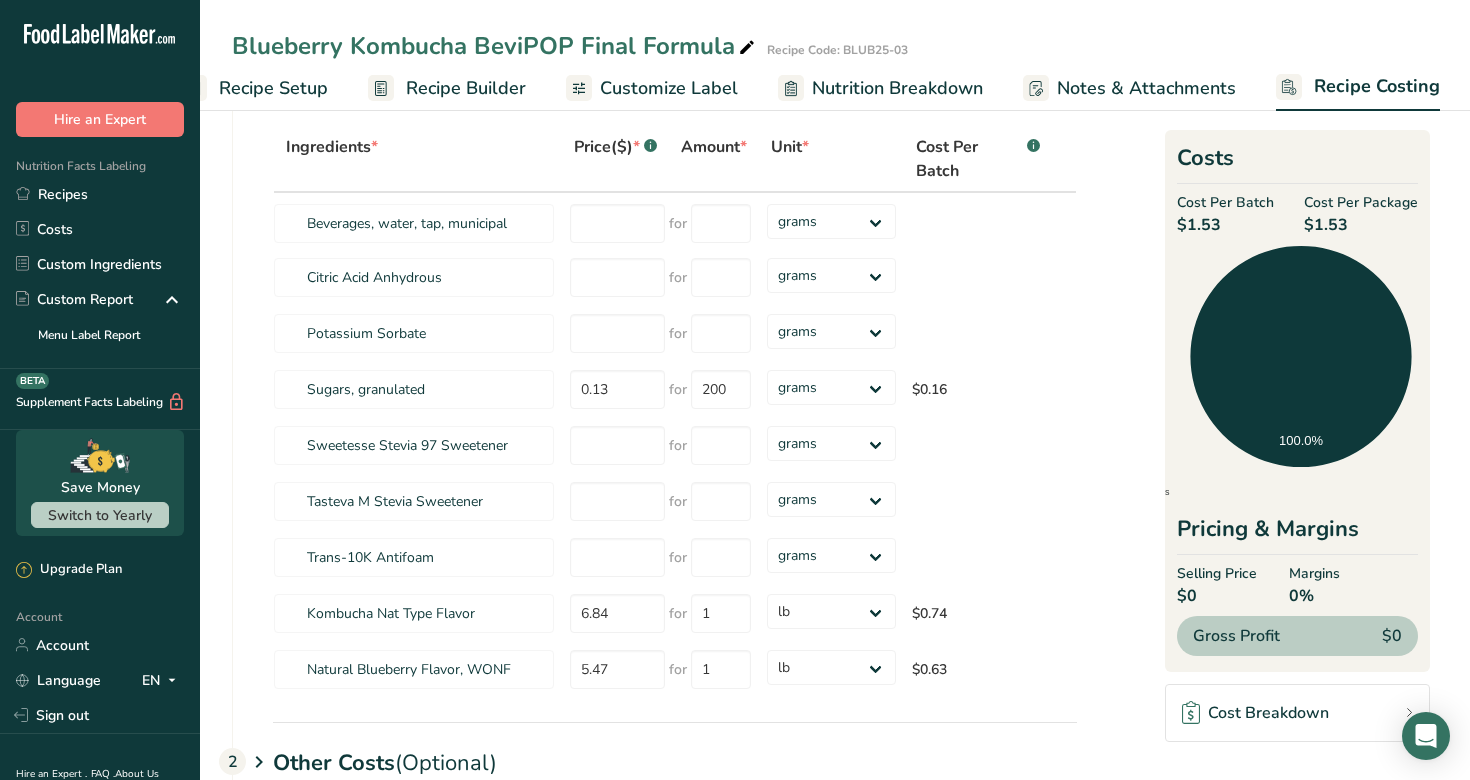 click 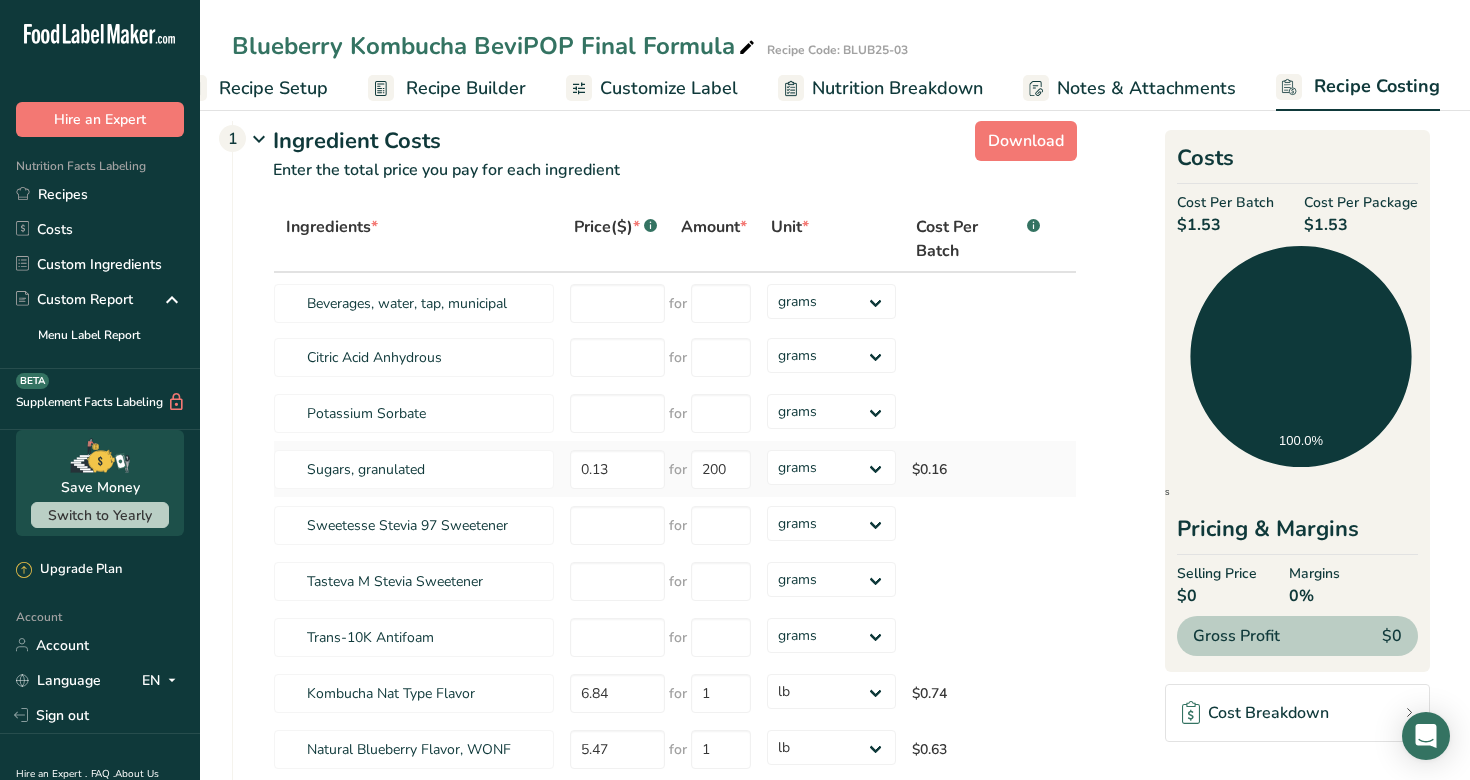 scroll, scrollTop: 0, scrollLeft: 0, axis: both 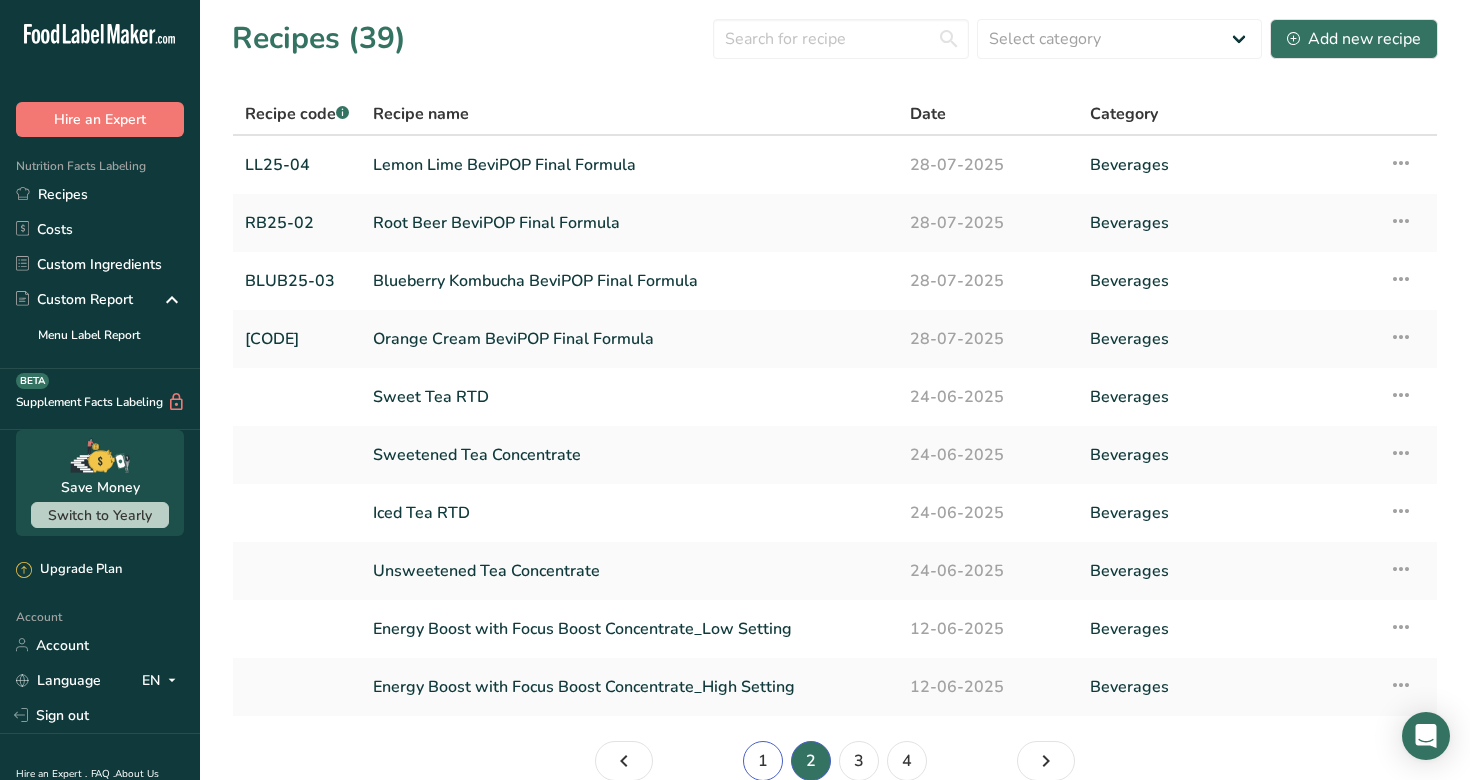 click on "1" at bounding box center [763, 761] 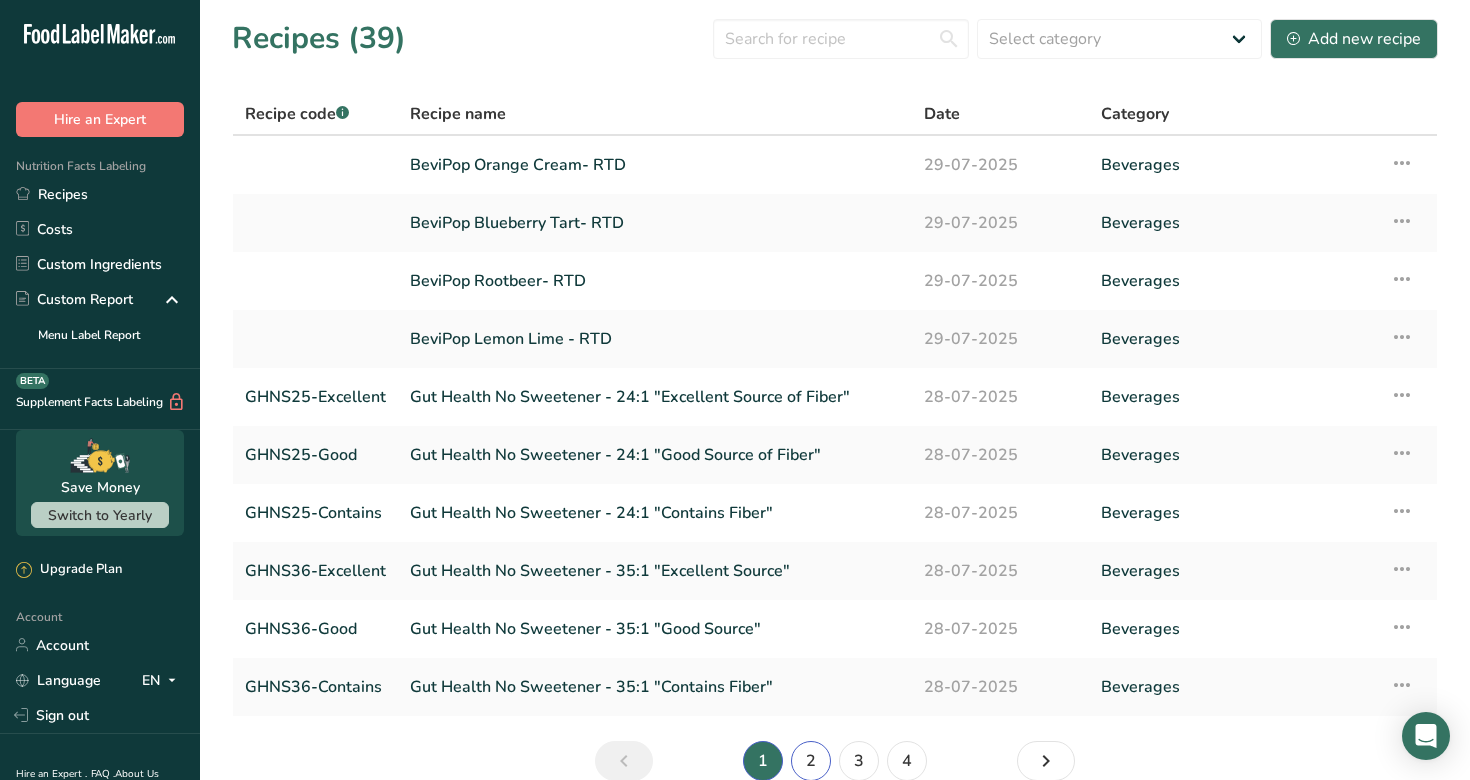 click on "2" at bounding box center (811, 761) 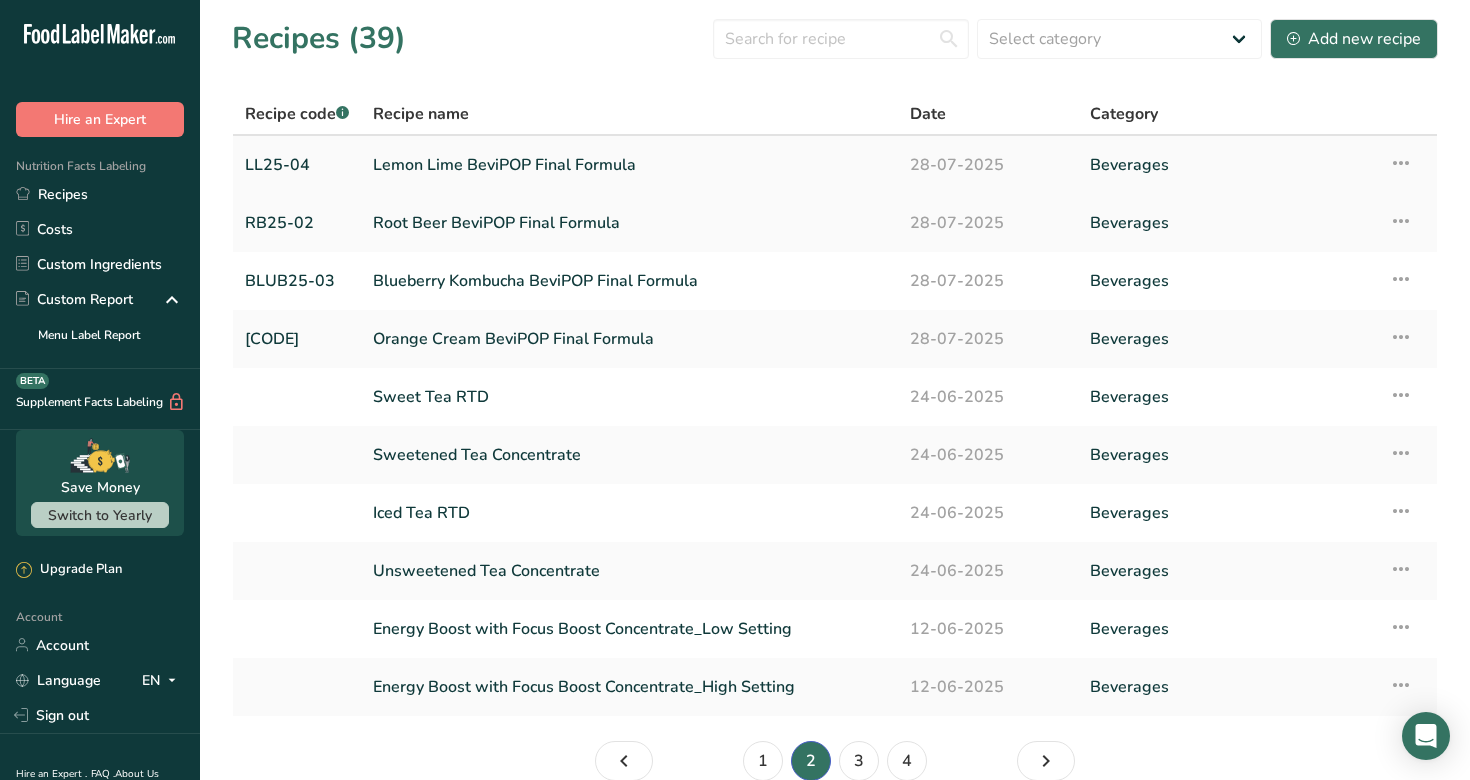 click on "Lemon Lime BeviPOP Final Formula" at bounding box center [629, 165] 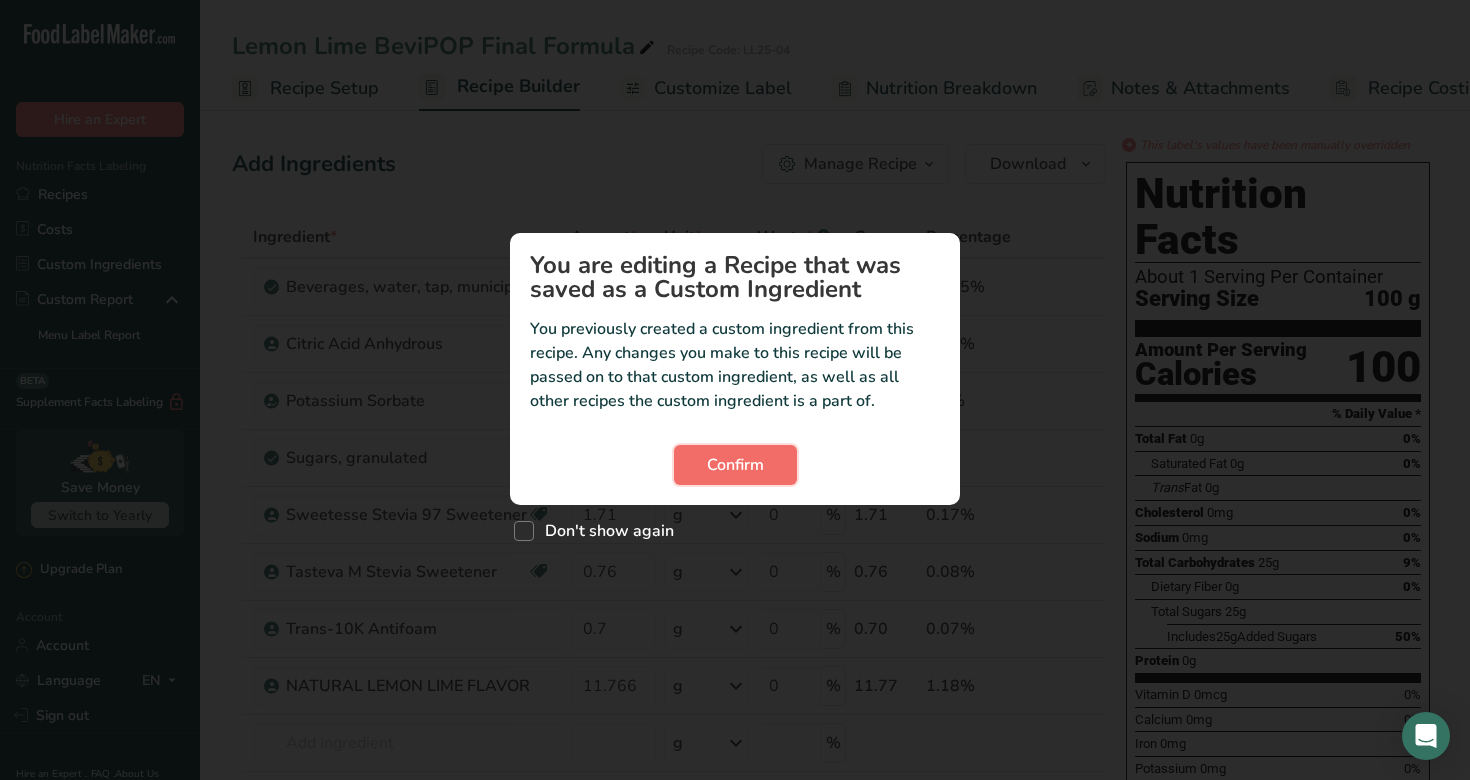 click on "Confirm" at bounding box center [735, 465] 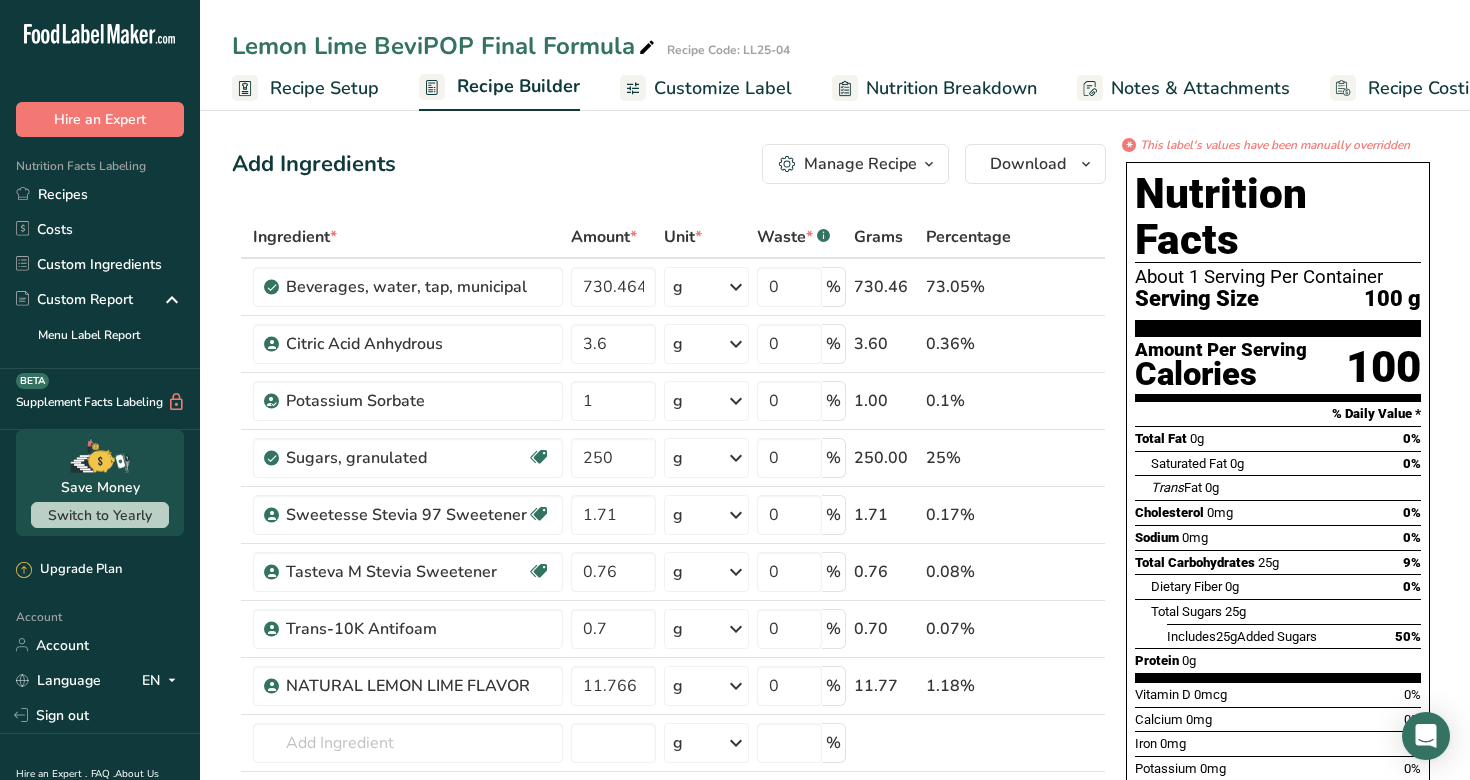 click on "Recipe Setup" at bounding box center (324, 88) 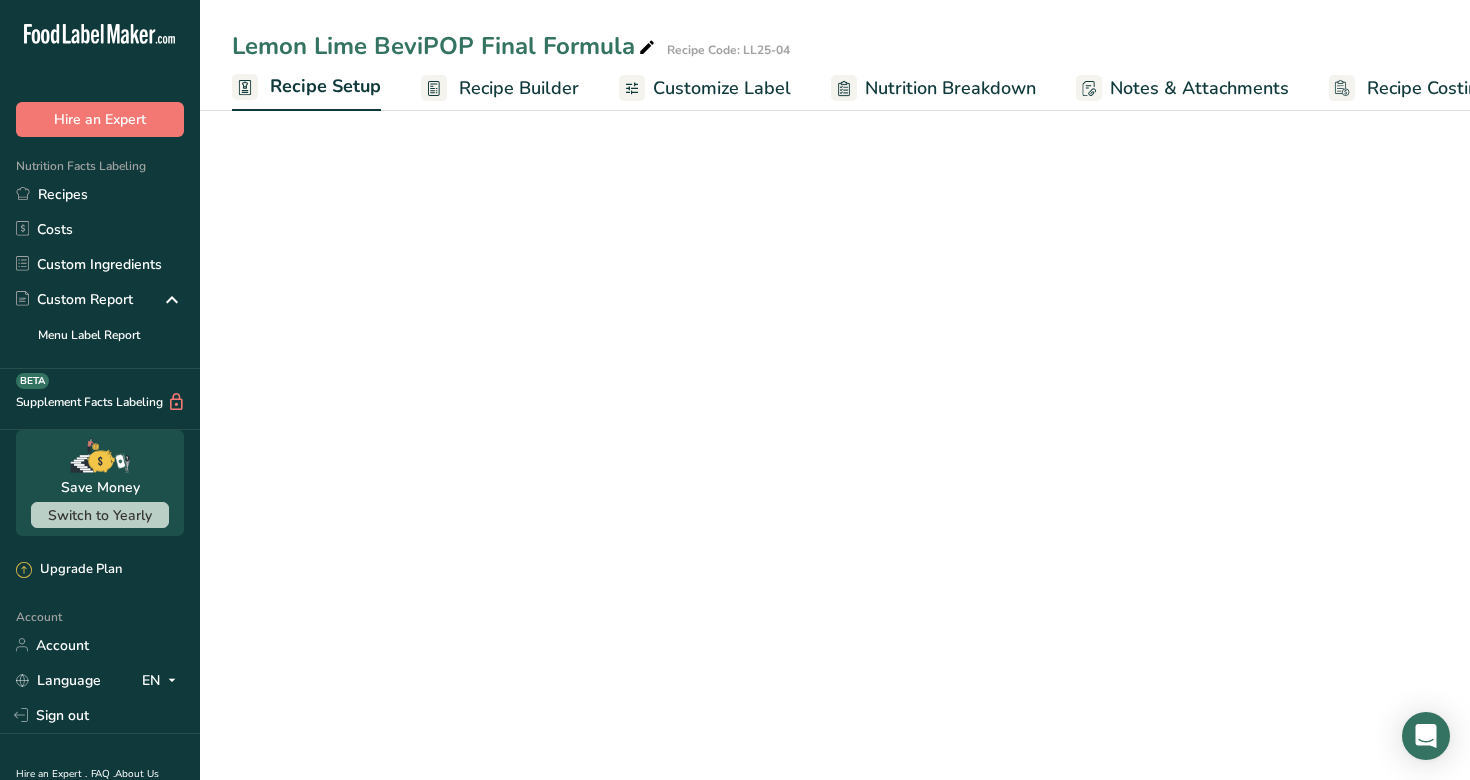 scroll, scrollTop: 0, scrollLeft: 7, axis: horizontal 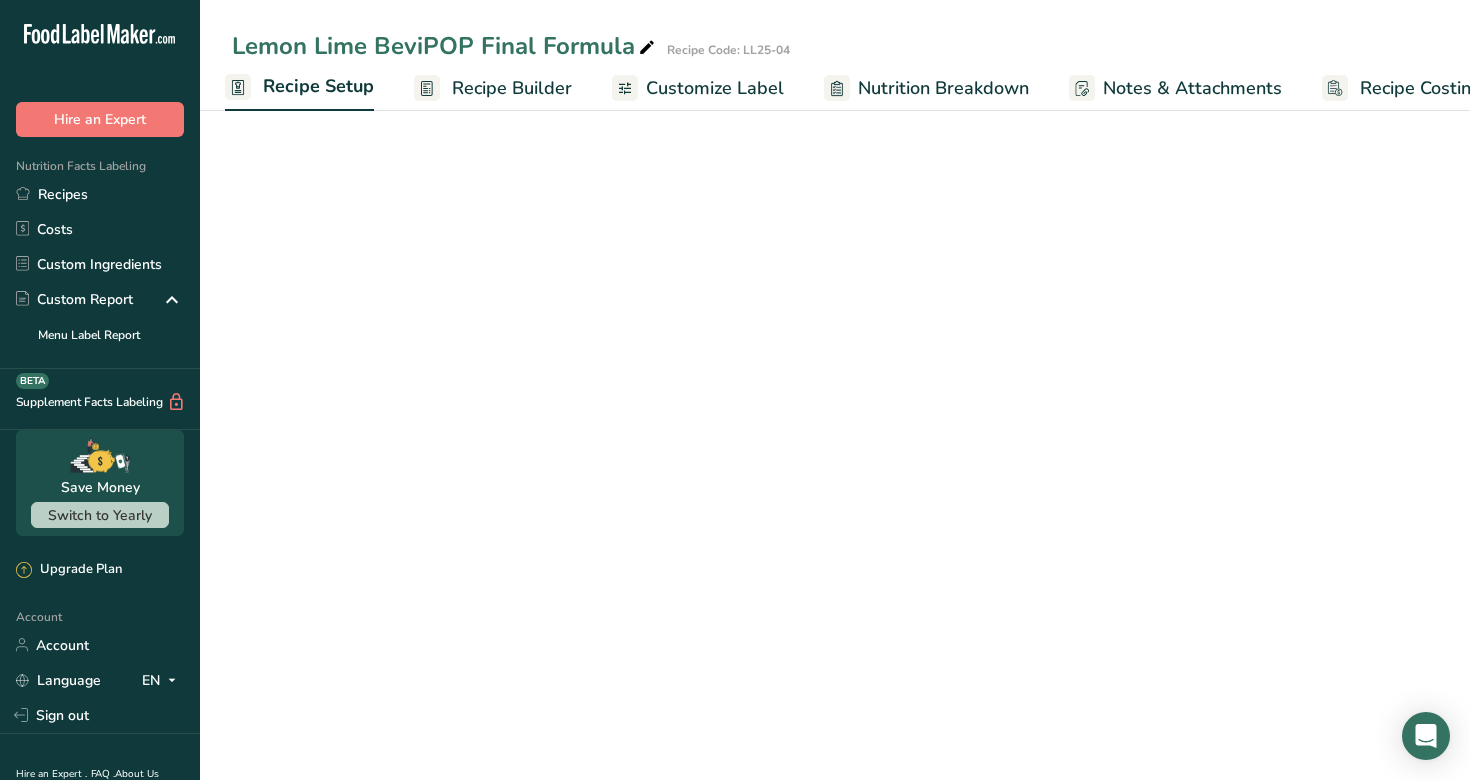 select on "22" 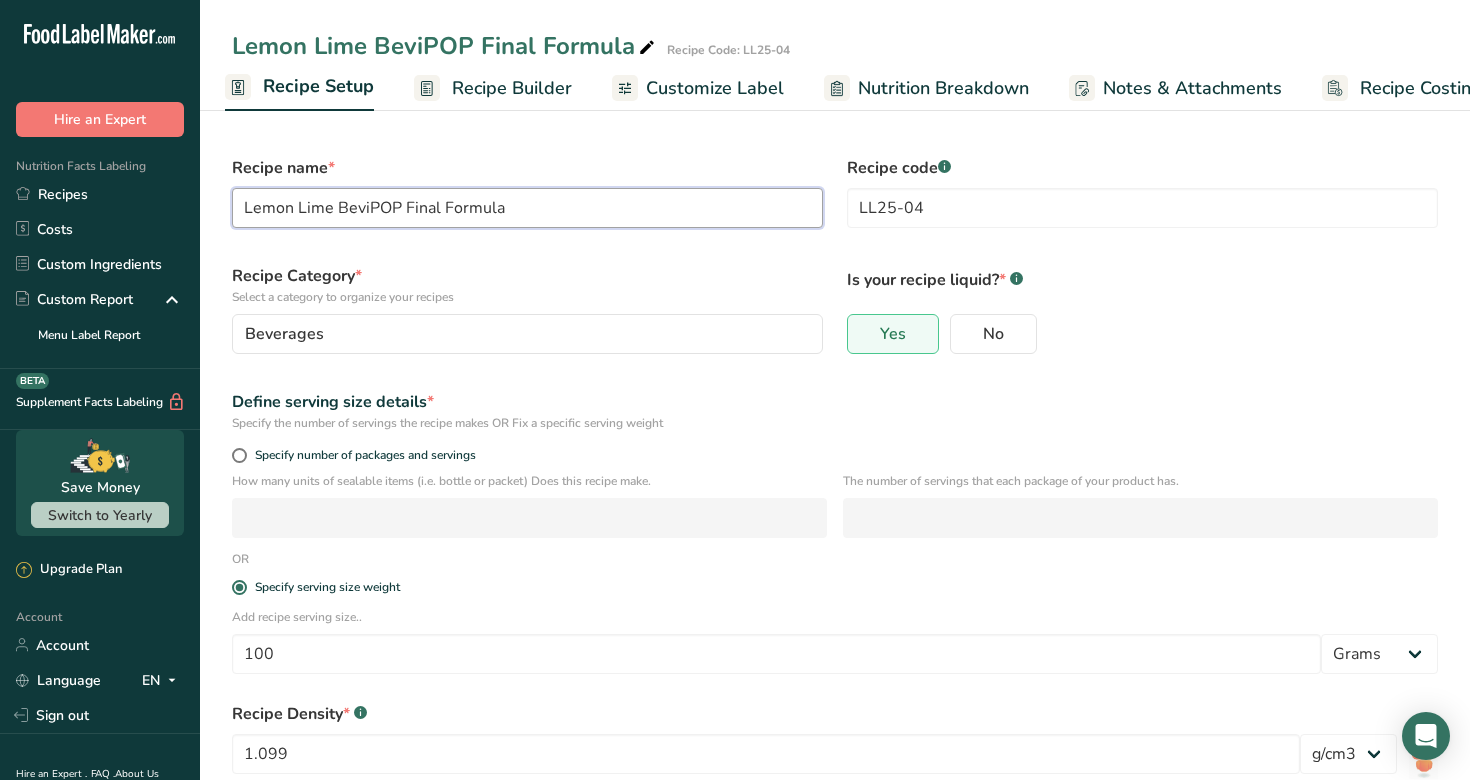 click on "Lemon Lime BeviPOP Final Formula" at bounding box center [527, 208] 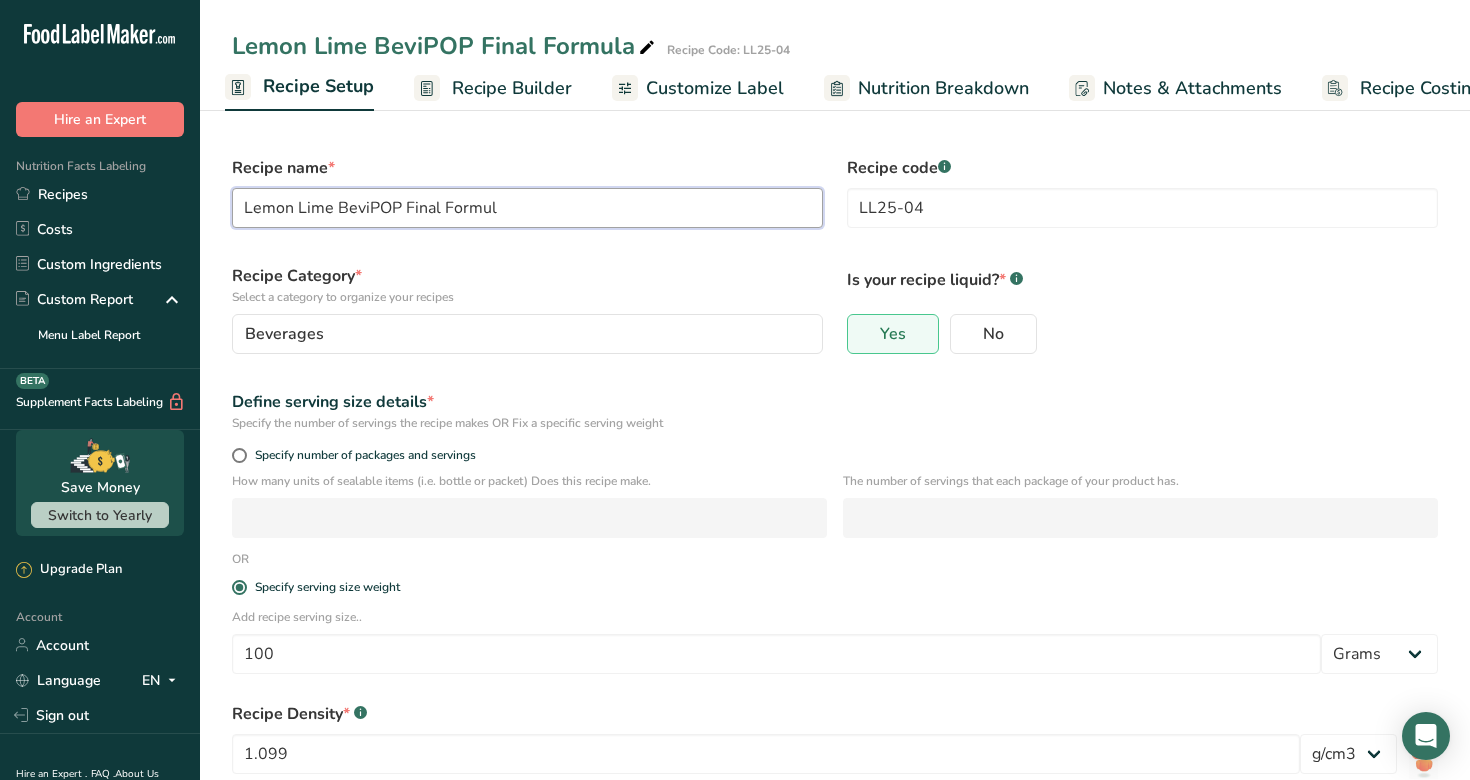 type on "Lemon Lime BeviPOP Final Formula" 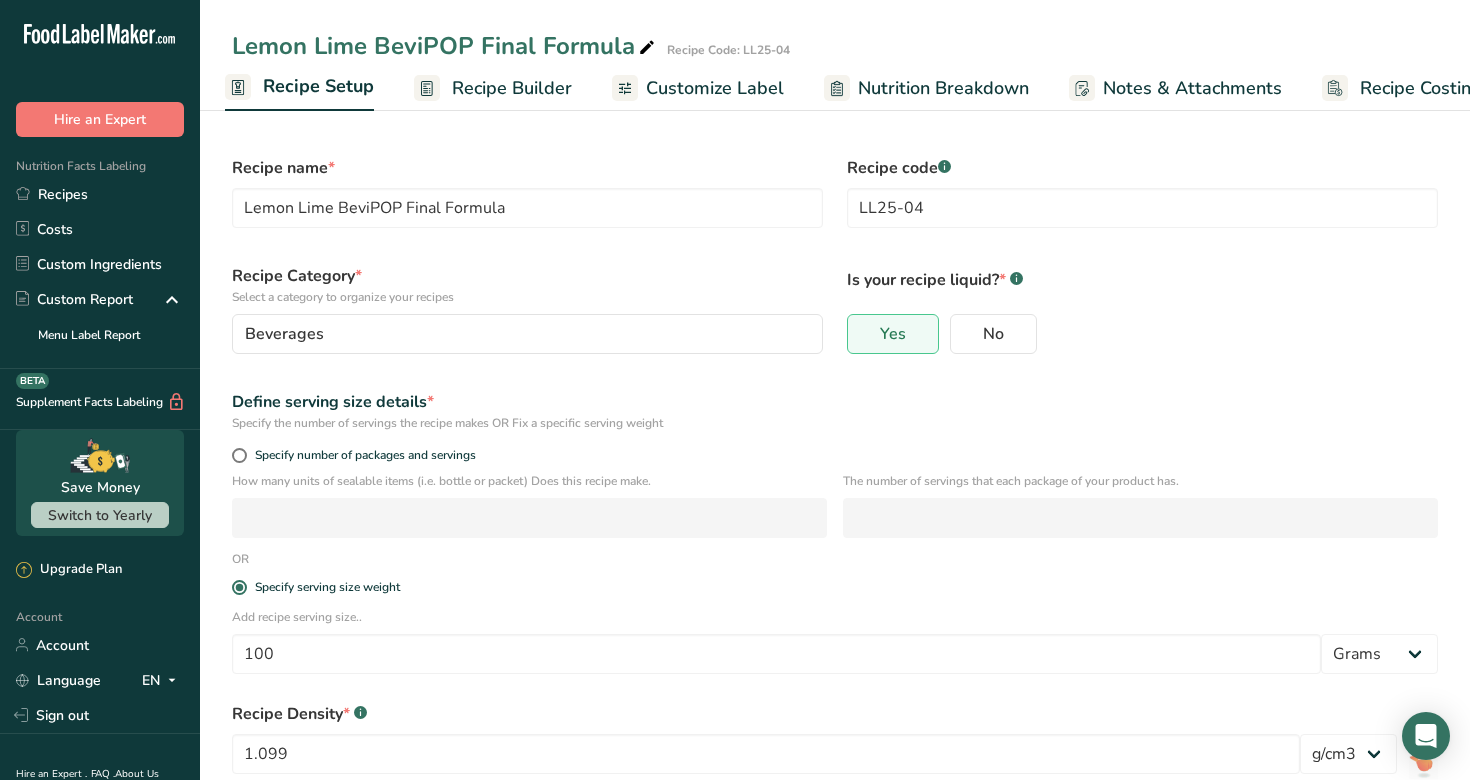 click at bounding box center (647, 48) 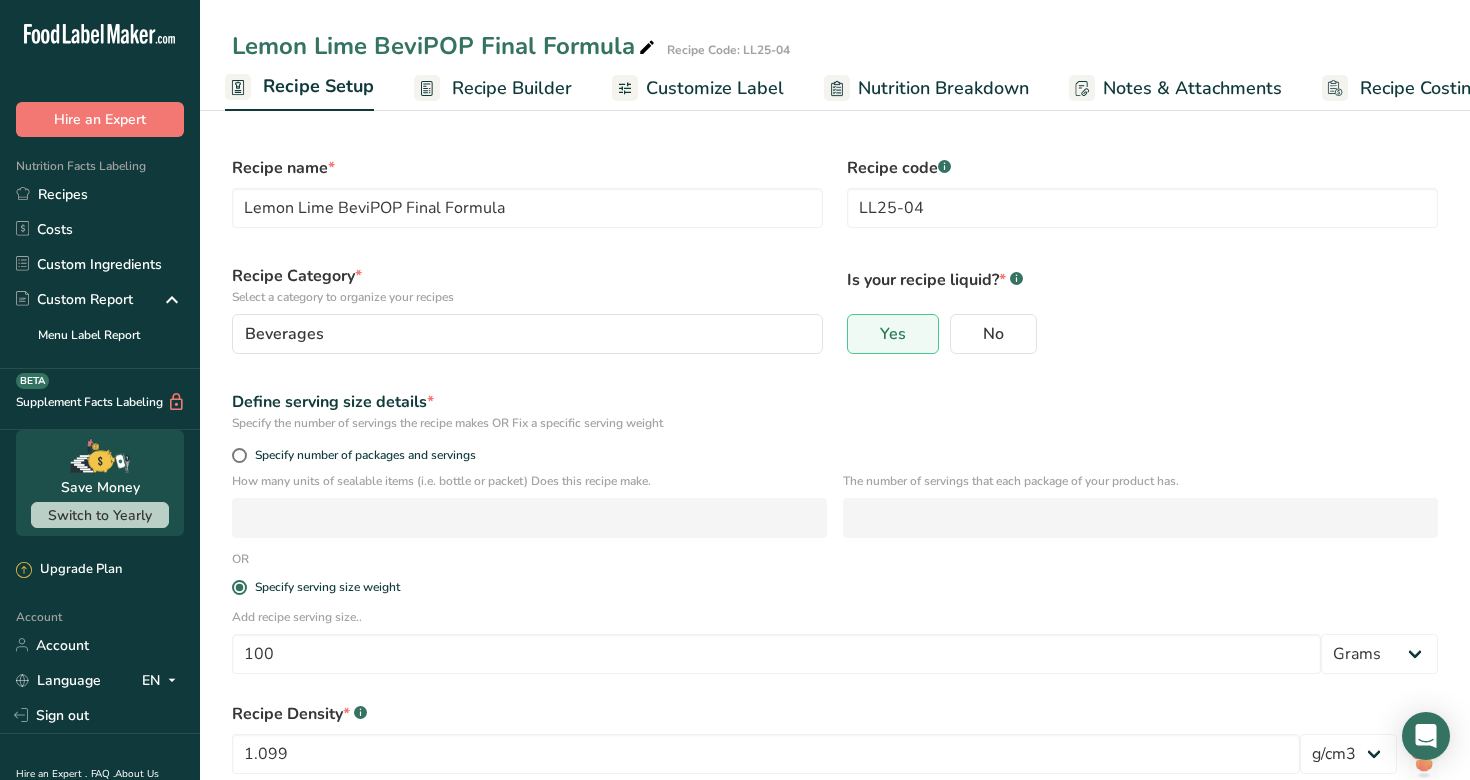 click on "Recipe name *" at bounding box center (527, 168) 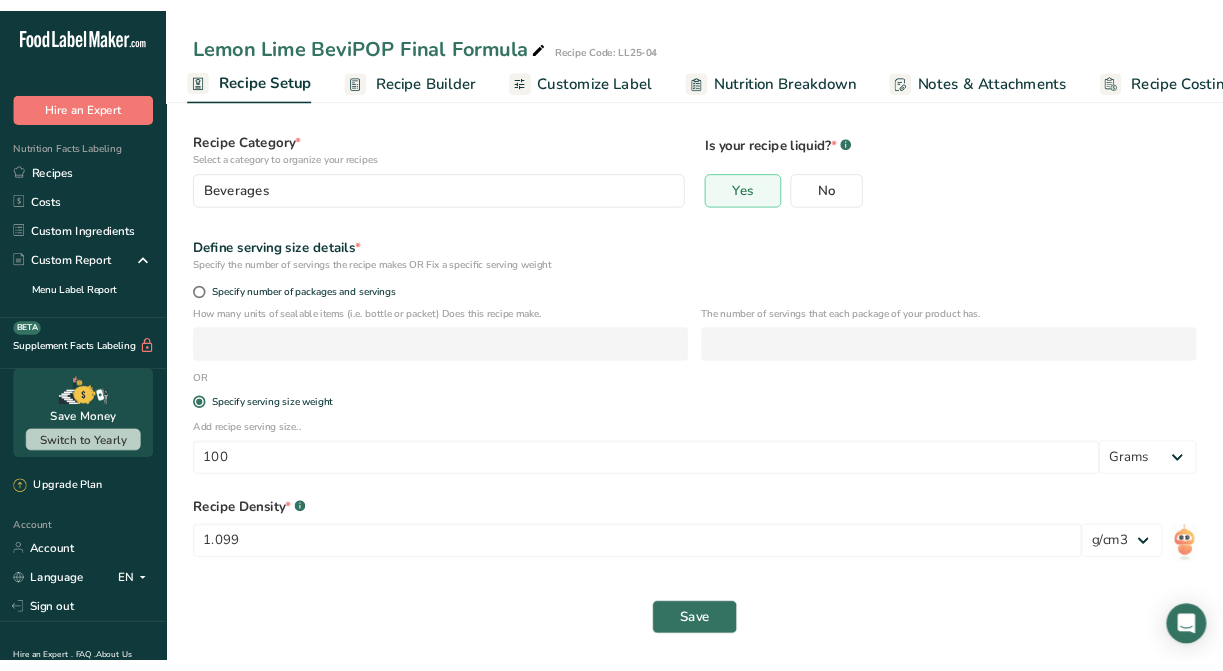 scroll, scrollTop: 0, scrollLeft: 0, axis: both 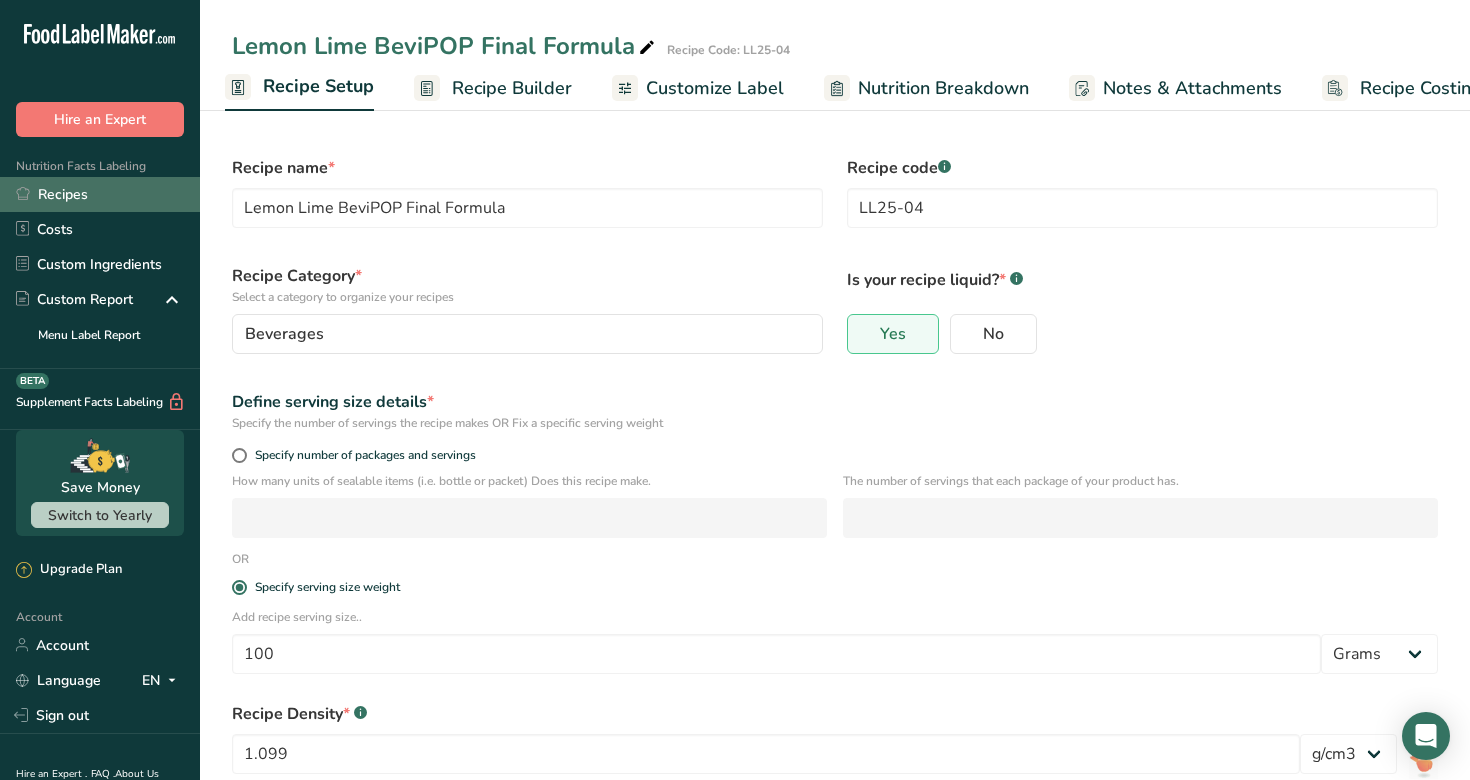 click on "Recipes" at bounding box center (100, 194) 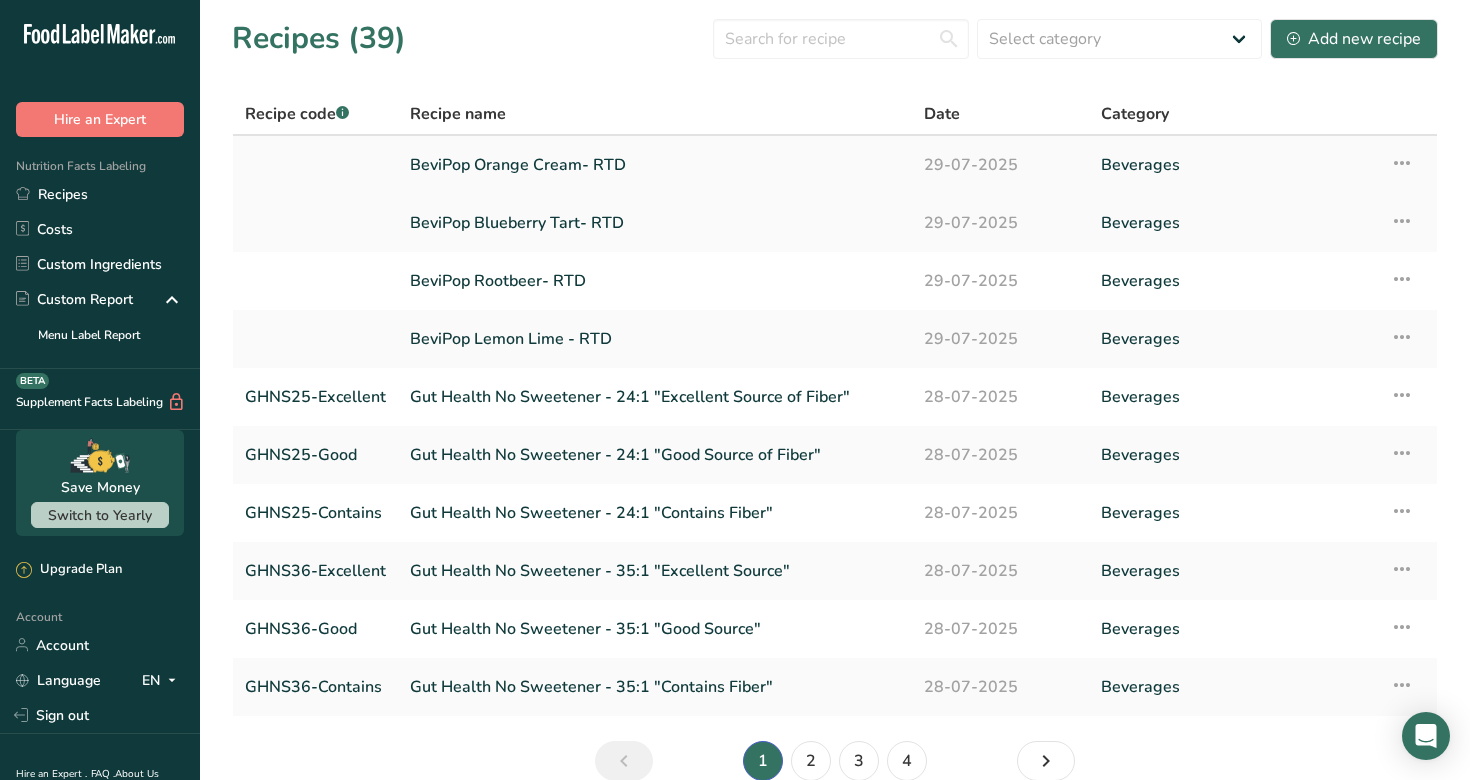 click at bounding box center [1402, 163] 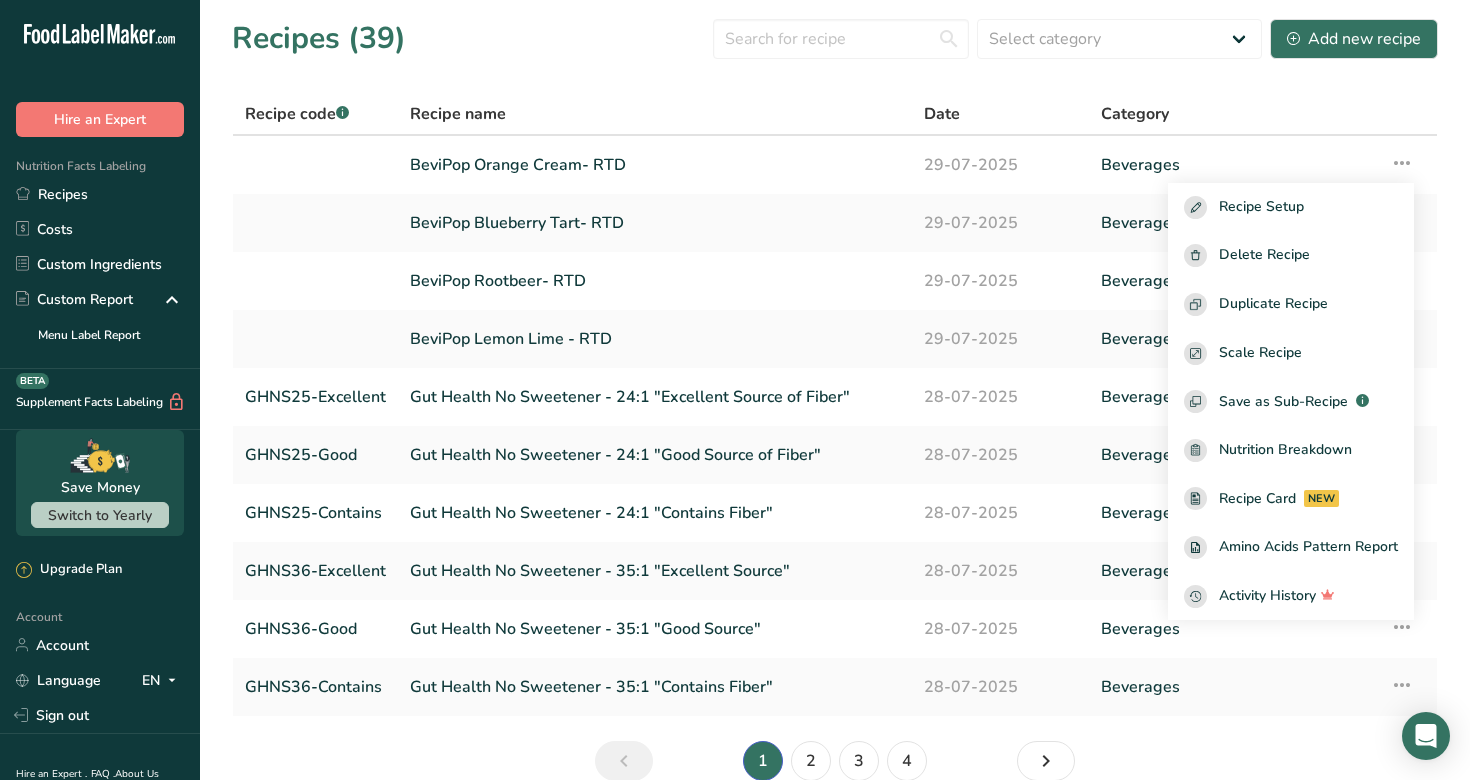click on "Recipes (39)
Select category
All
Baked Goods
Beverages
Confectionery
Cooked Meals, Salads, & Sauces
Dairy
Snacks
Add new recipe
Recipe code
.a-a{fill:#347362;}.b-a{fill:#fff;}          Recipe name   Date   Category
BeviPop Orange Cream- RTD
29-07-2025
Beverages
Recipe Setup       Delete Recipe           Duplicate Recipe             Scale Recipe             Save as Sub-Recipe   .a-a{fill:#347362;}.b-a{fill:#fff;}                               Nutrition Breakdown                 Recipe Card
NEW
Amino Acids Pattern Report           Activity History
29-07-2025" at bounding box center [835, 406] 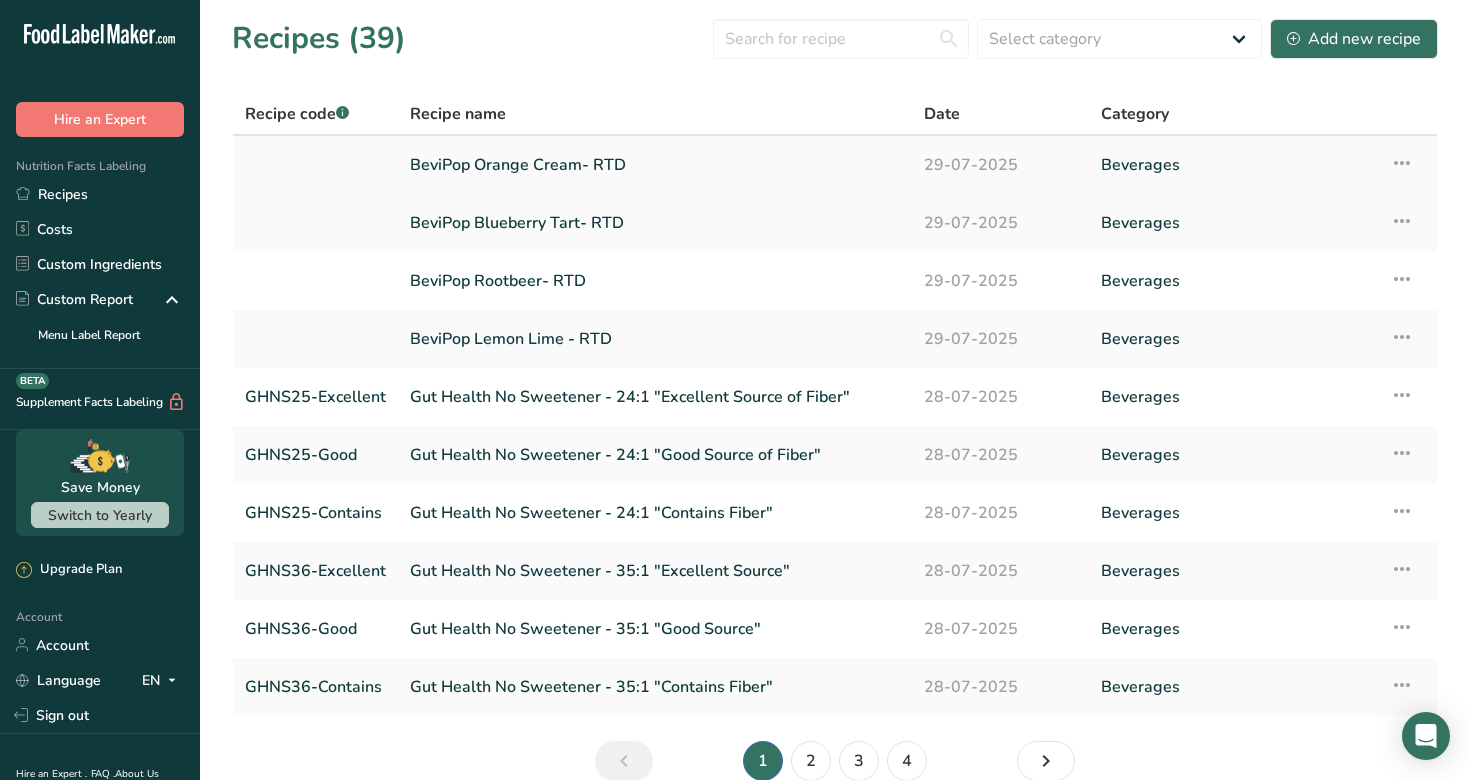 click at bounding box center [1402, 163] 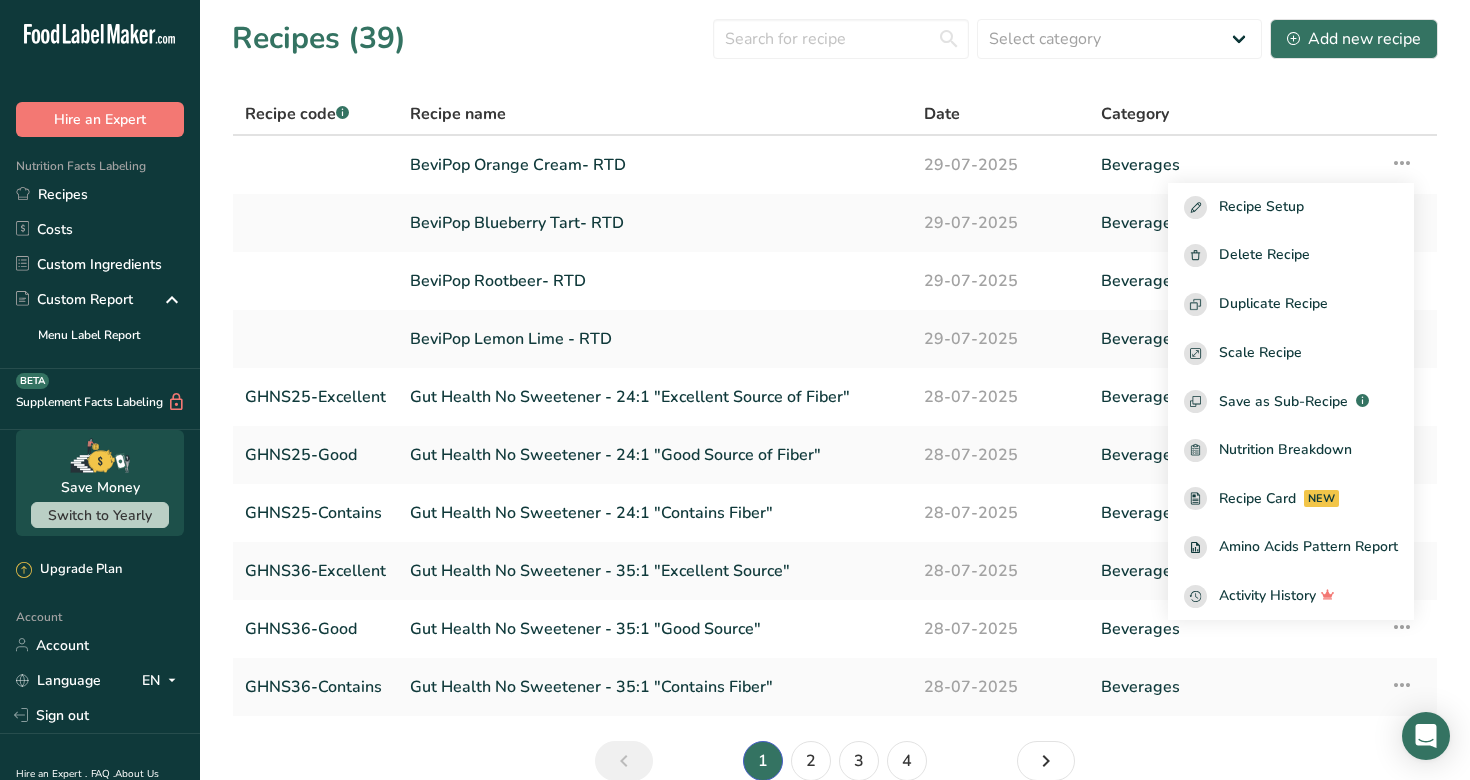 click on "Recipes (39)
Select category
All
Baked Goods
Beverages
Confectionery
Cooked Meals, Salads, & Sauces
Dairy
Snacks
Add new recipe" at bounding box center (835, 38) 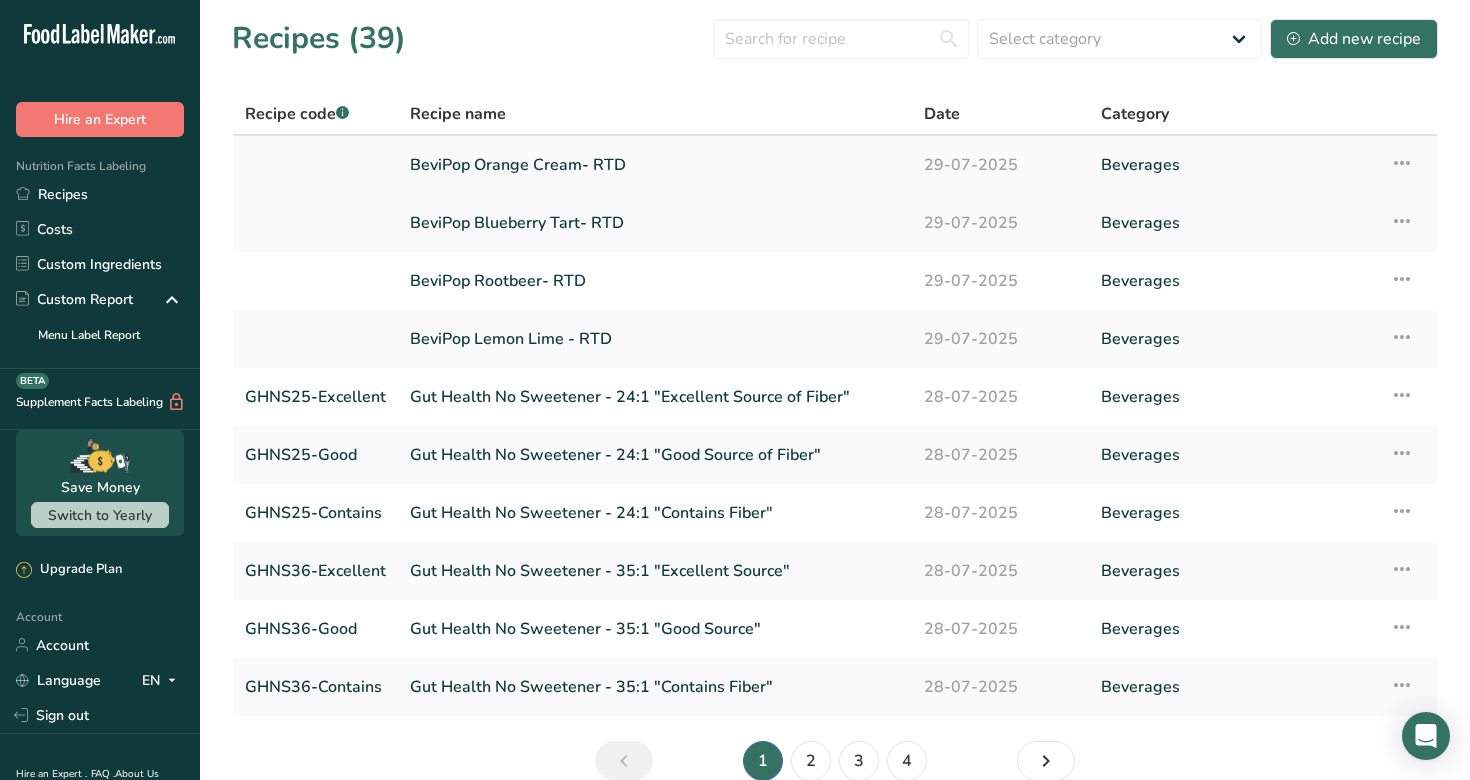 click on "BeviPop Orange Cream- RTD" at bounding box center [655, 165] 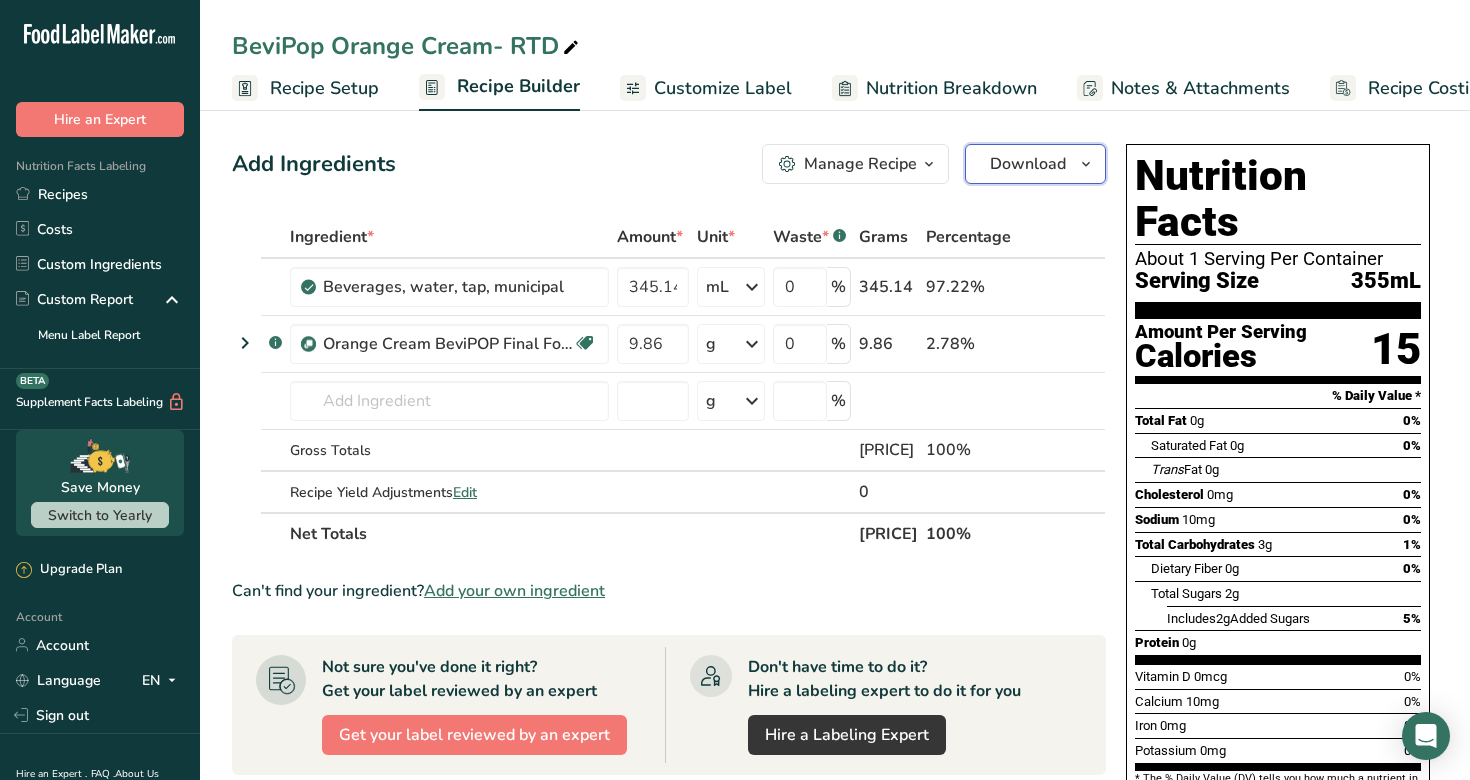 click on "Download" at bounding box center (1028, 164) 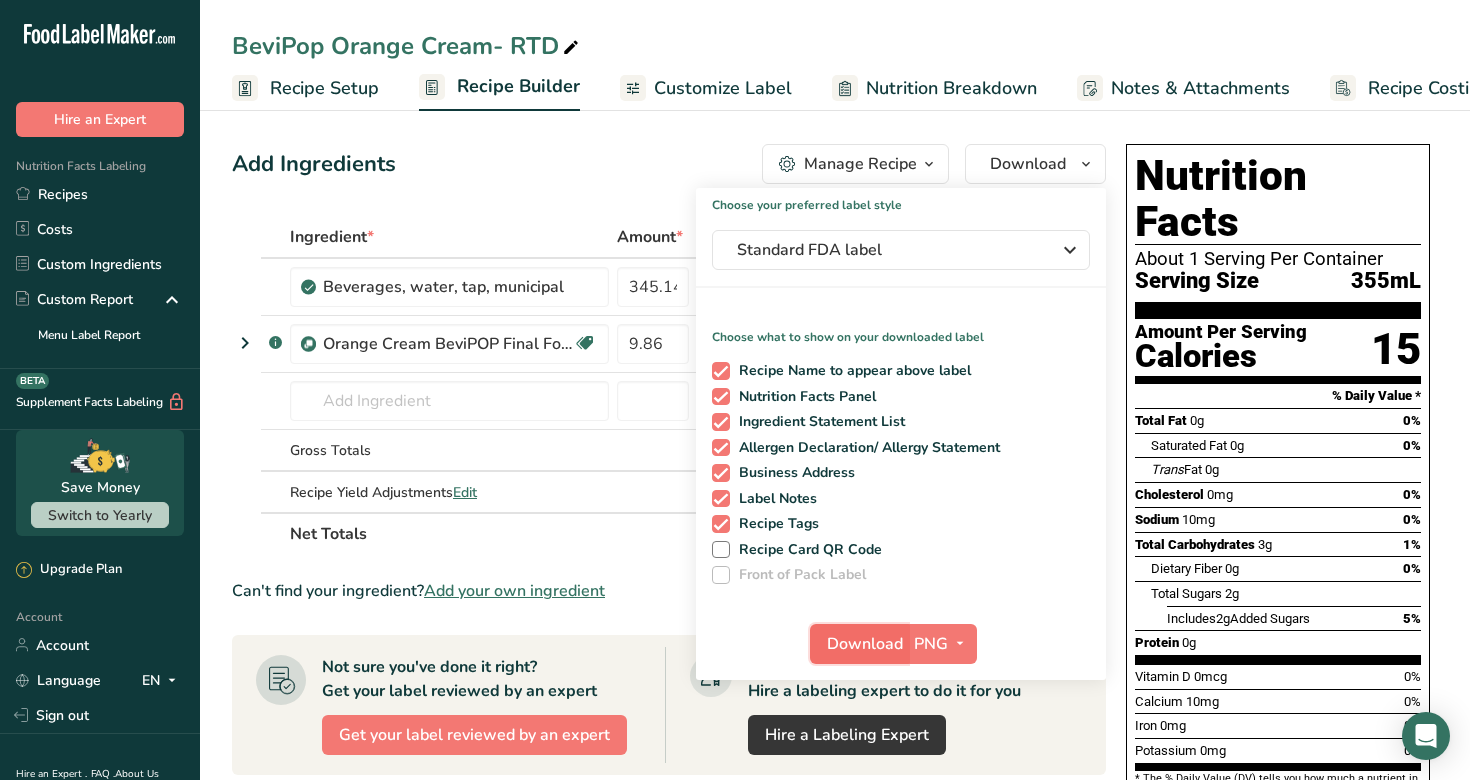click on "Download" at bounding box center (865, 644) 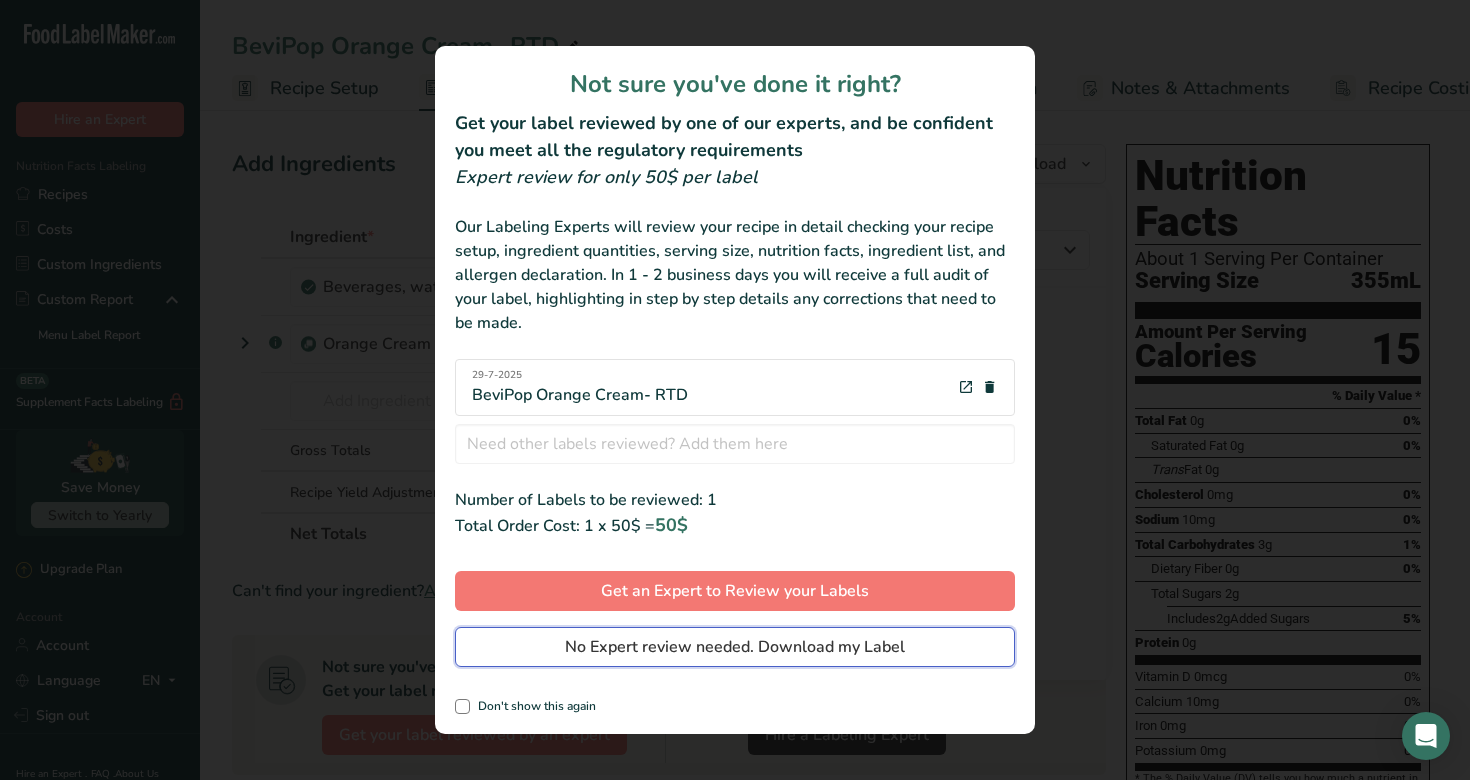 click on "No Expert review needed. Download my Label" at bounding box center (735, 647) 